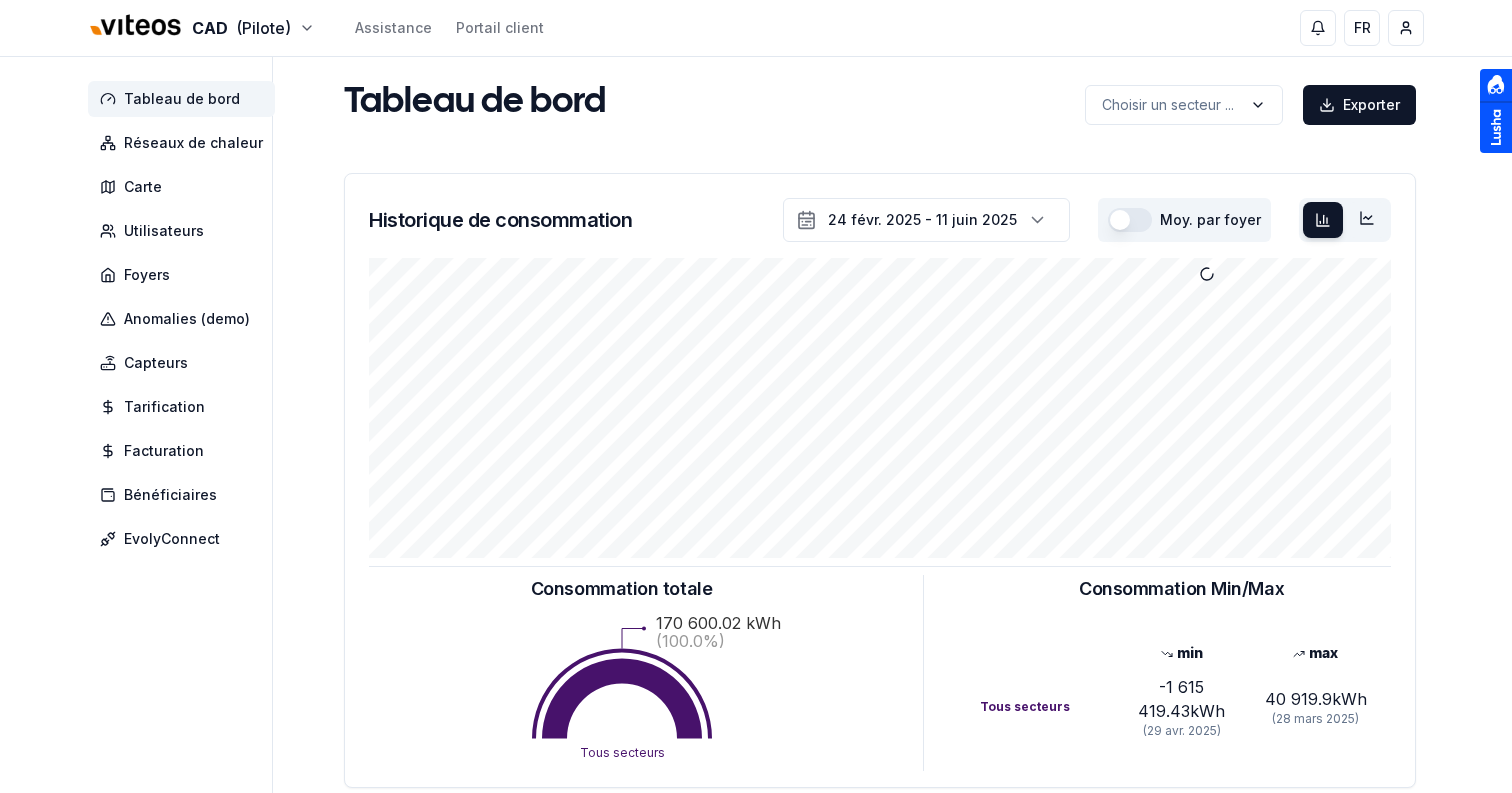 scroll, scrollTop: 0, scrollLeft: 0, axis: both 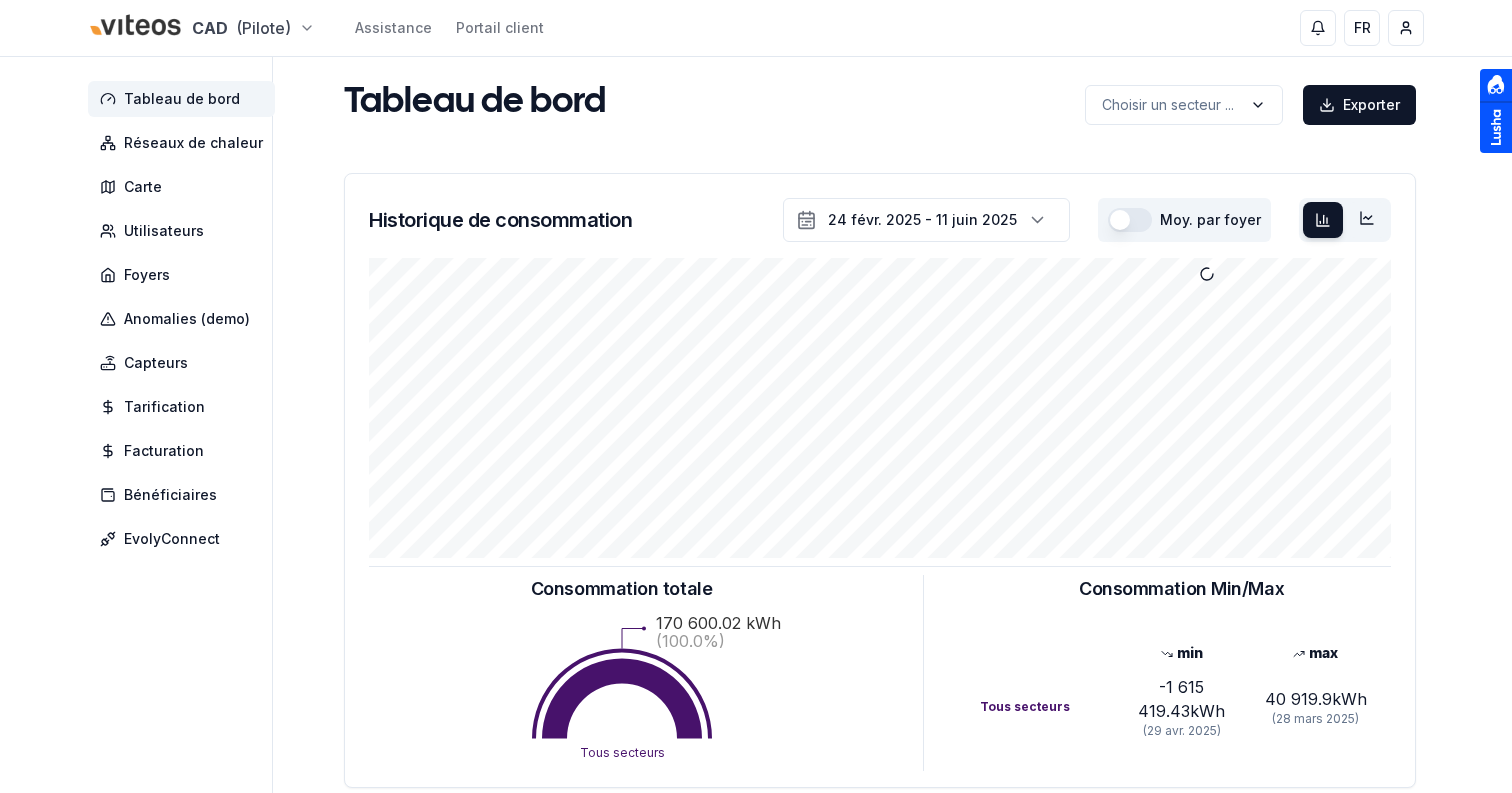 click on "CAD (Pilote) Assistance Portail client FR Sami Tableau de bord Réseaux de chaleur Carte Utilisateurs Foyers Anomalies (demo) Capteurs Tarification Facturation Bénéficiaires EvolyConnect Tableau de bord Choisir un secteur ... Exporter Choisir un secteur ... Historique de consommation 24 févr. 2025 - 11 juin 2025 Moy. par foyer Consommation totale Consommation Min/Max min max Tous secteurs -79 997 953  kWh (11 juin - 16h) 80 002 542  kWh (11 juin - 12h) Consommation totale Tous secteurs 170 600.02 kWh (100.0%) Consommation Min/Max min max Tous secteurs -1 615 419.43  kWh (29 avr. 2025) 40 919.9  kWh (28 mars 2025) Nombre de compteurs installés :  350 GWF Integra Itron Siemens 0 206 0 144 Tous secteurs Anomalies    (demo) Fuites Fraudes Réclamations 10 Fuites détectées 181.49 m³ Volume total des fuites Développé par   evoly   -  metering forever different . Linkedin 144" at bounding box center [756, 619] 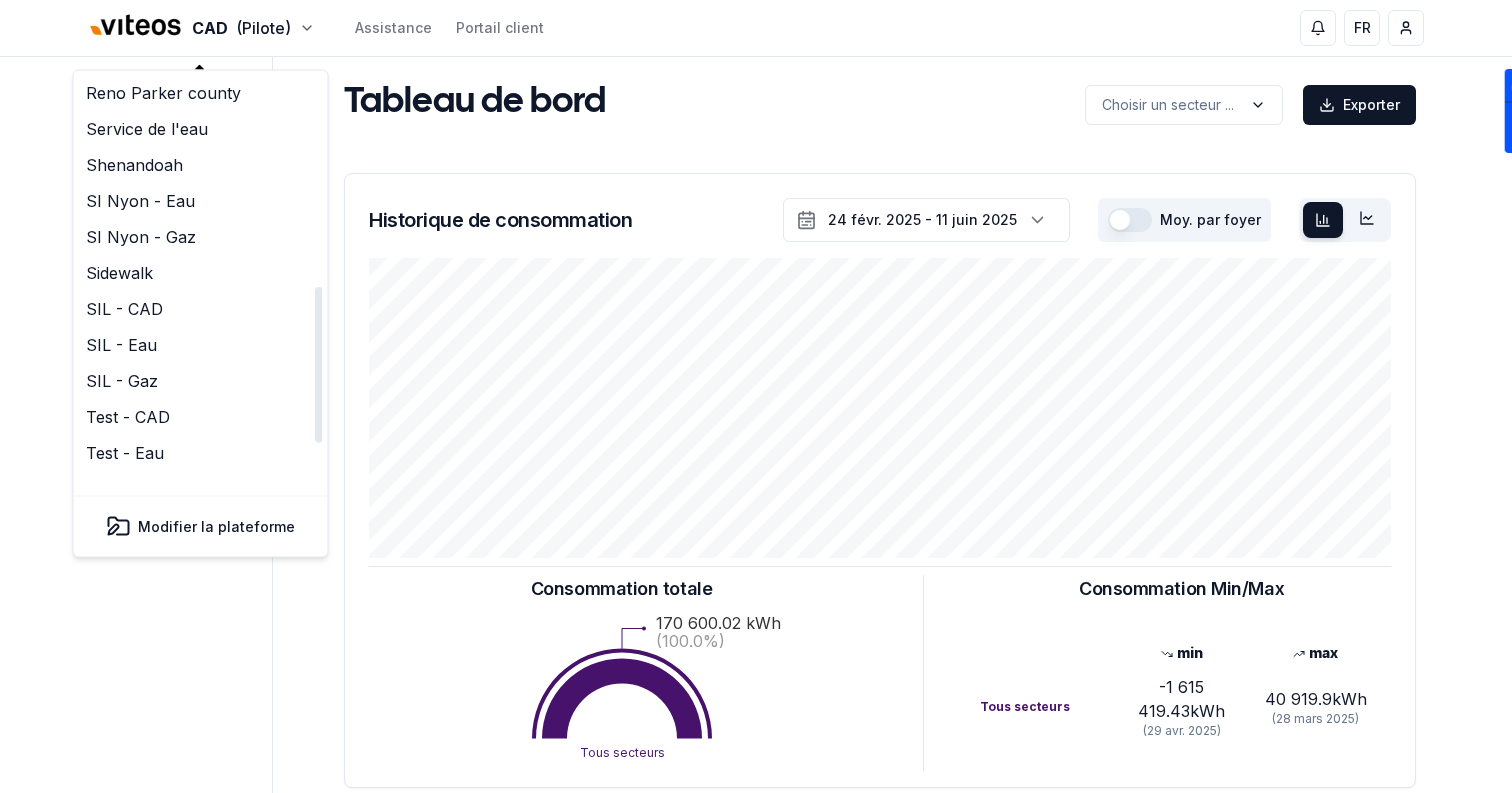 scroll, scrollTop: 611, scrollLeft: 0, axis: vertical 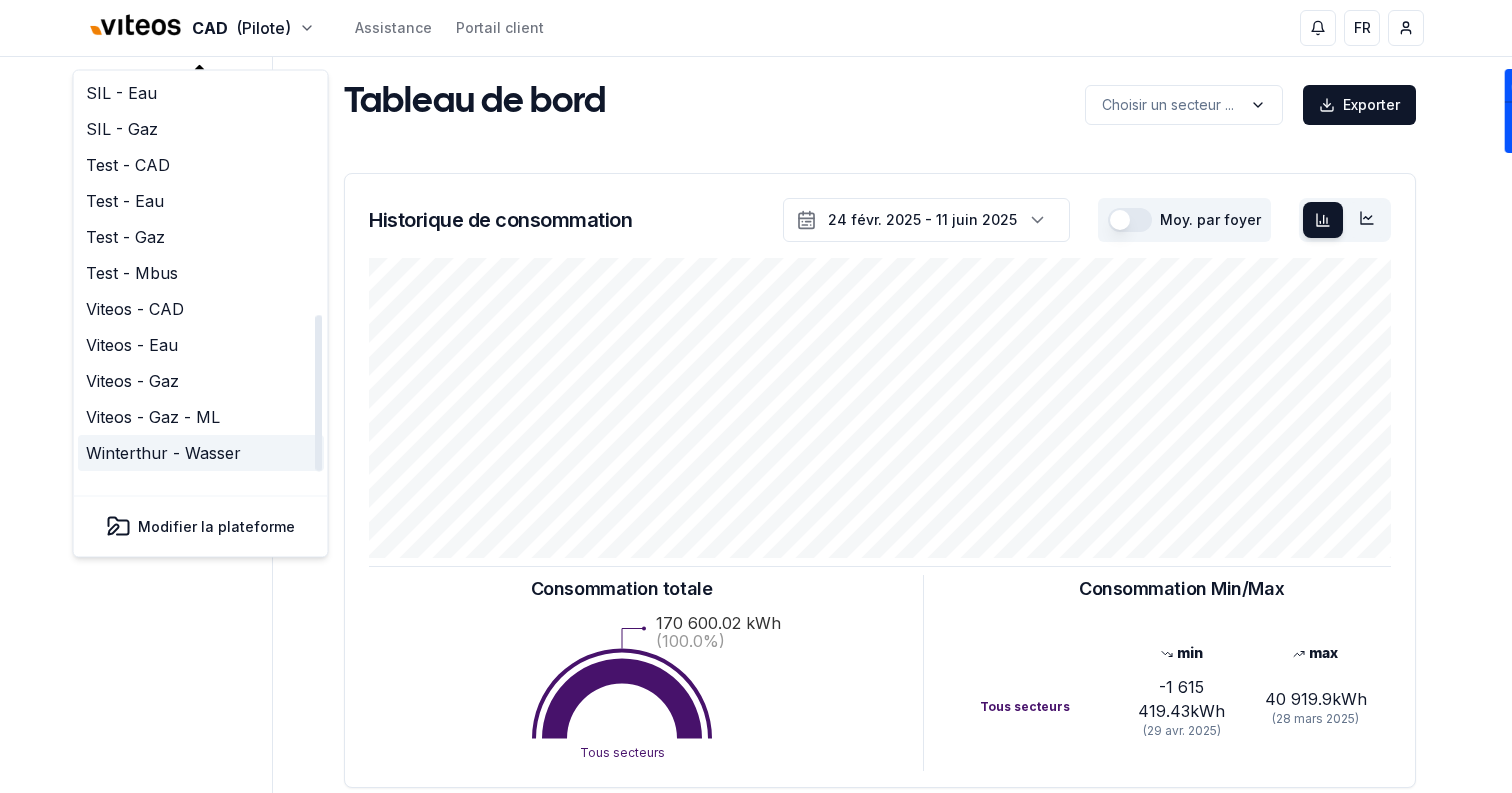 click on "Winterthur - Wasser" at bounding box center (201, 454) 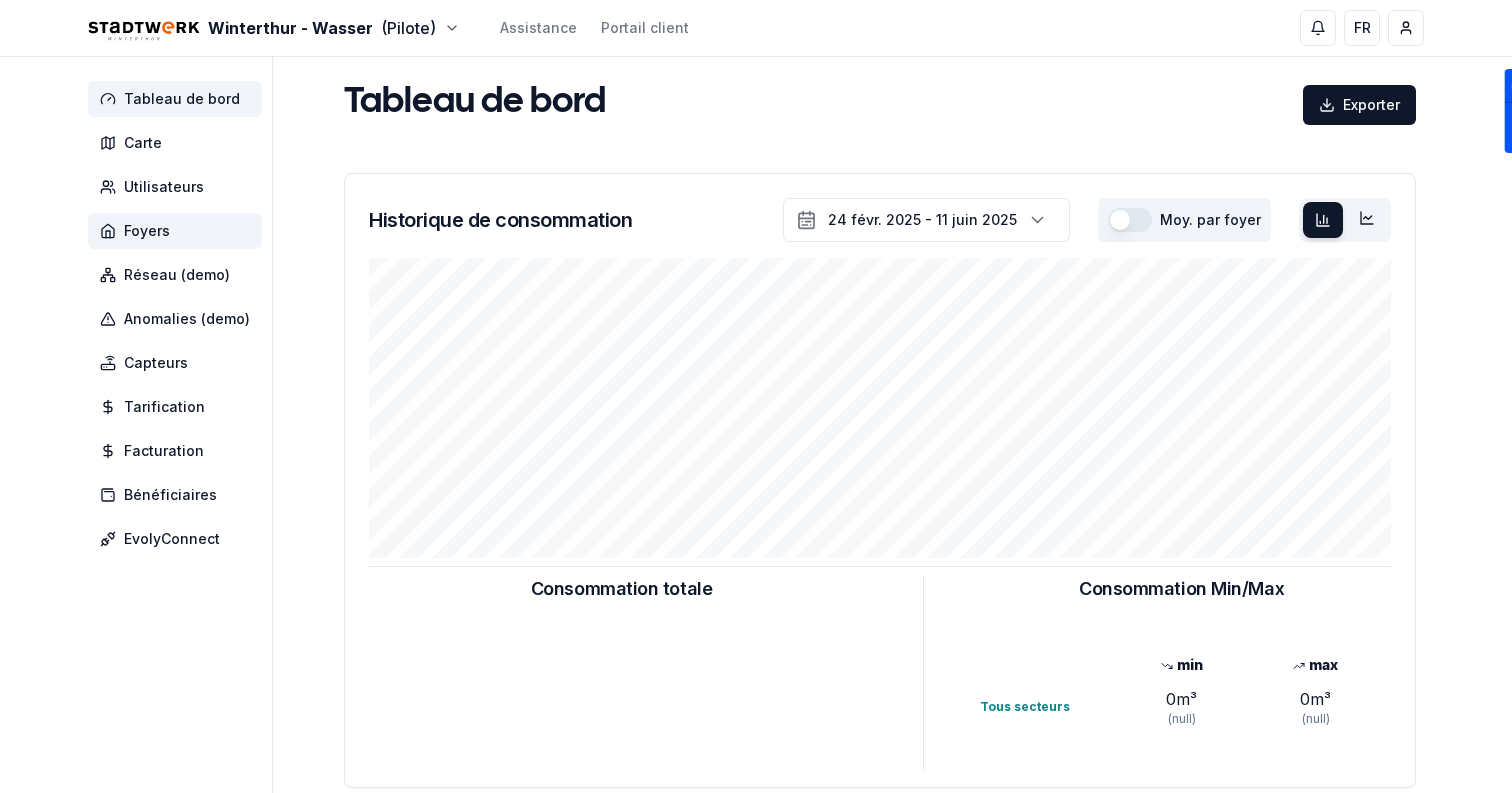 click on "Foyers" at bounding box center (175, 231) 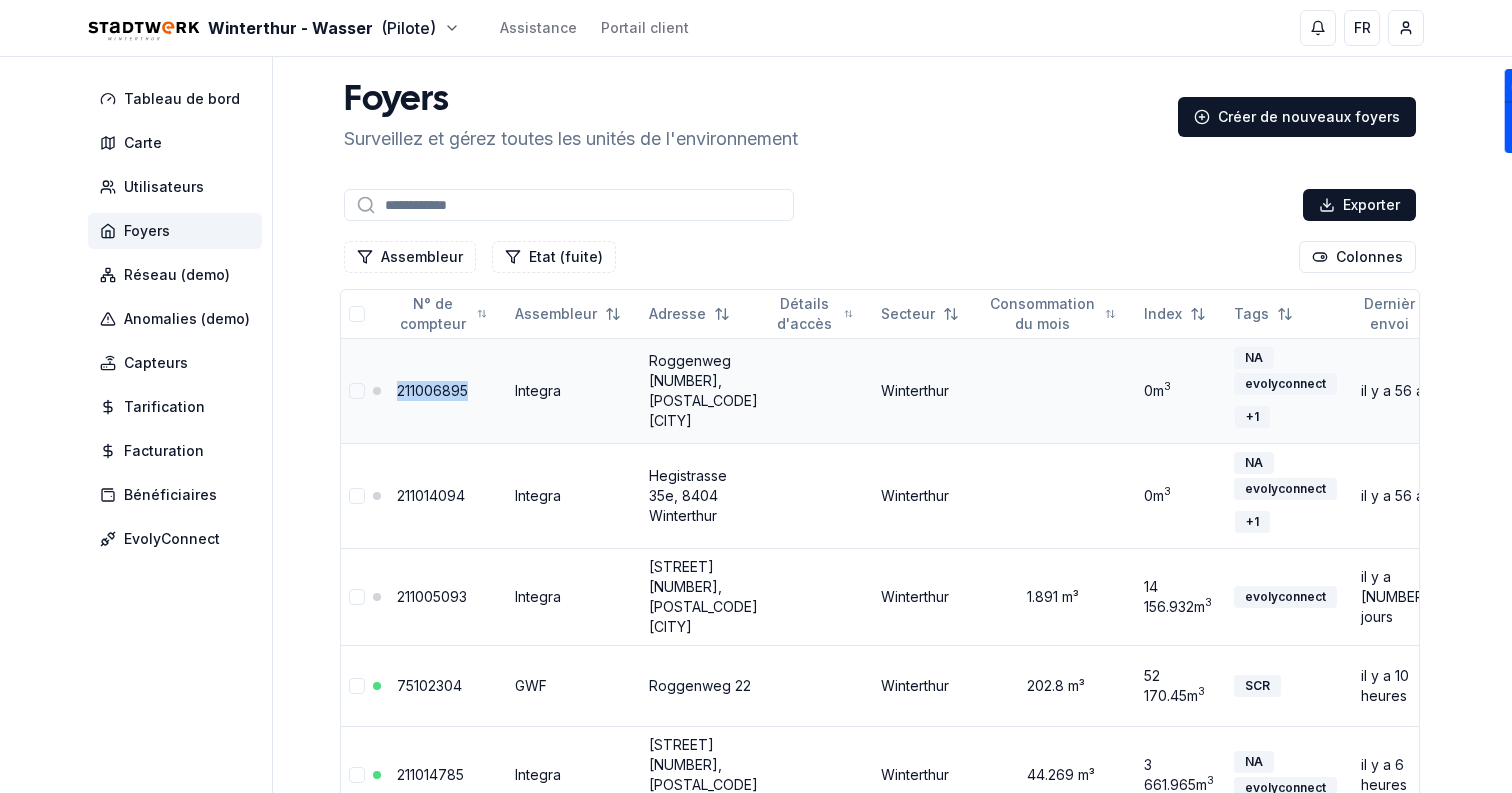 drag, startPoint x: 472, startPoint y: 389, endPoint x: 374, endPoint y: 393, distance: 98.0816 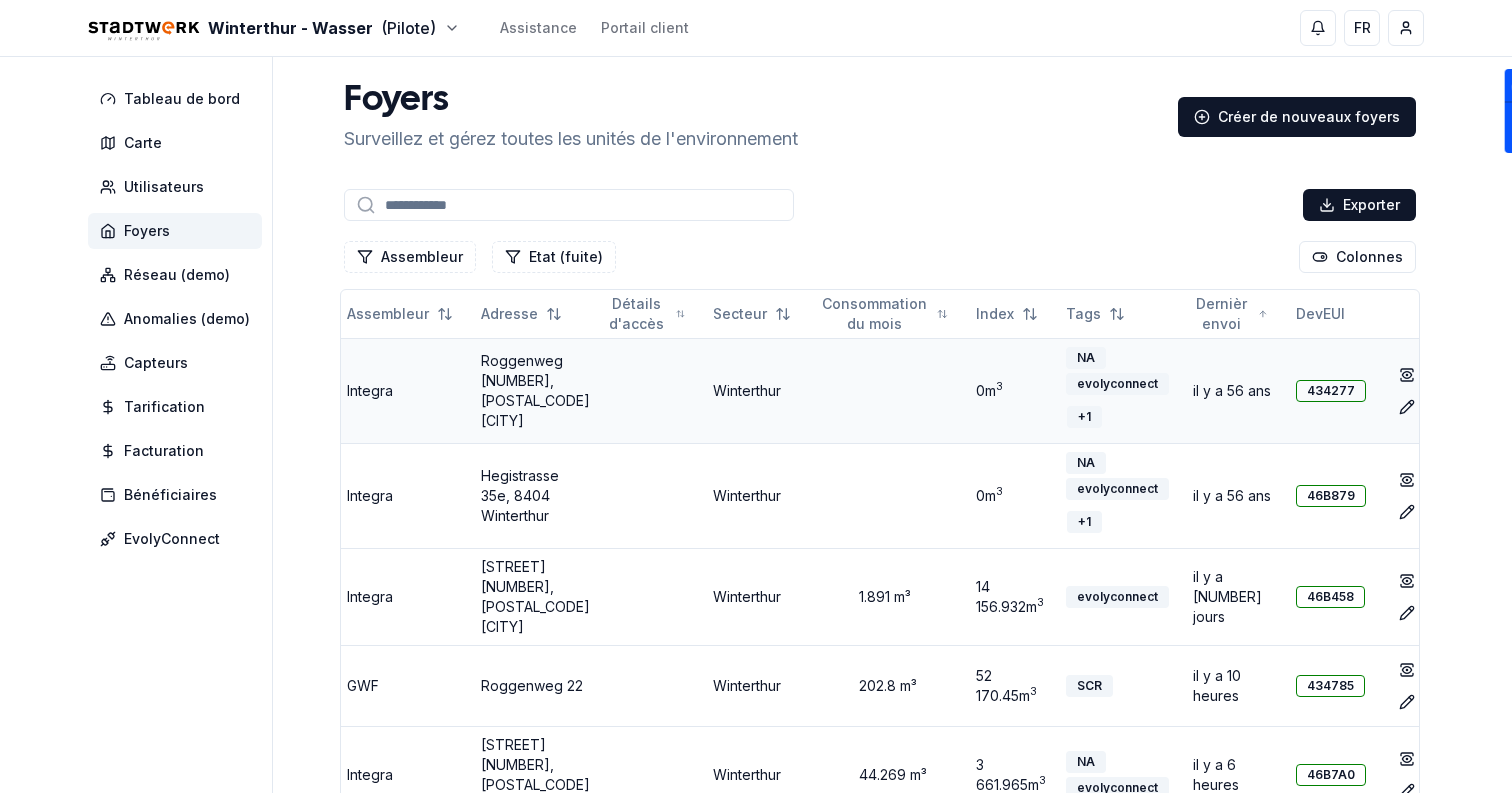 click on "434277" at bounding box center [1331, 391] 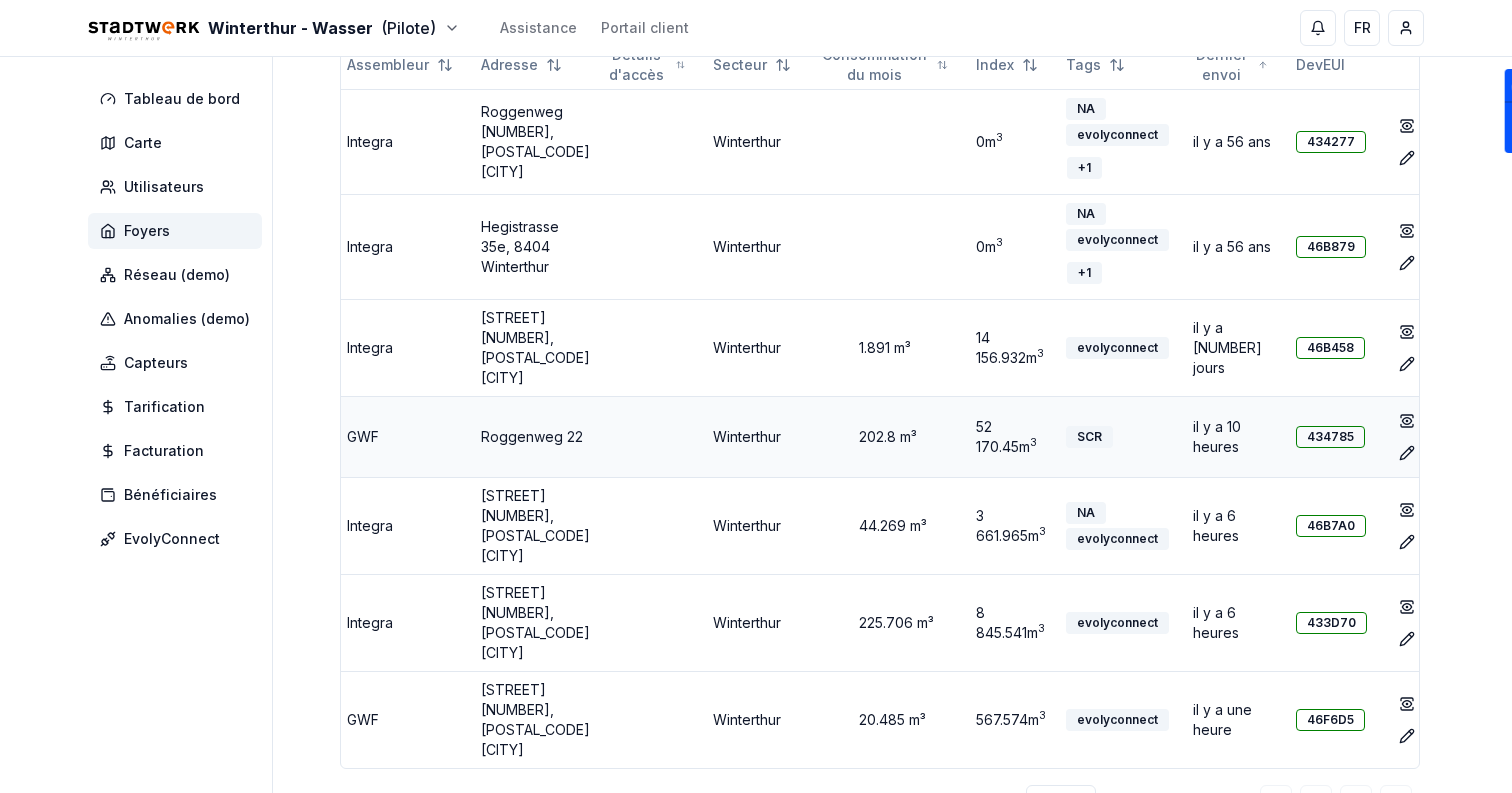 scroll, scrollTop: 251, scrollLeft: 0, axis: vertical 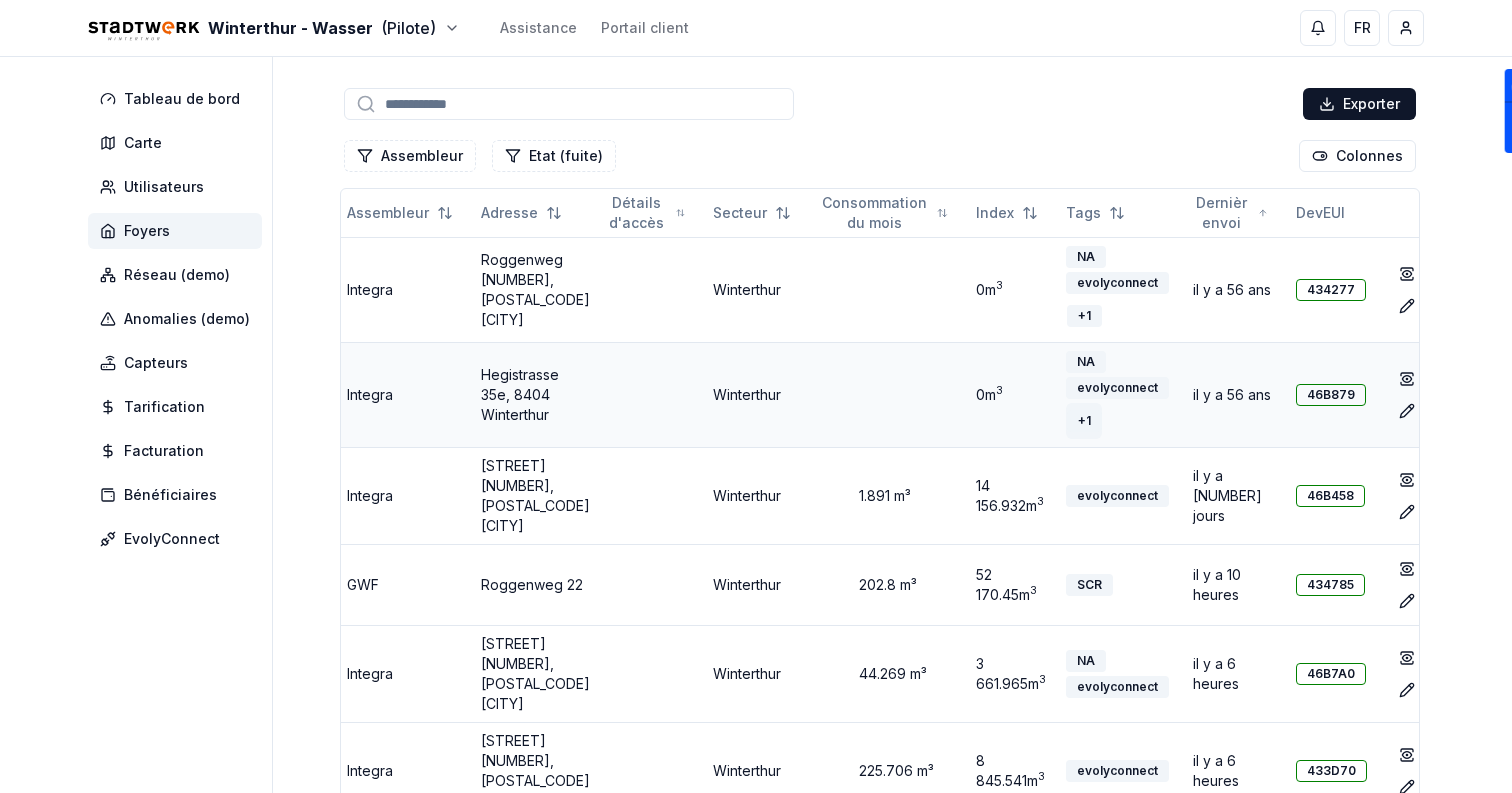 click on "+ 1" at bounding box center [1084, 421] 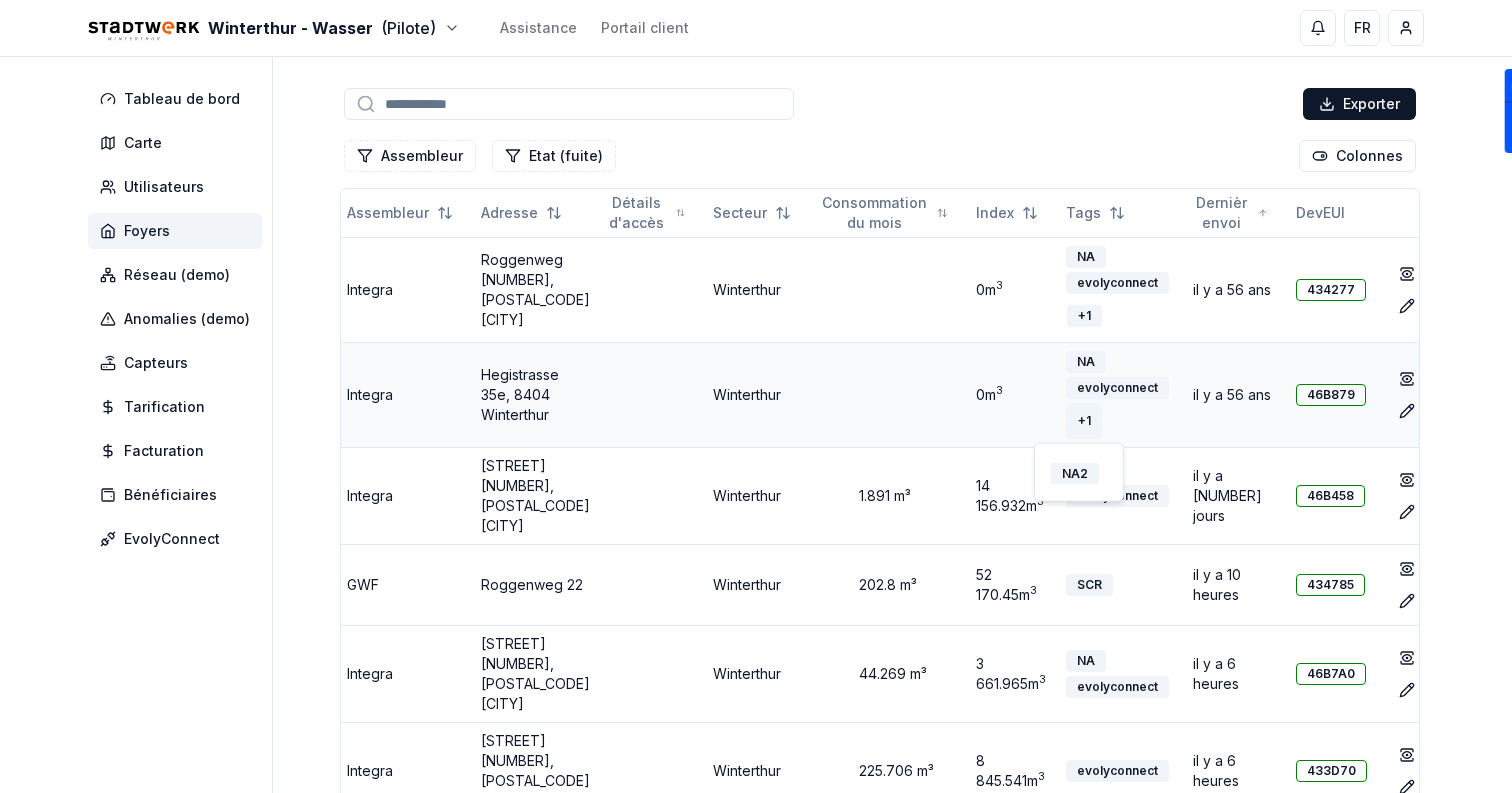 click on "+ 1" at bounding box center (1084, 421) 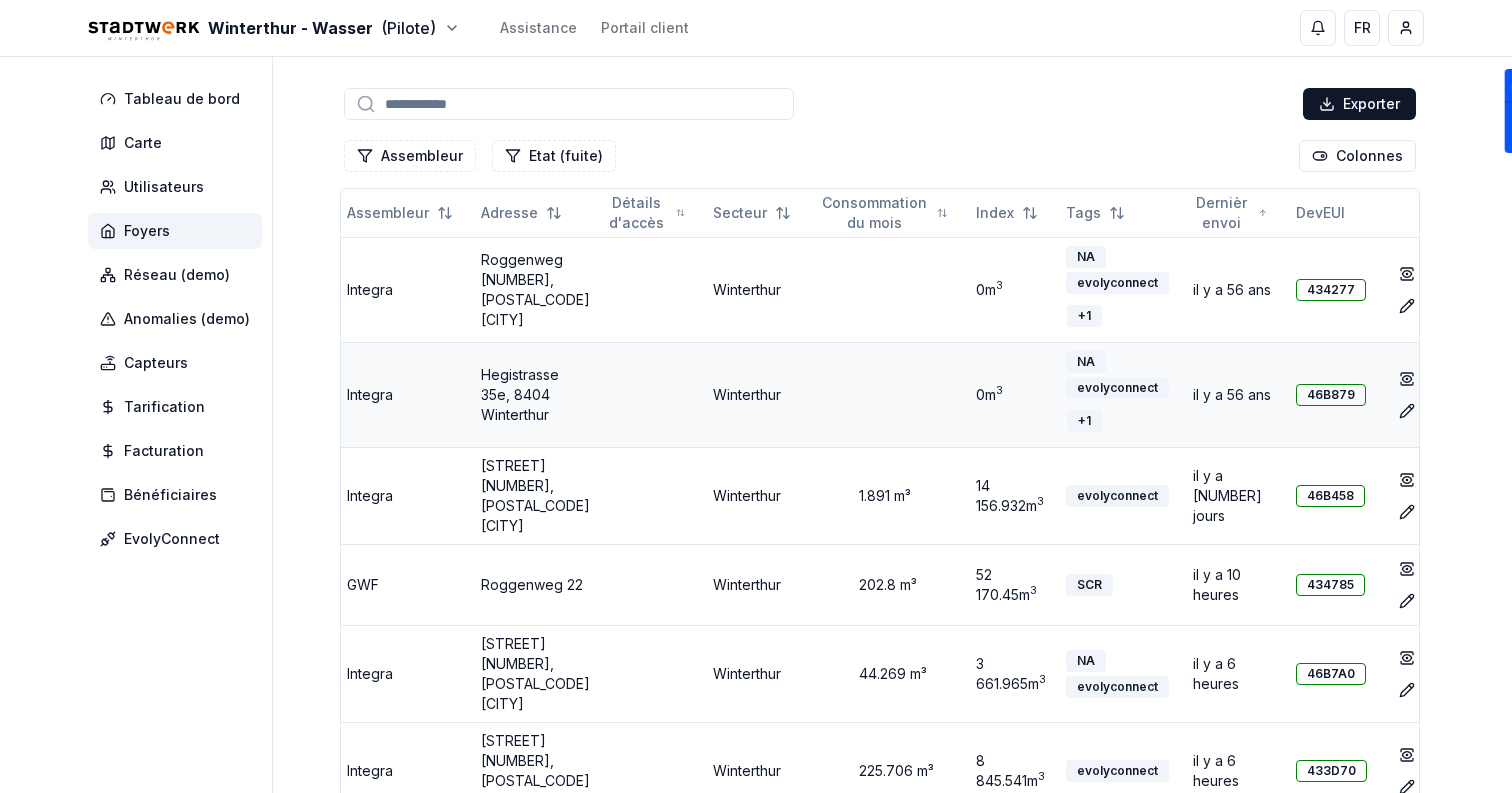 scroll, scrollTop: 0, scrollLeft: 0, axis: both 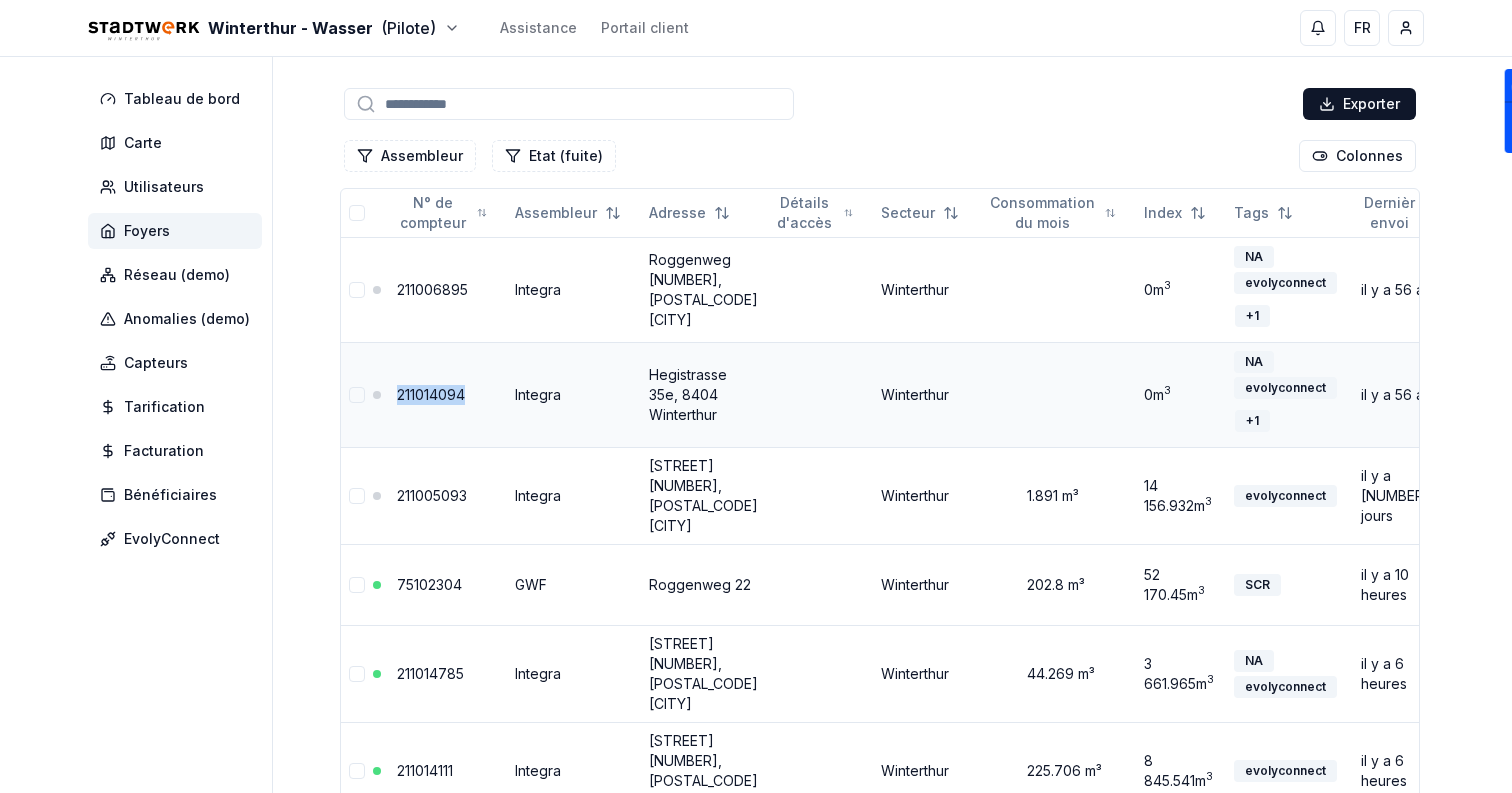 drag, startPoint x: 470, startPoint y: 392, endPoint x: 395, endPoint y: 391, distance: 75.00667 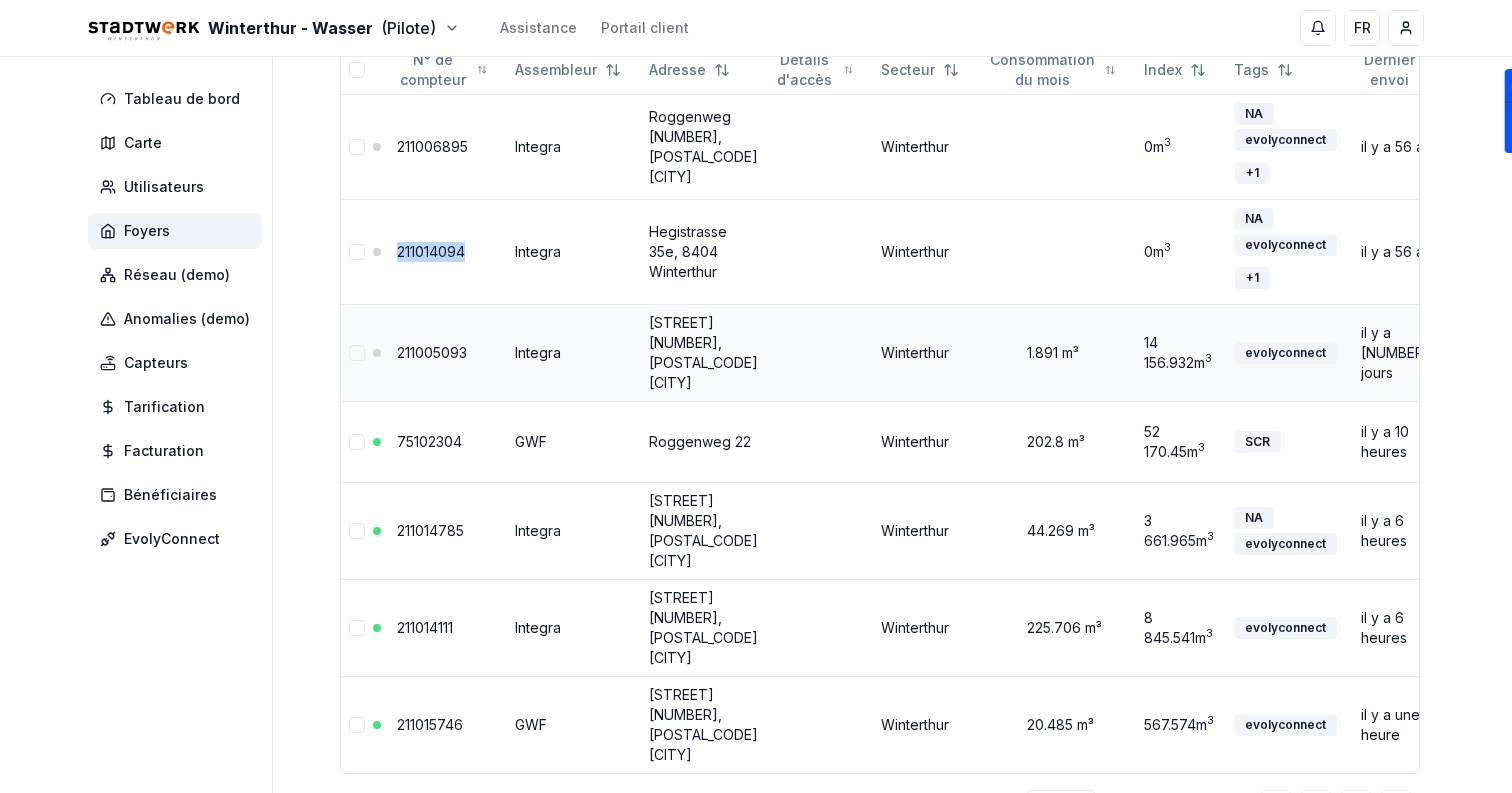 scroll, scrollTop: 243, scrollLeft: 0, axis: vertical 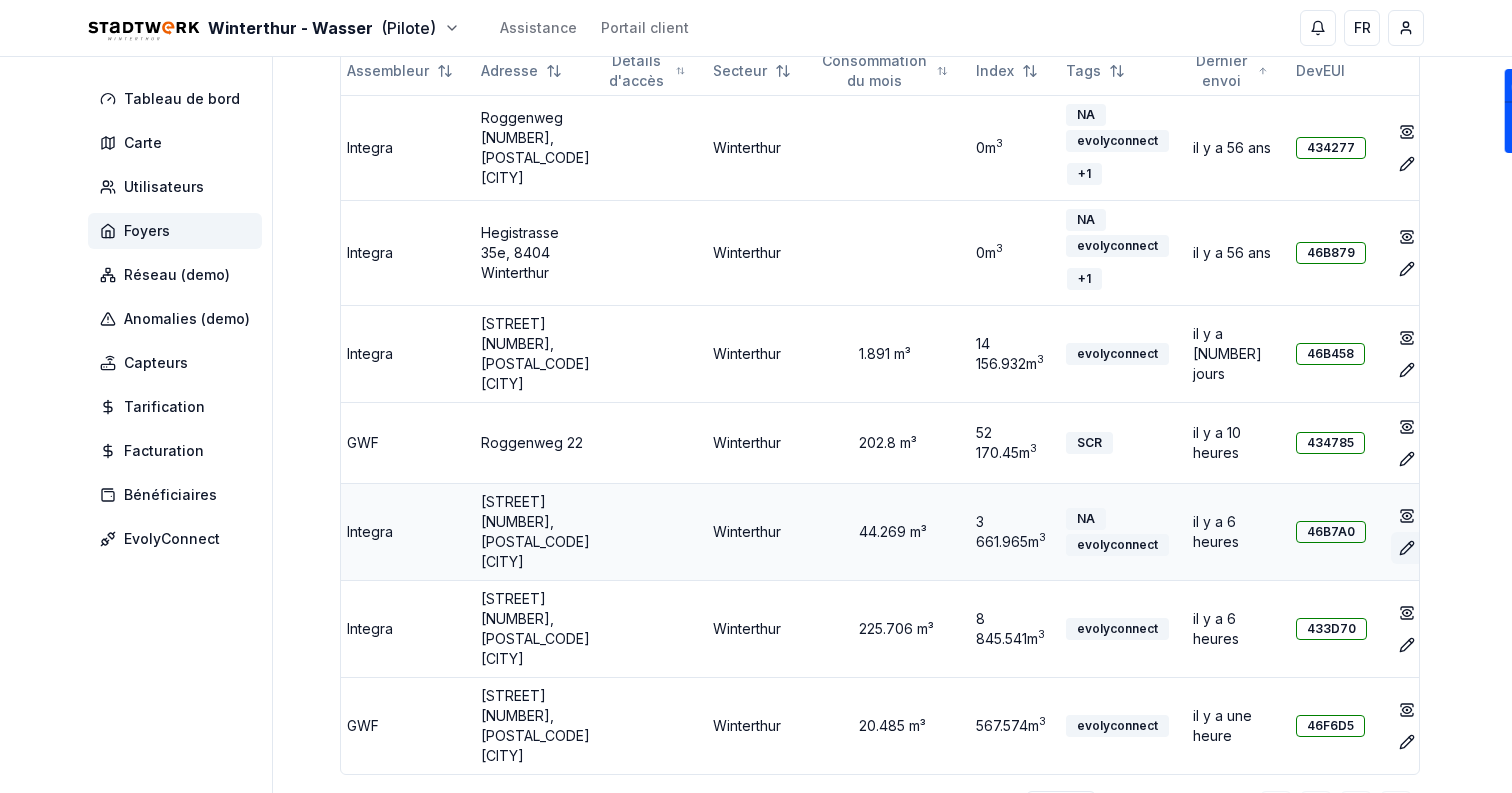 click 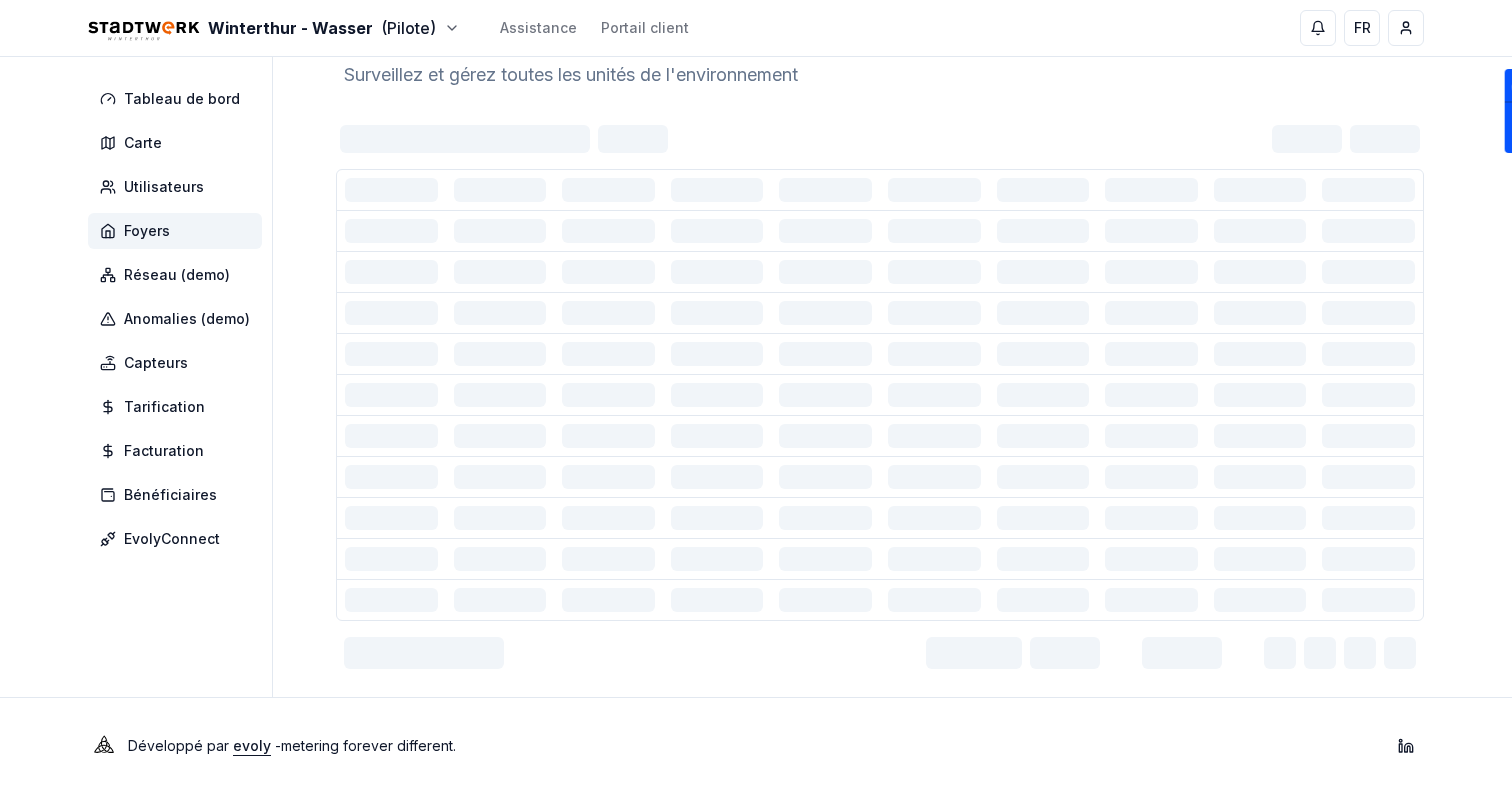 scroll, scrollTop: 0, scrollLeft: 0, axis: both 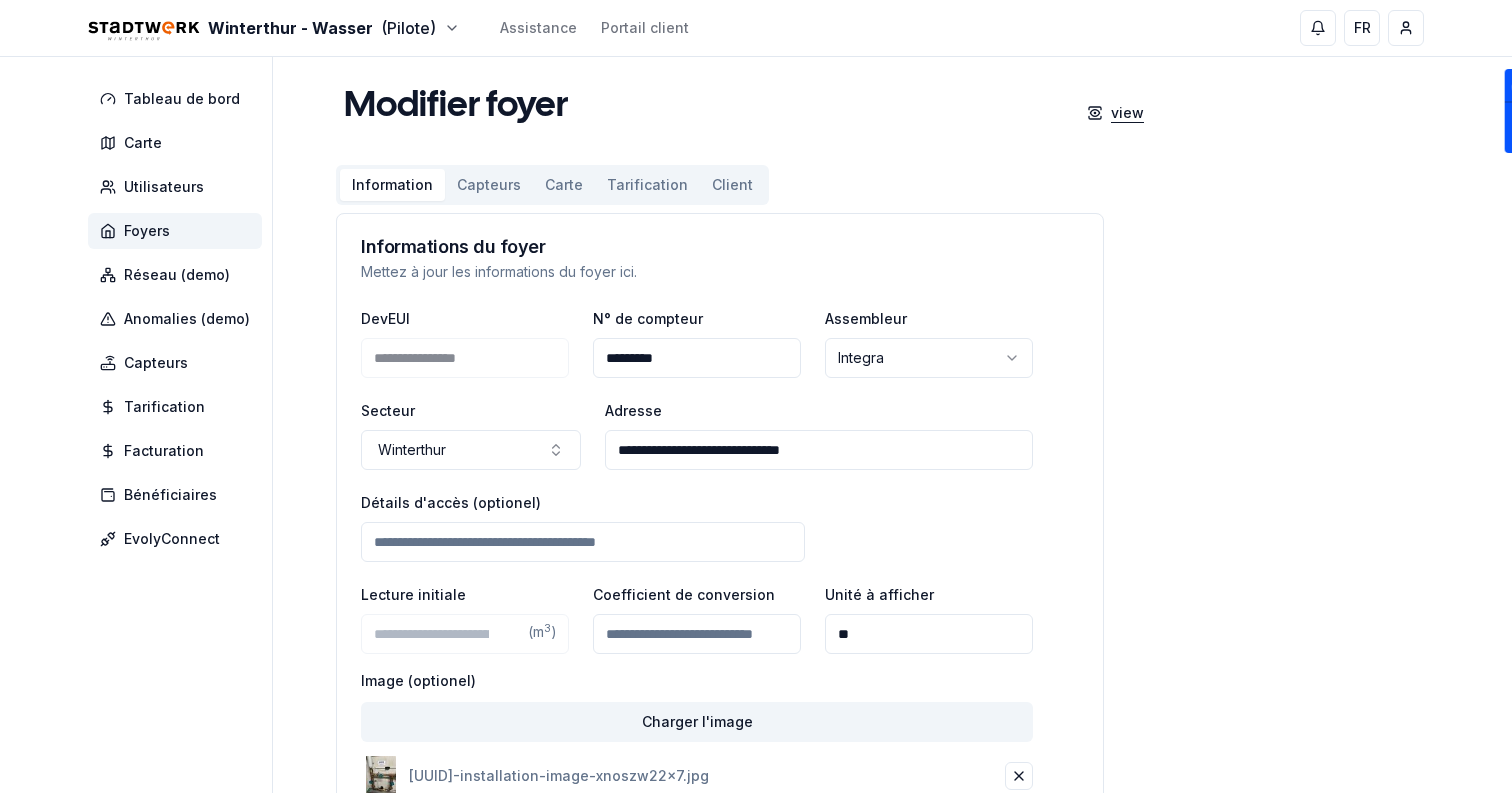click on "view" at bounding box center [1127, 113] 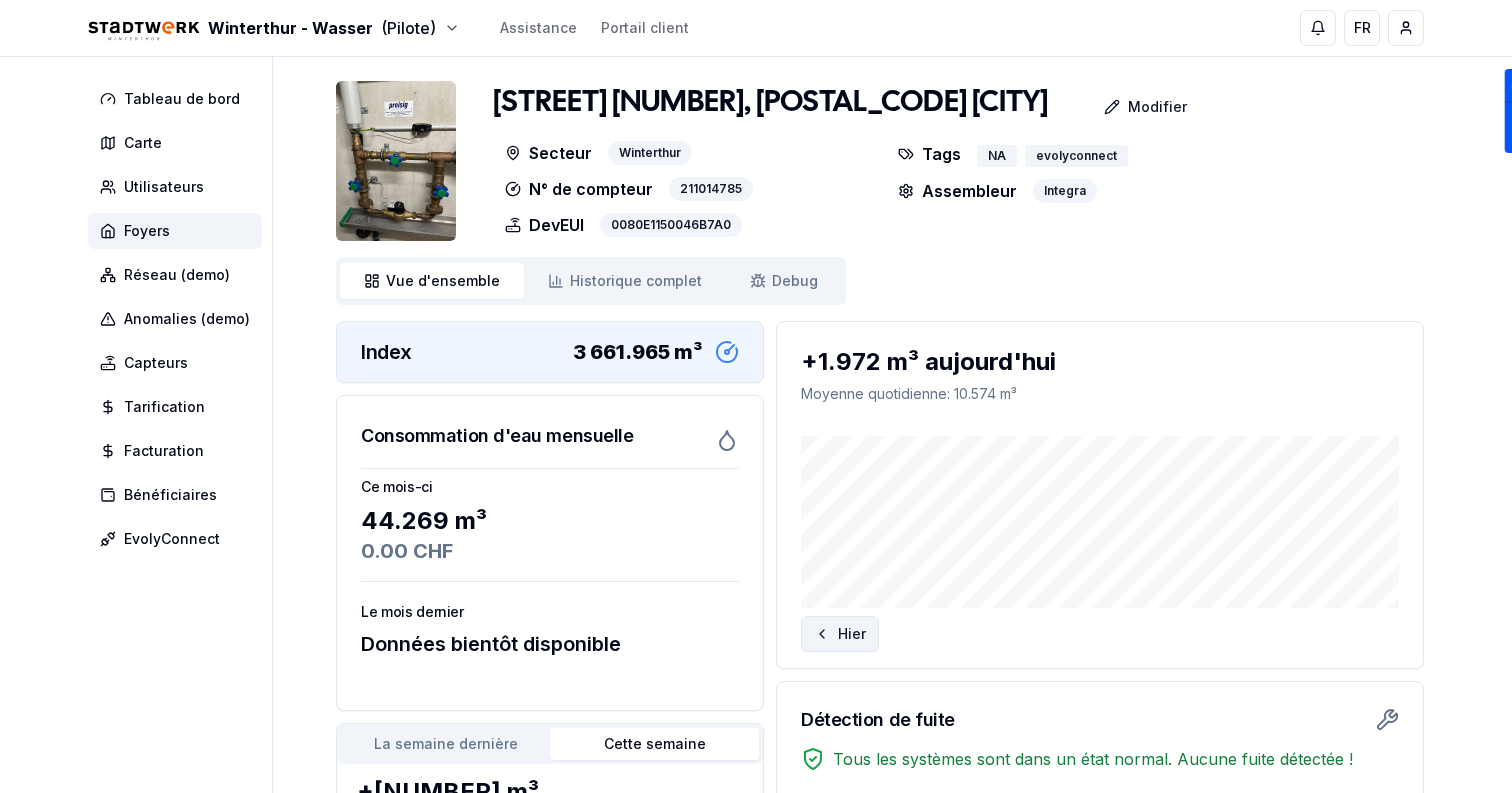 click on "Hier" at bounding box center [840, 634] 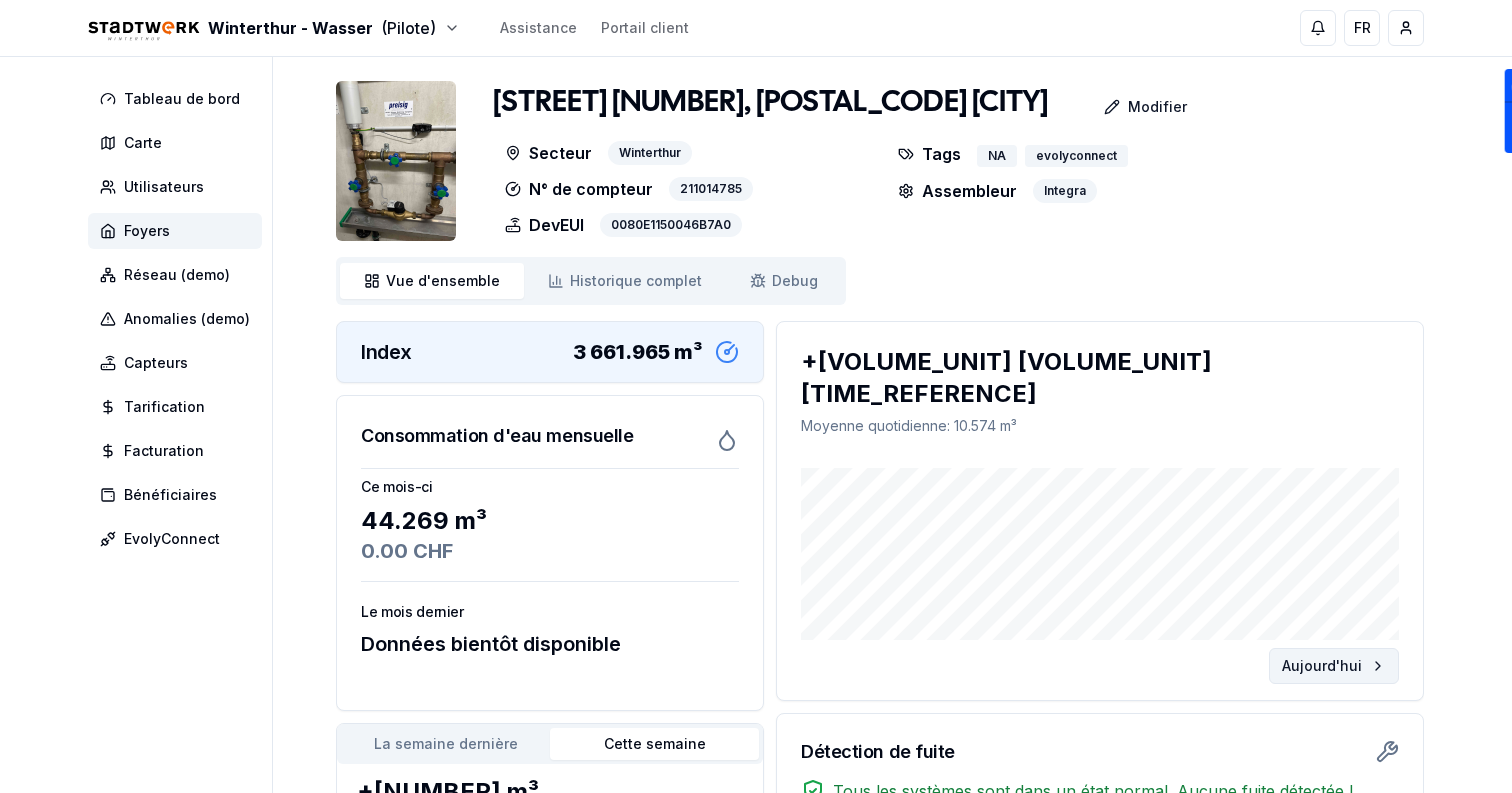 click on "Aujourd'hui" at bounding box center [1334, 666] 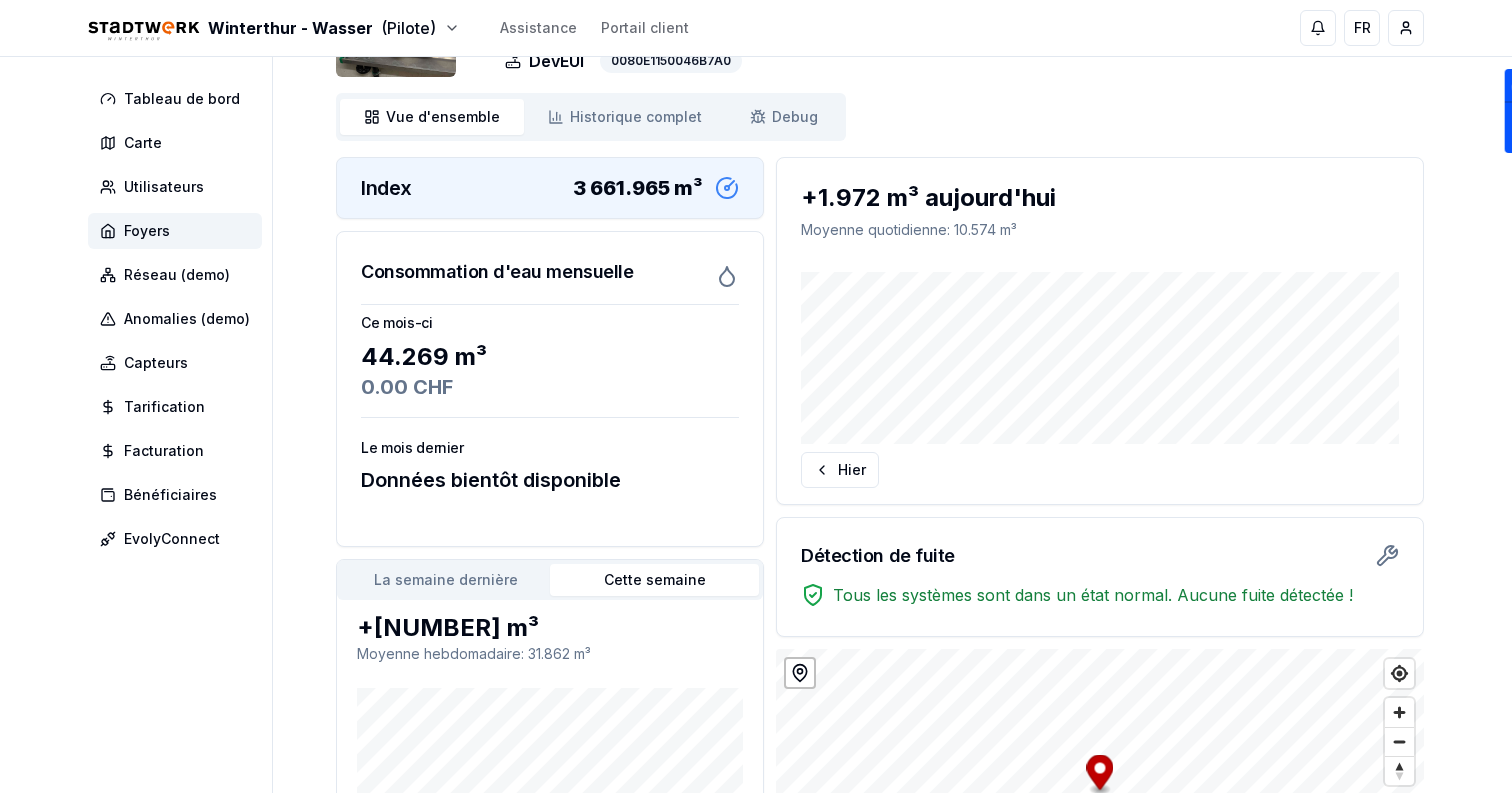 scroll, scrollTop: 0, scrollLeft: 0, axis: both 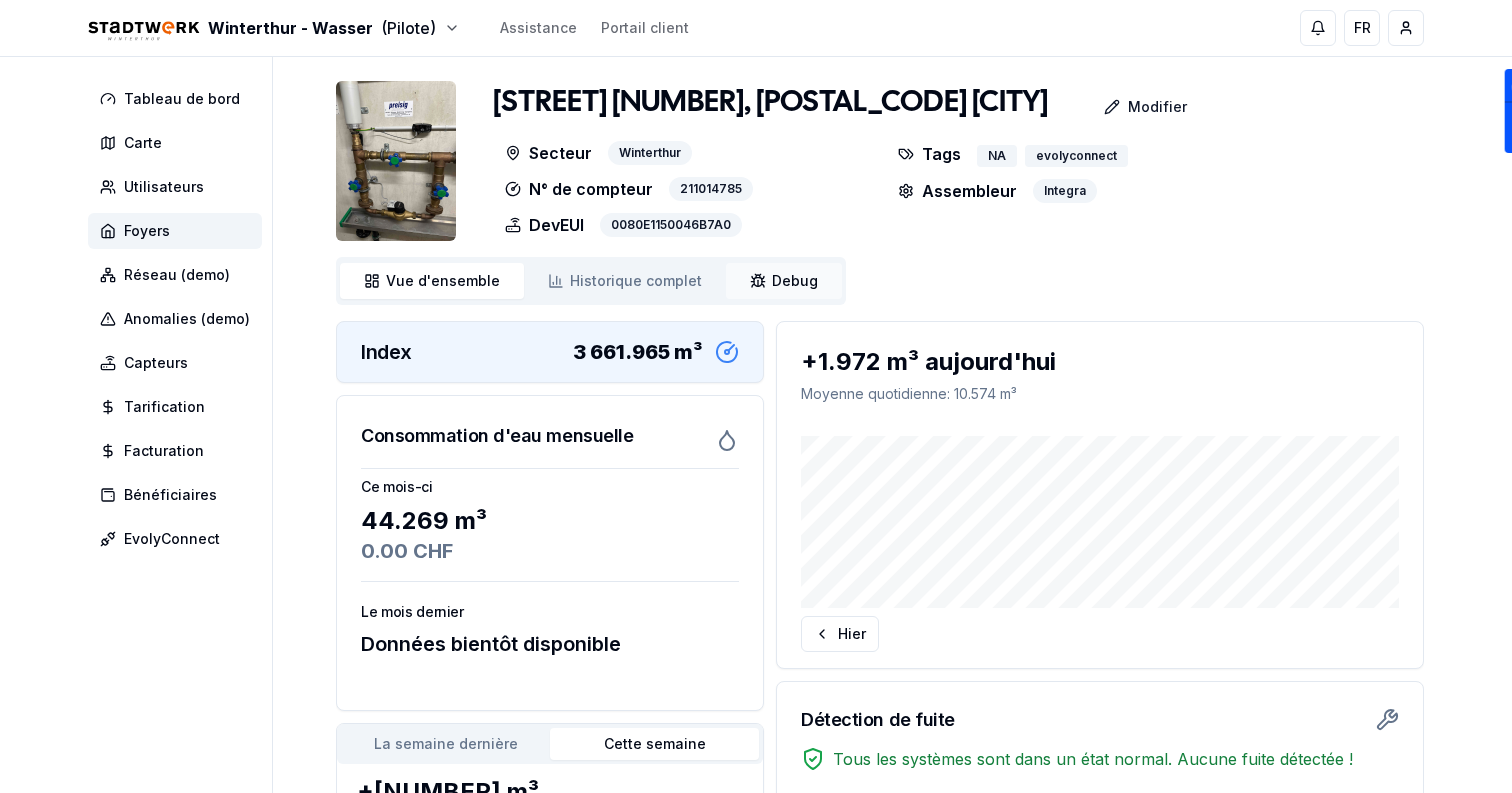 click on "Debug" at bounding box center [795, 281] 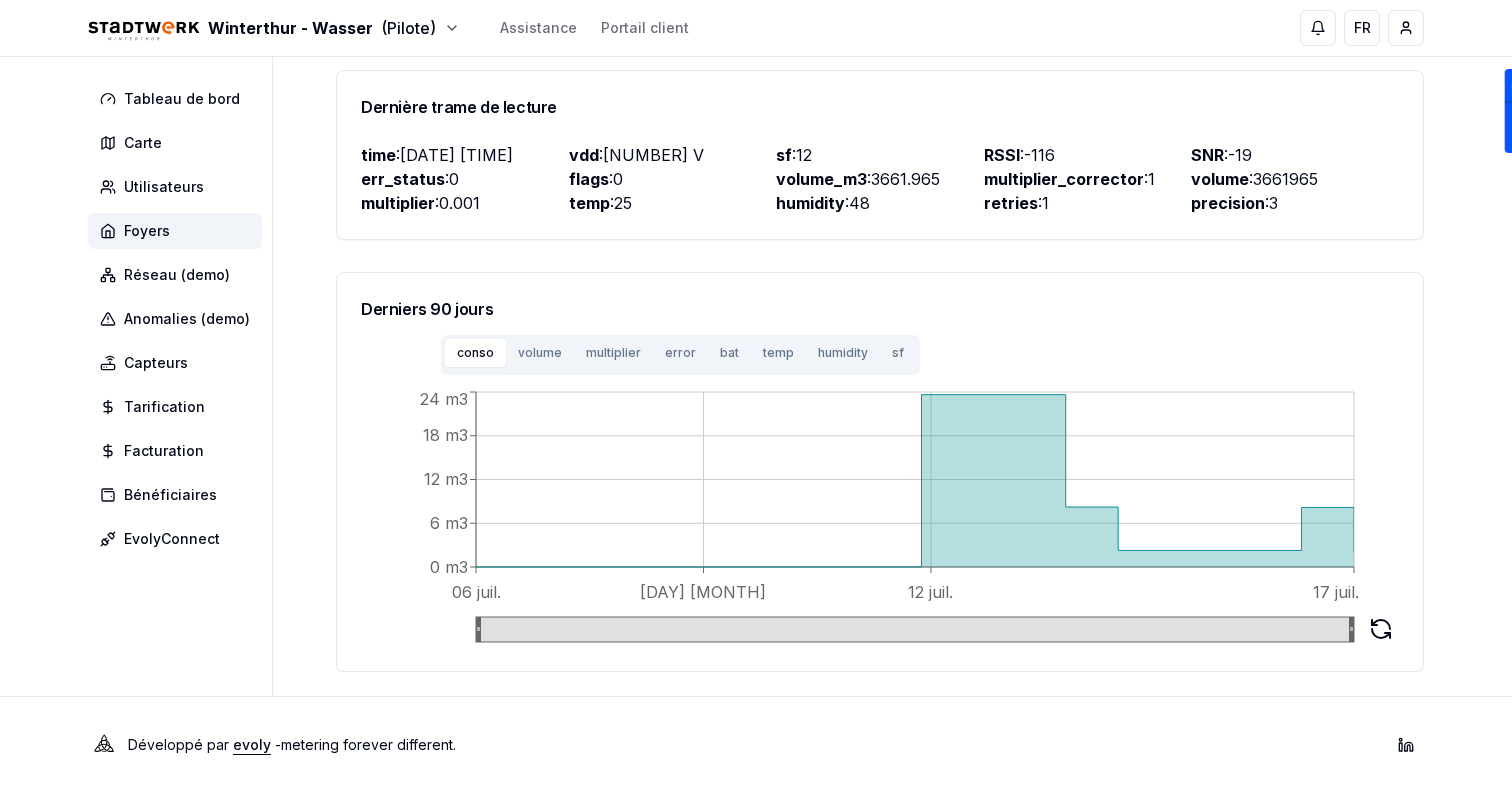 scroll, scrollTop: 0, scrollLeft: 0, axis: both 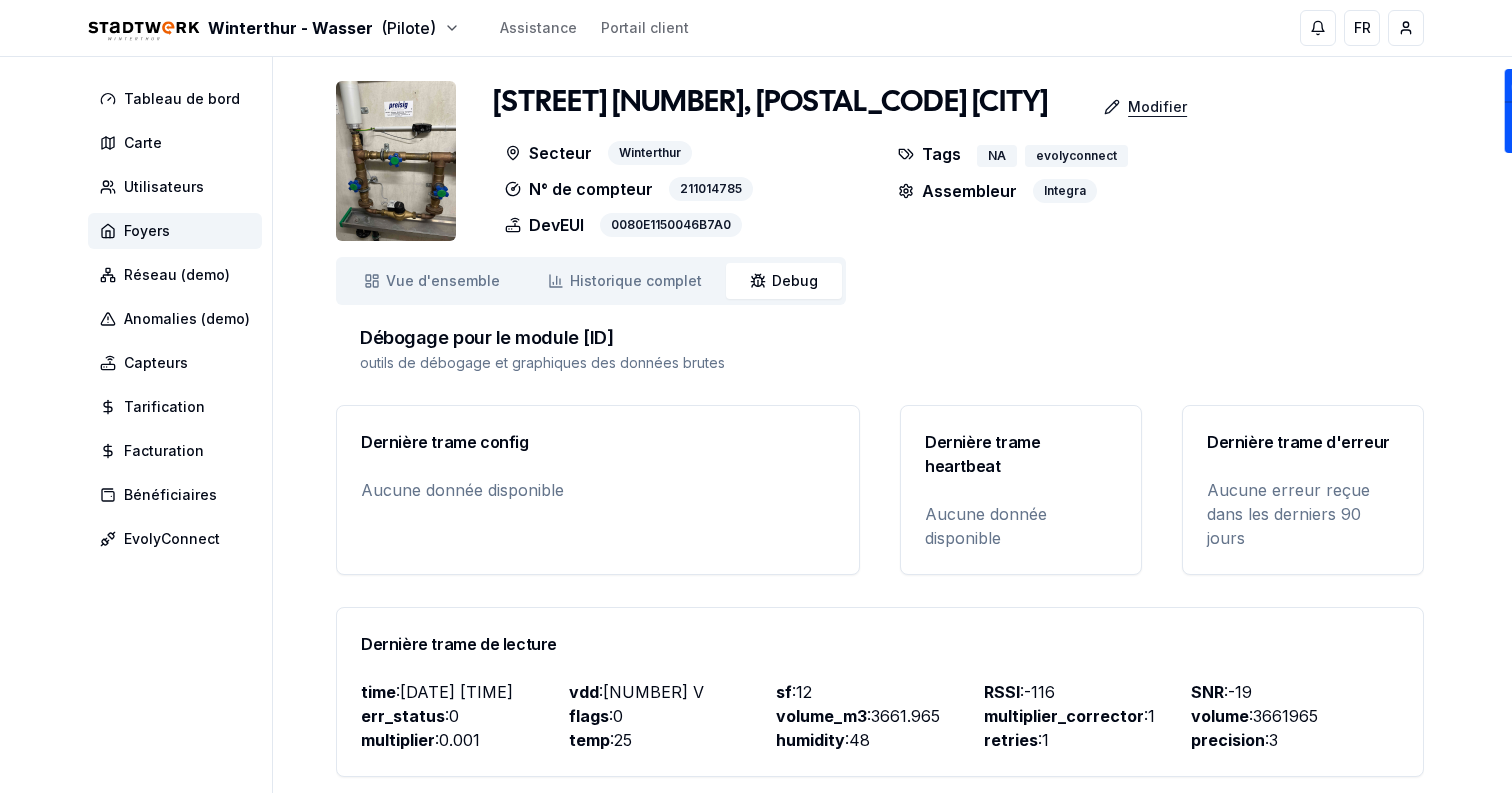 click on "Modifier" at bounding box center [1157, 107] 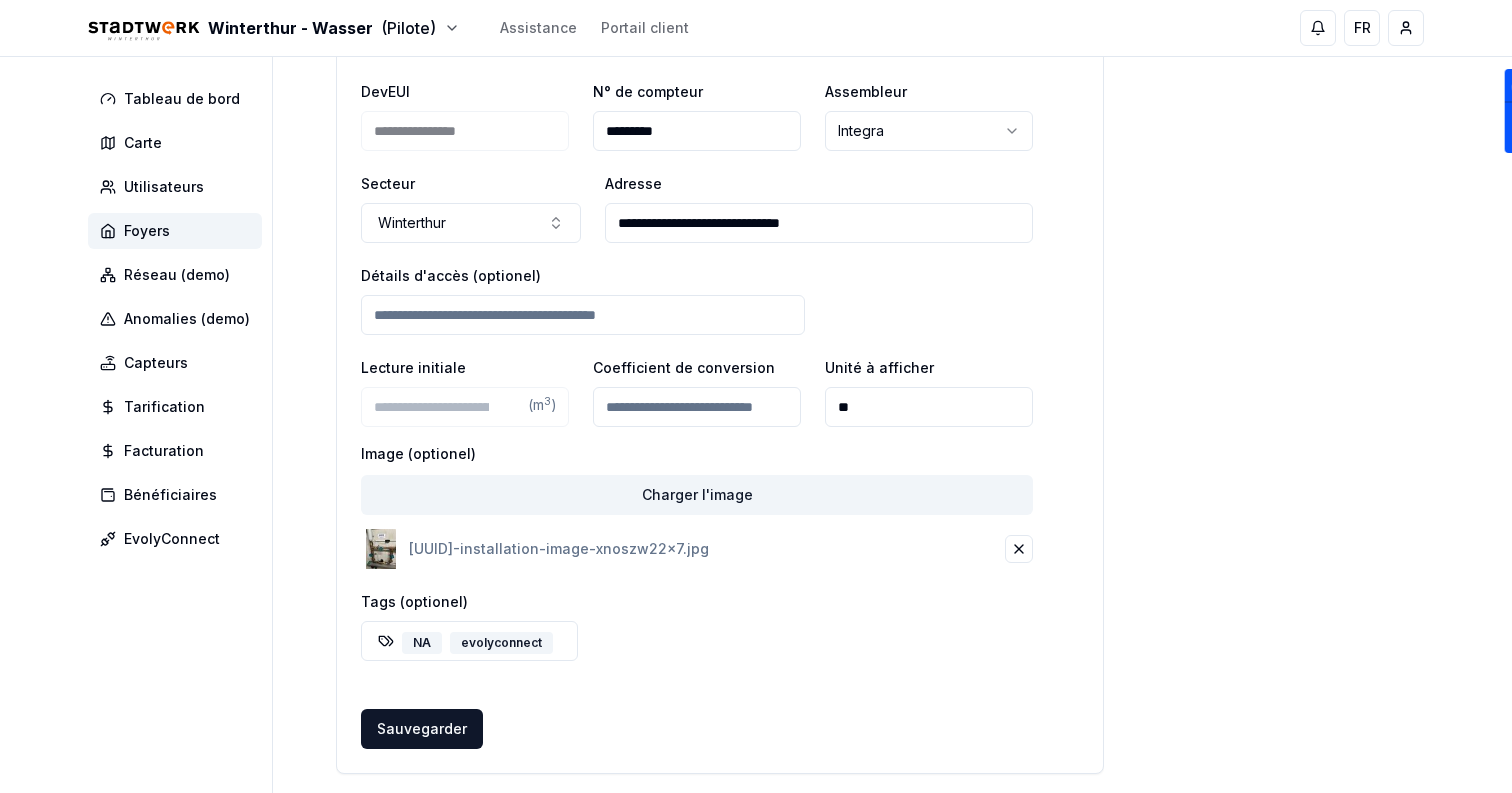 scroll, scrollTop: 286, scrollLeft: 0, axis: vertical 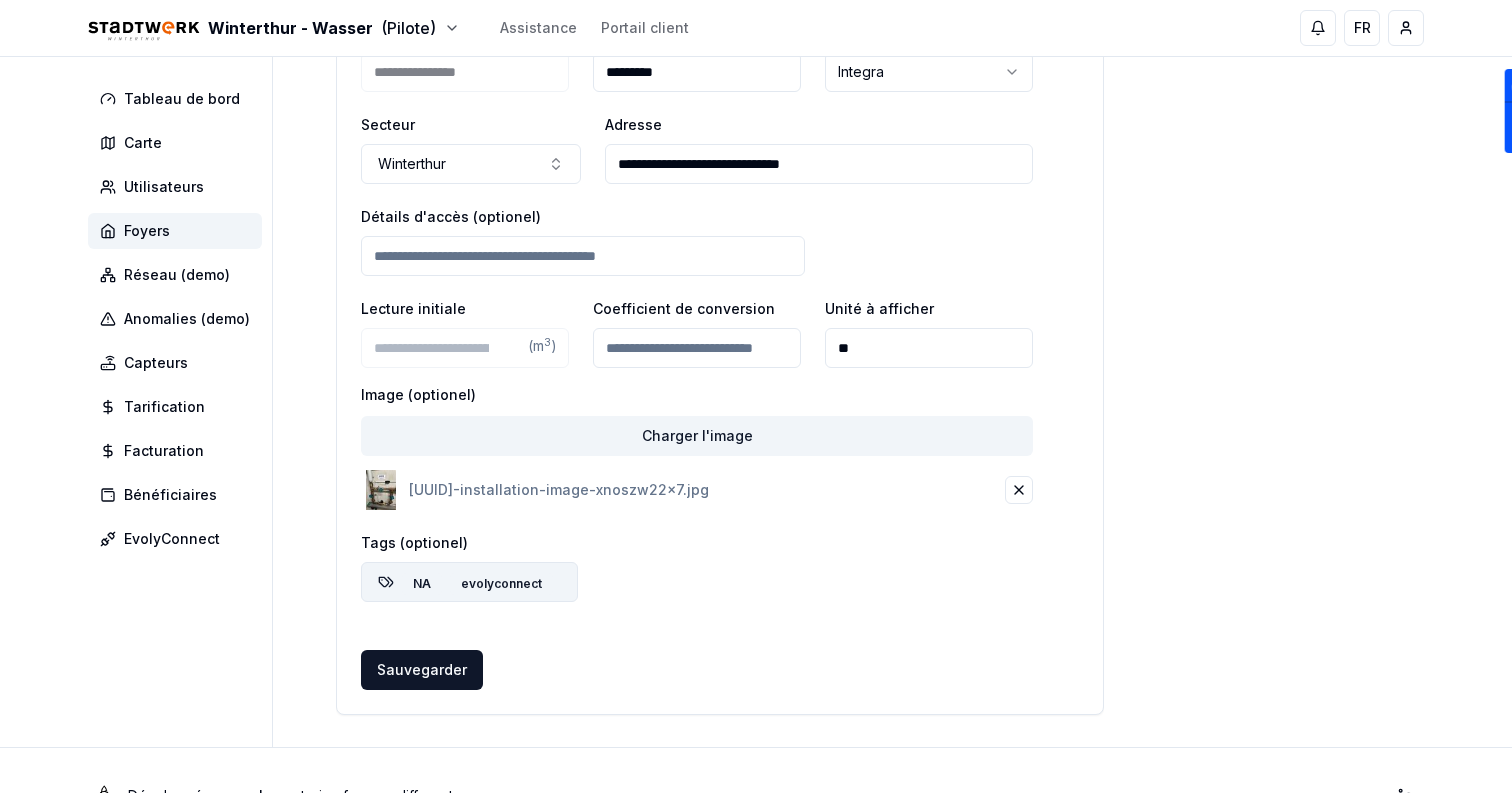 click on "Tags NA evolyconnect" at bounding box center [469, 582] 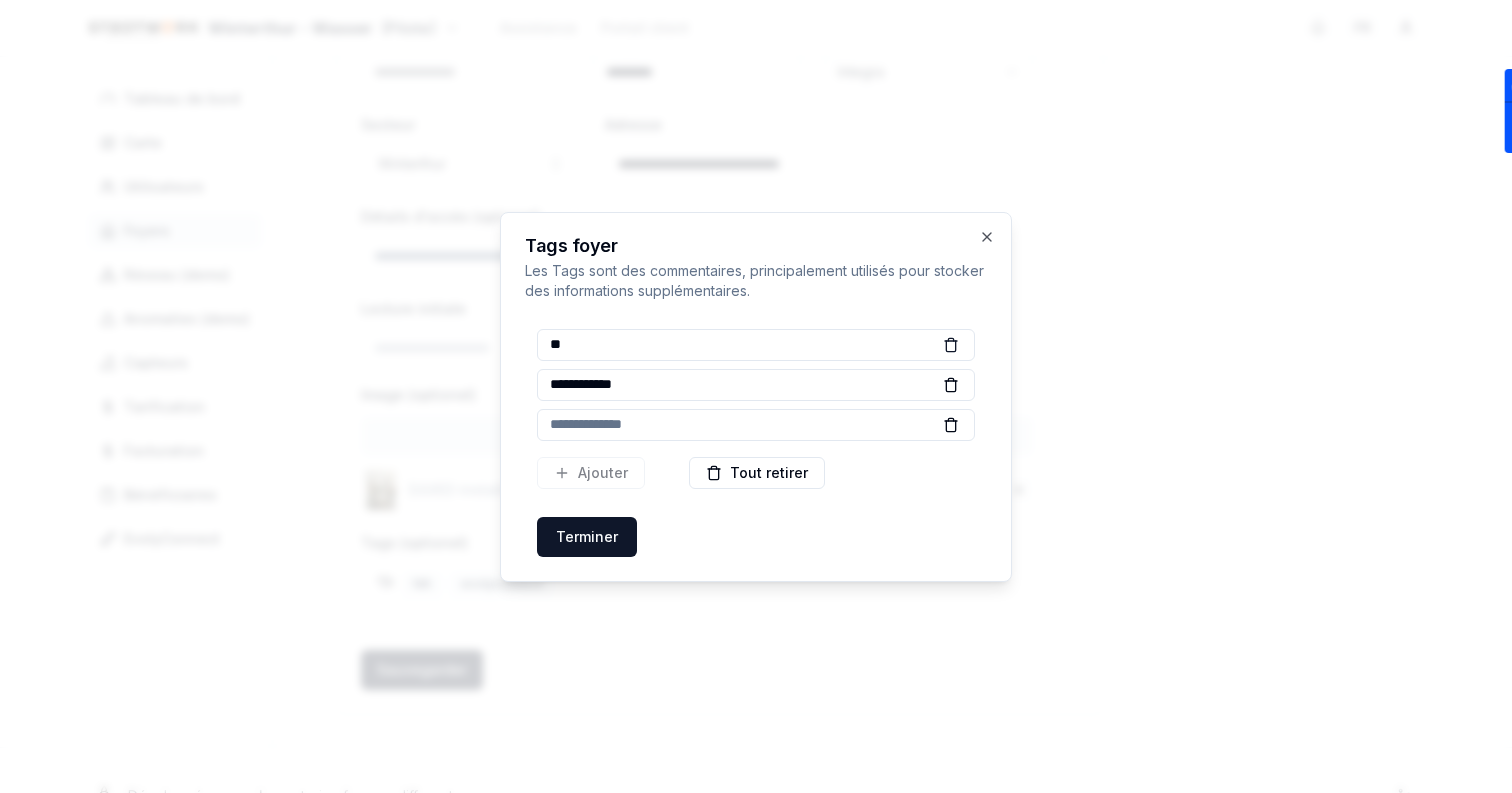 click 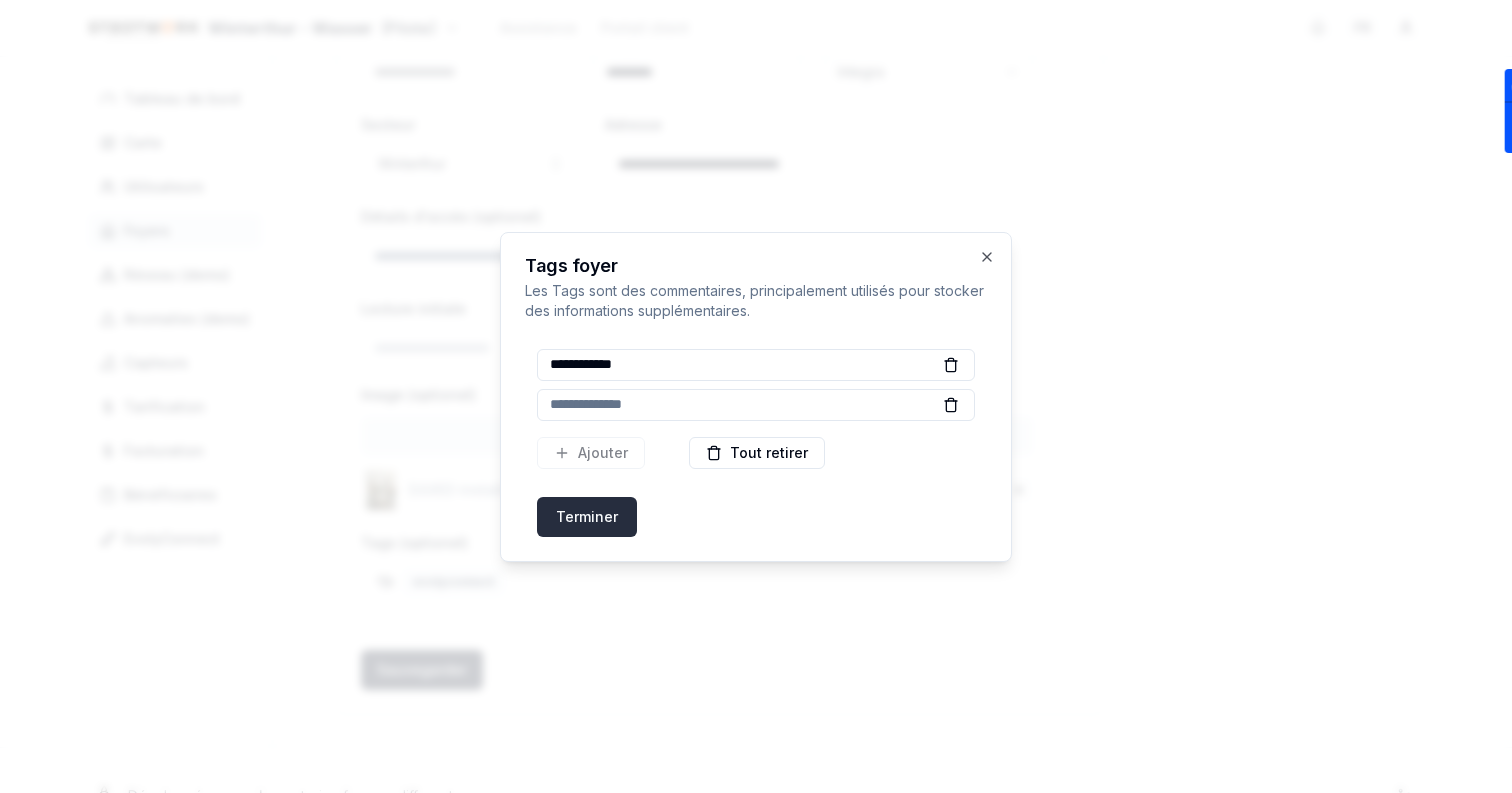 click on "Terminer" at bounding box center (587, 517) 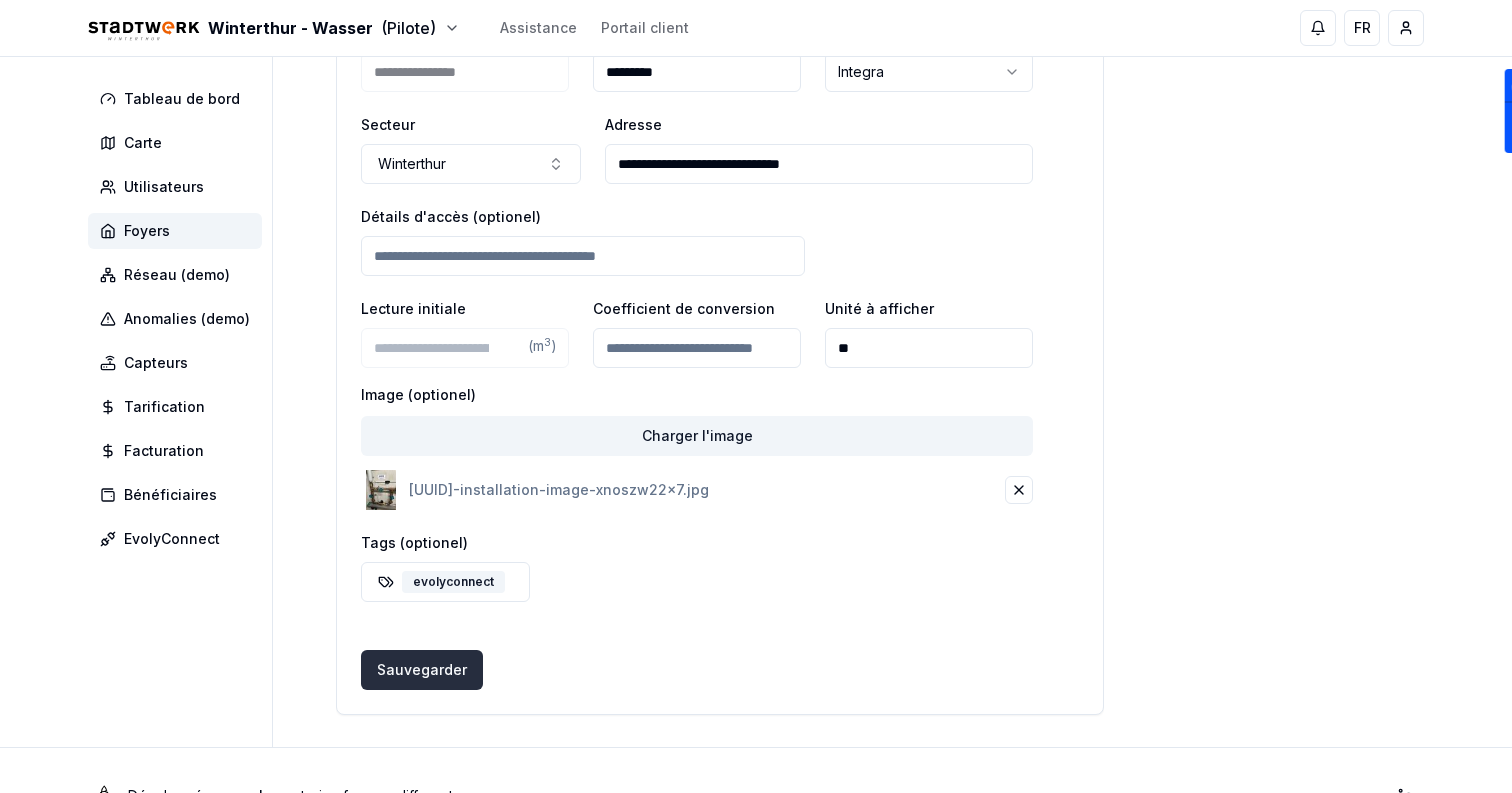 click on "Sauvegarder Sauvegarder" at bounding box center [422, 670] 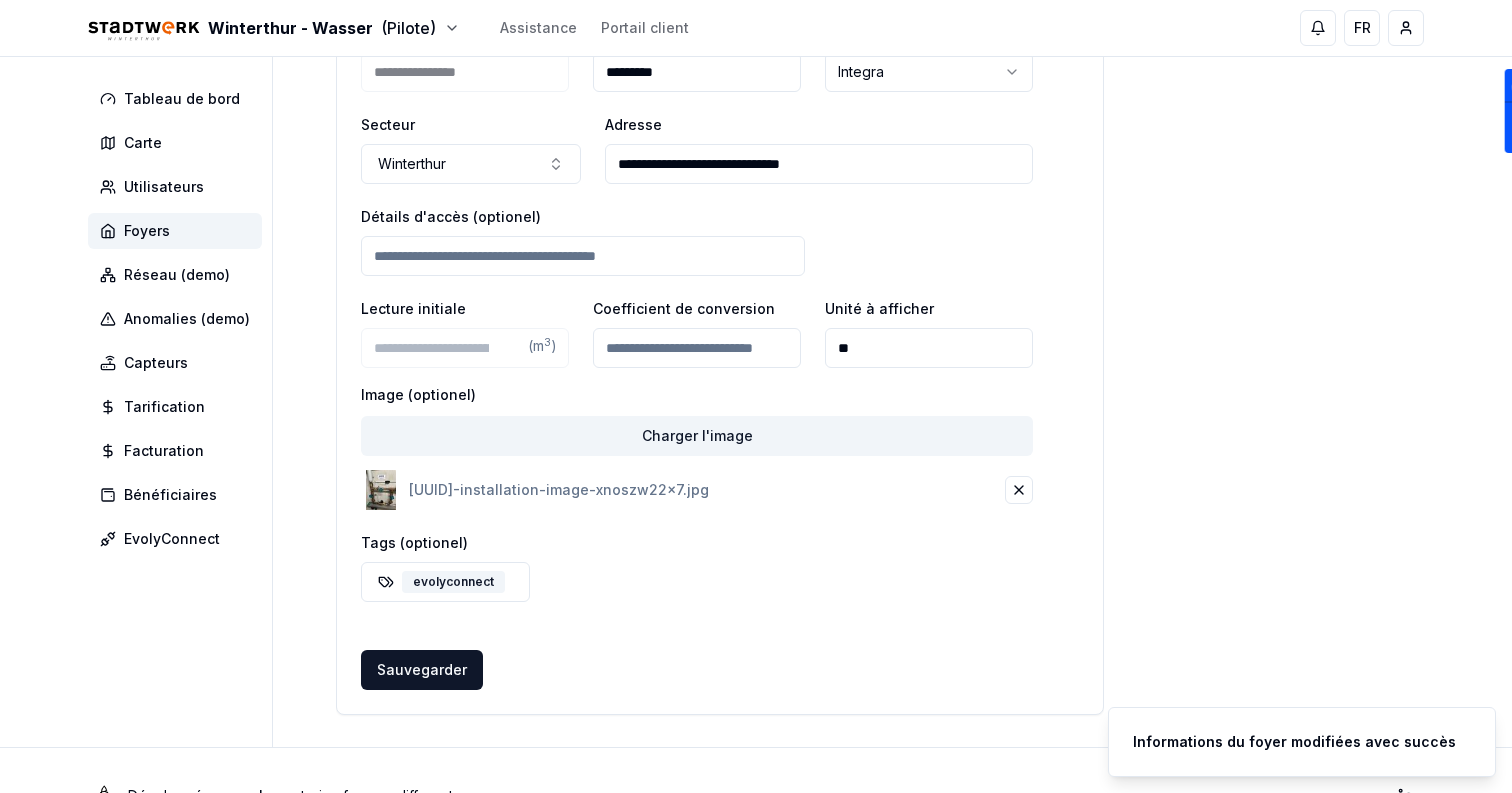 scroll, scrollTop: 0, scrollLeft: 0, axis: both 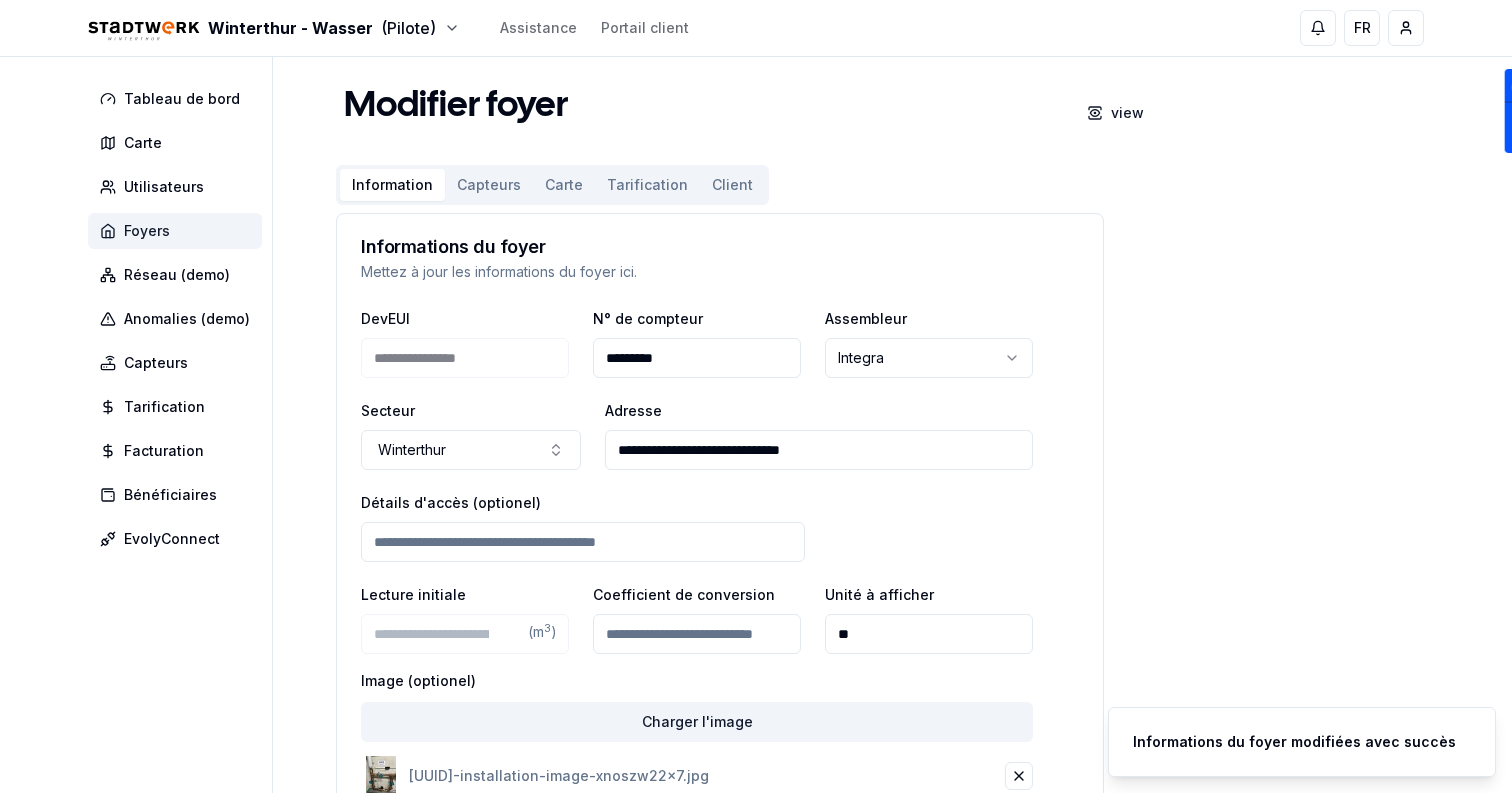 click on "Foyers" at bounding box center [175, 231] 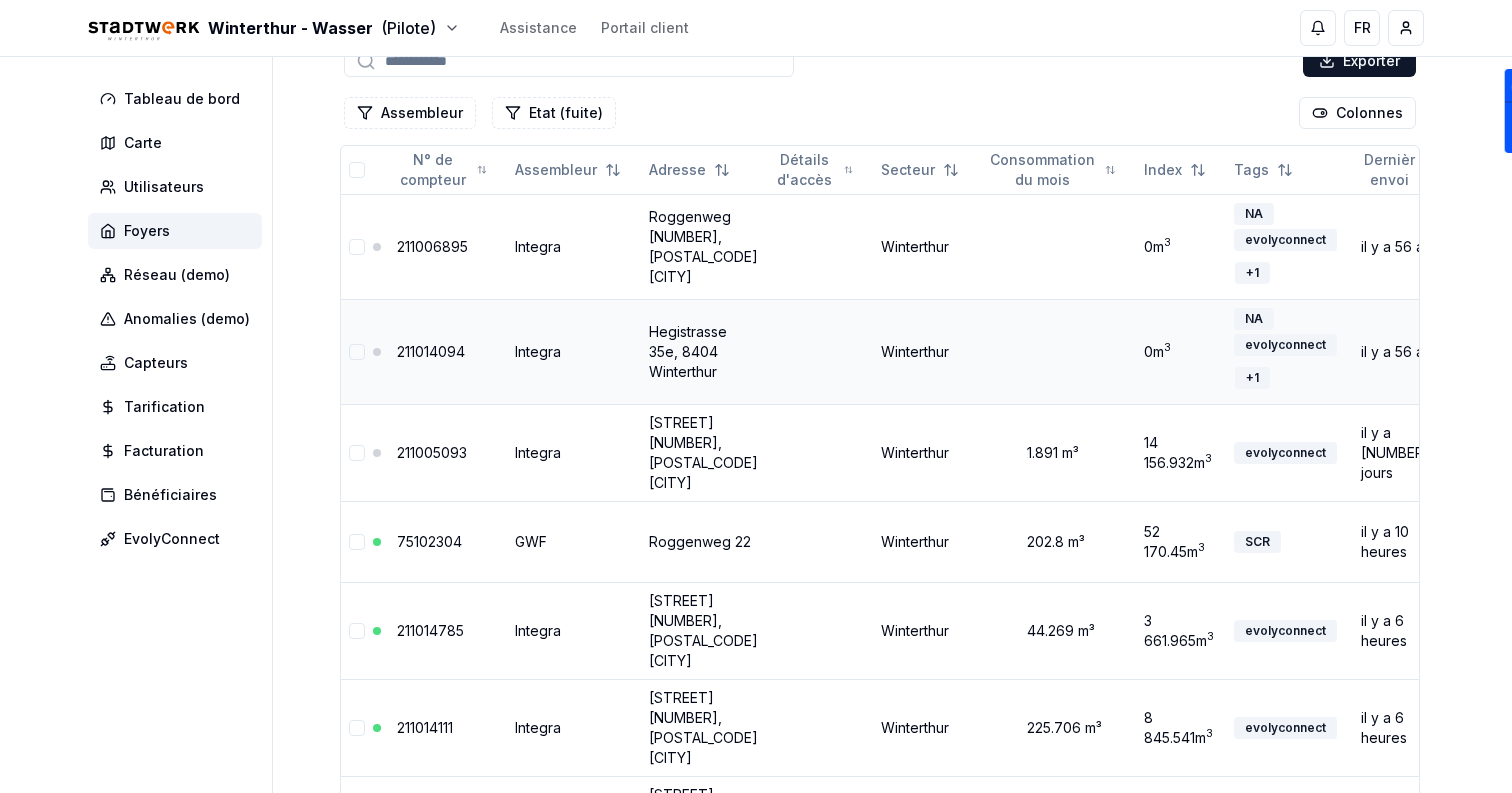 scroll, scrollTop: 148, scrollLeft: 0, axis: vertical 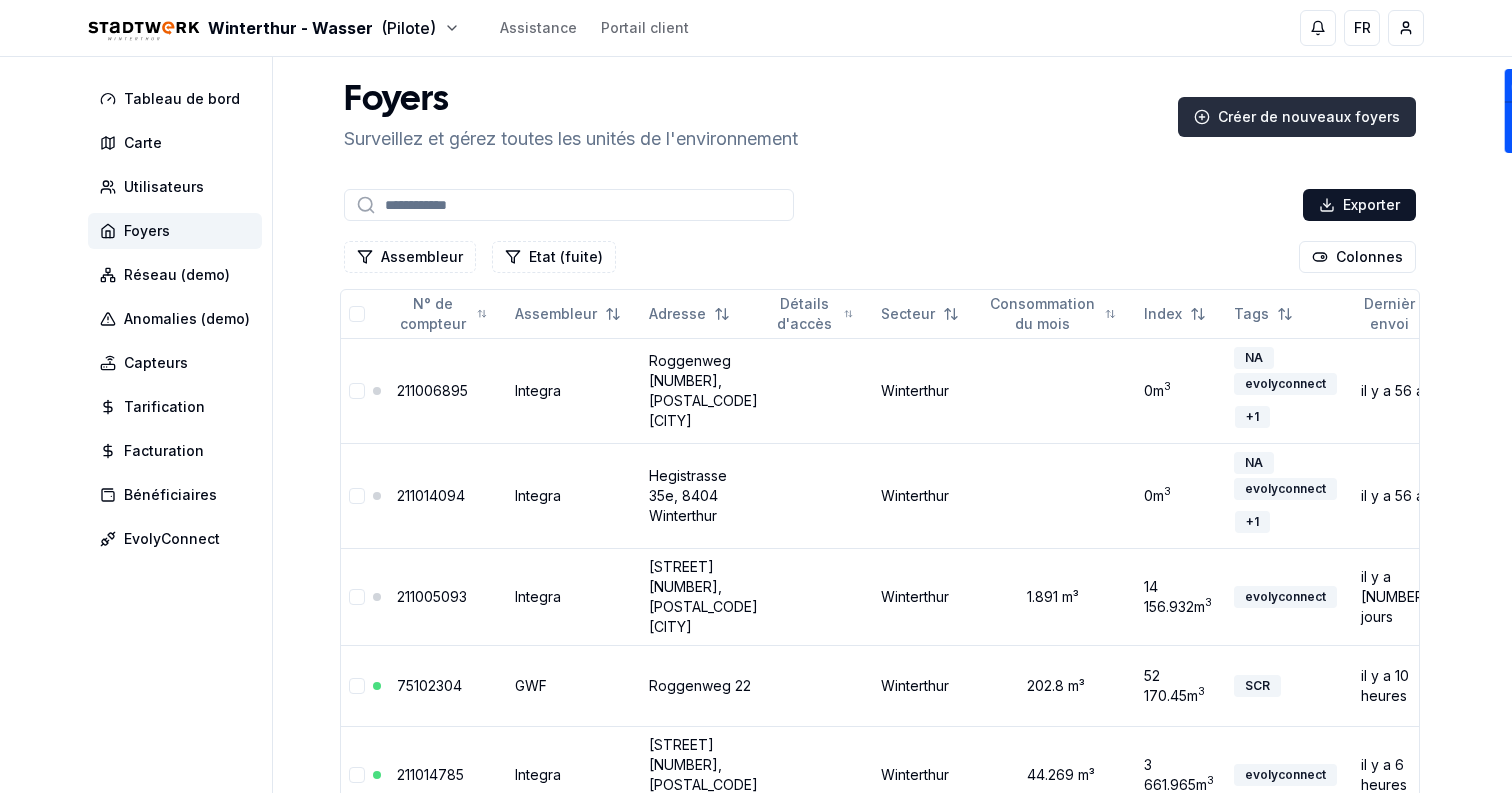 click on "Créer de nouveaux foyers" at bounding box center (1297, 117) 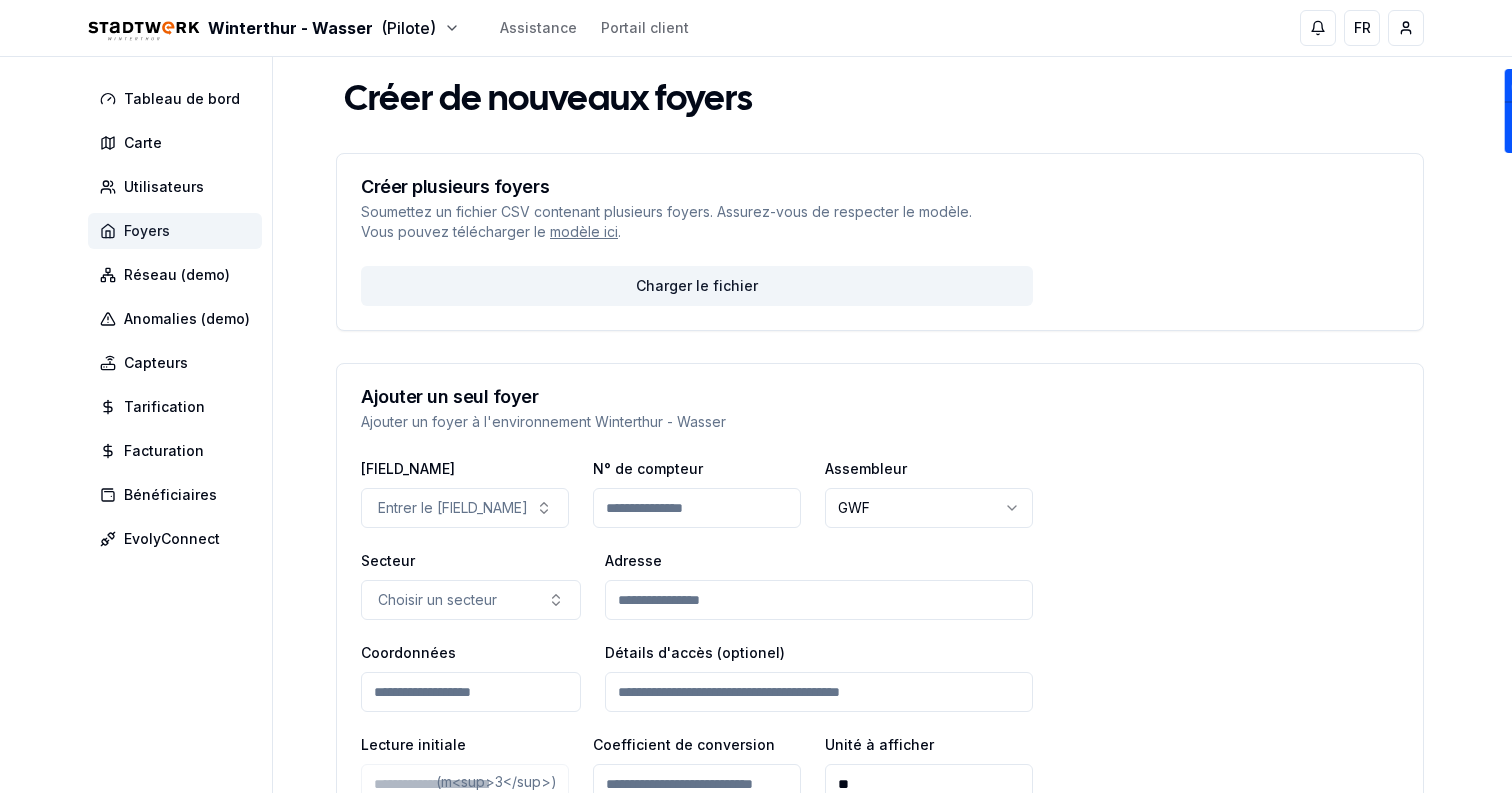 click on "Foyers" at bounding box center [175, 231] 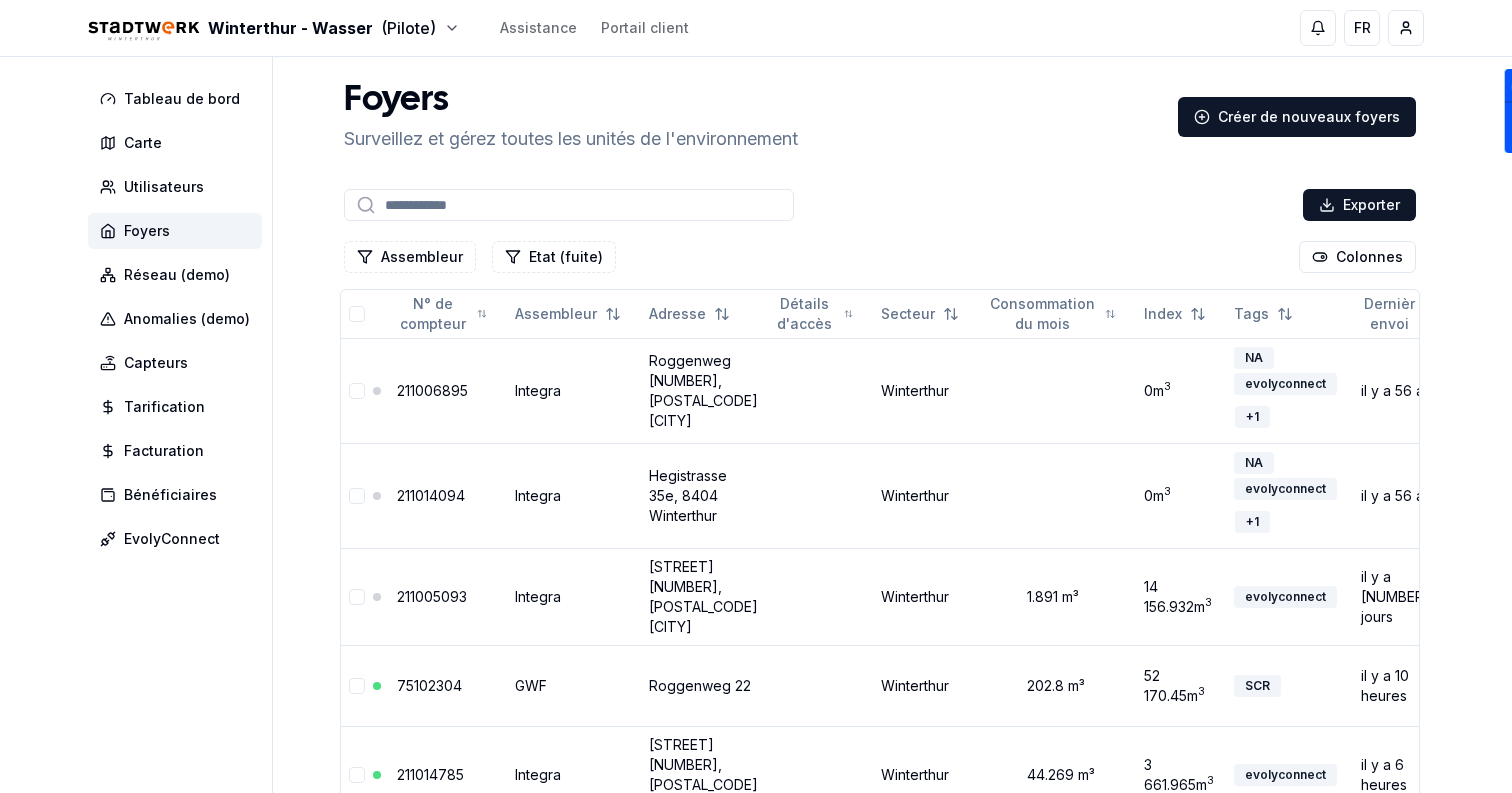 click at bounding box center [569, 205] 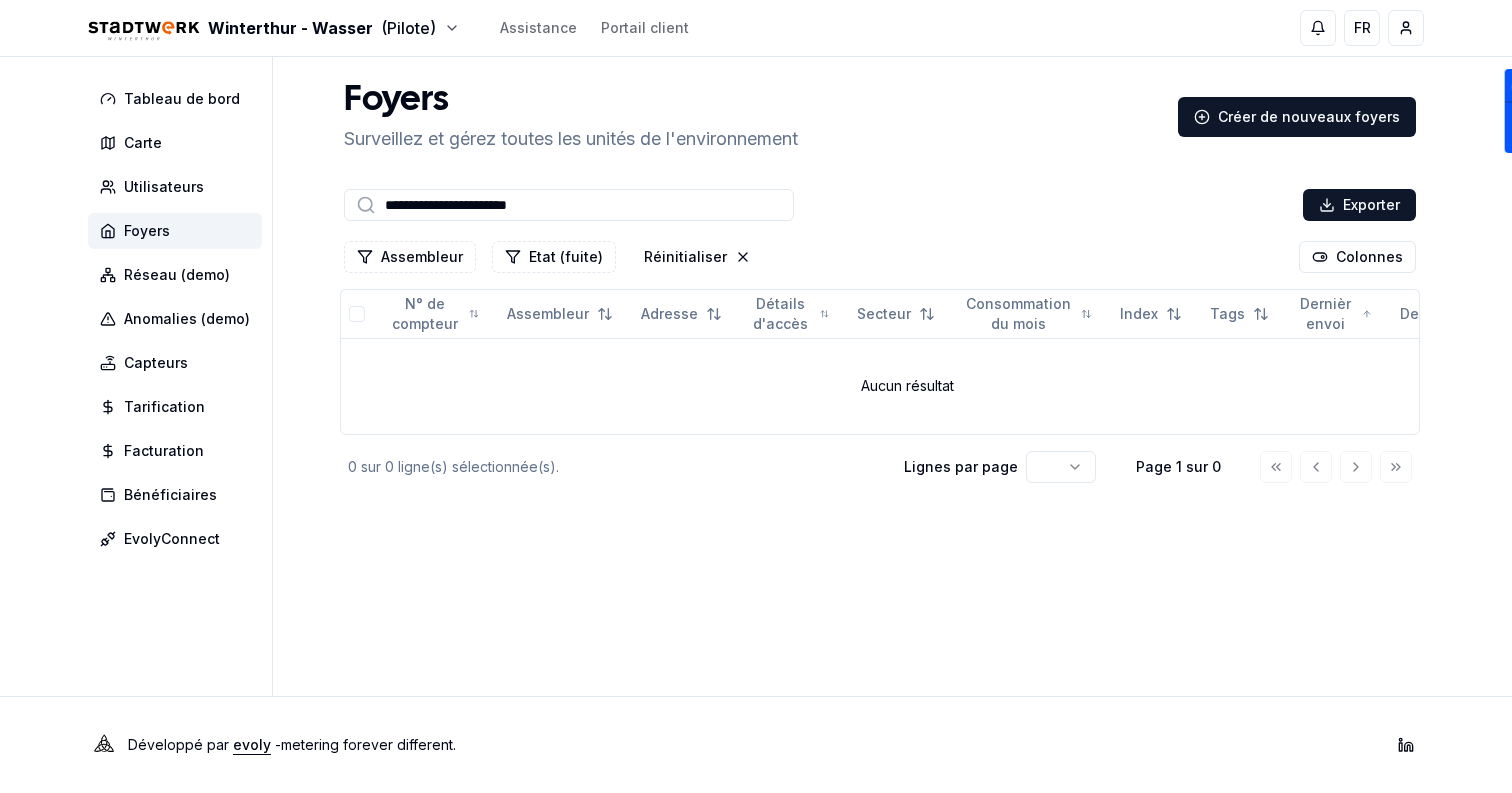 click on "**********" at bounding box center [569, 205] 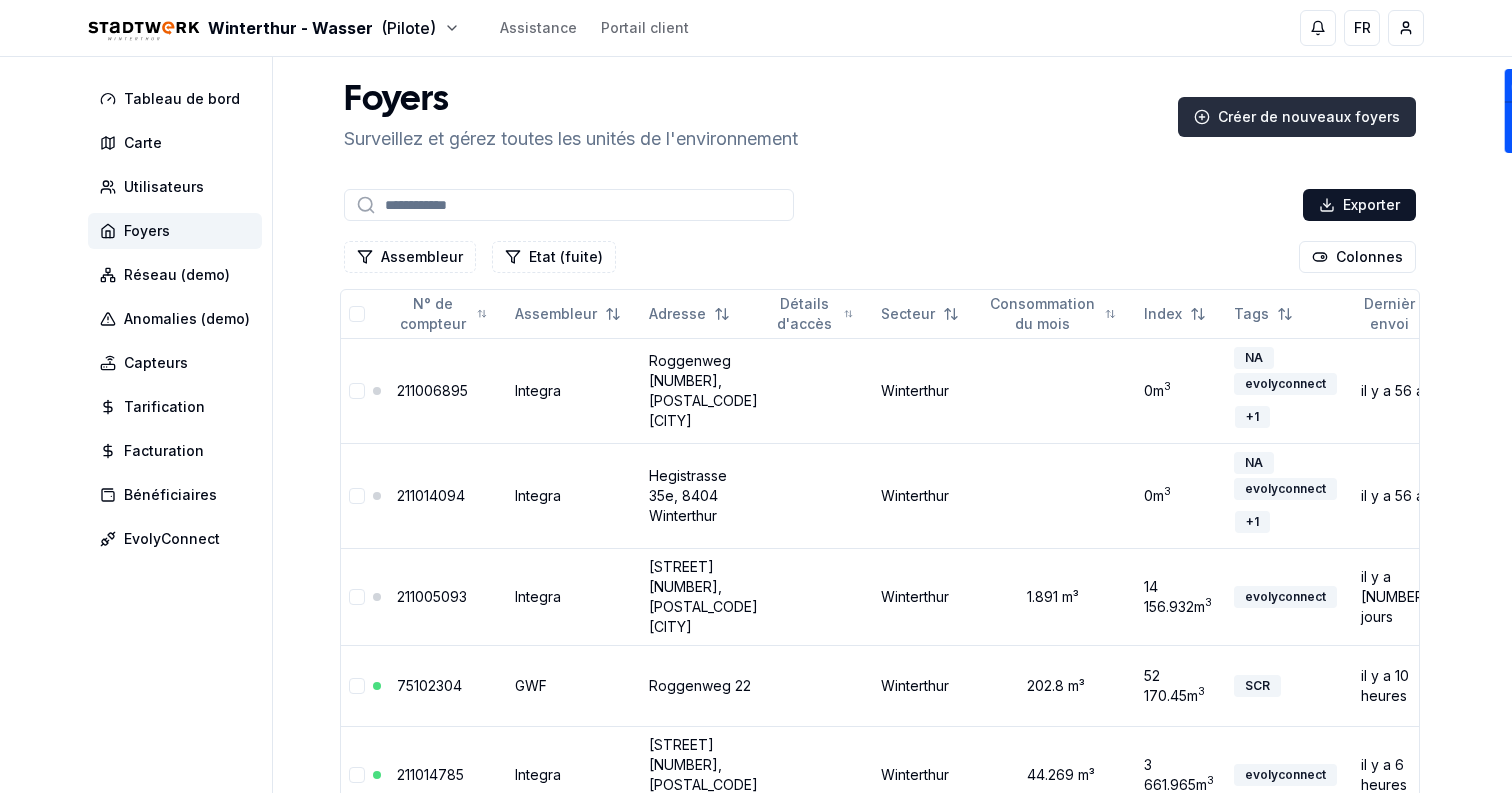 click on "Créer de nouveaux foyers" at bounding box center (1297, 117) 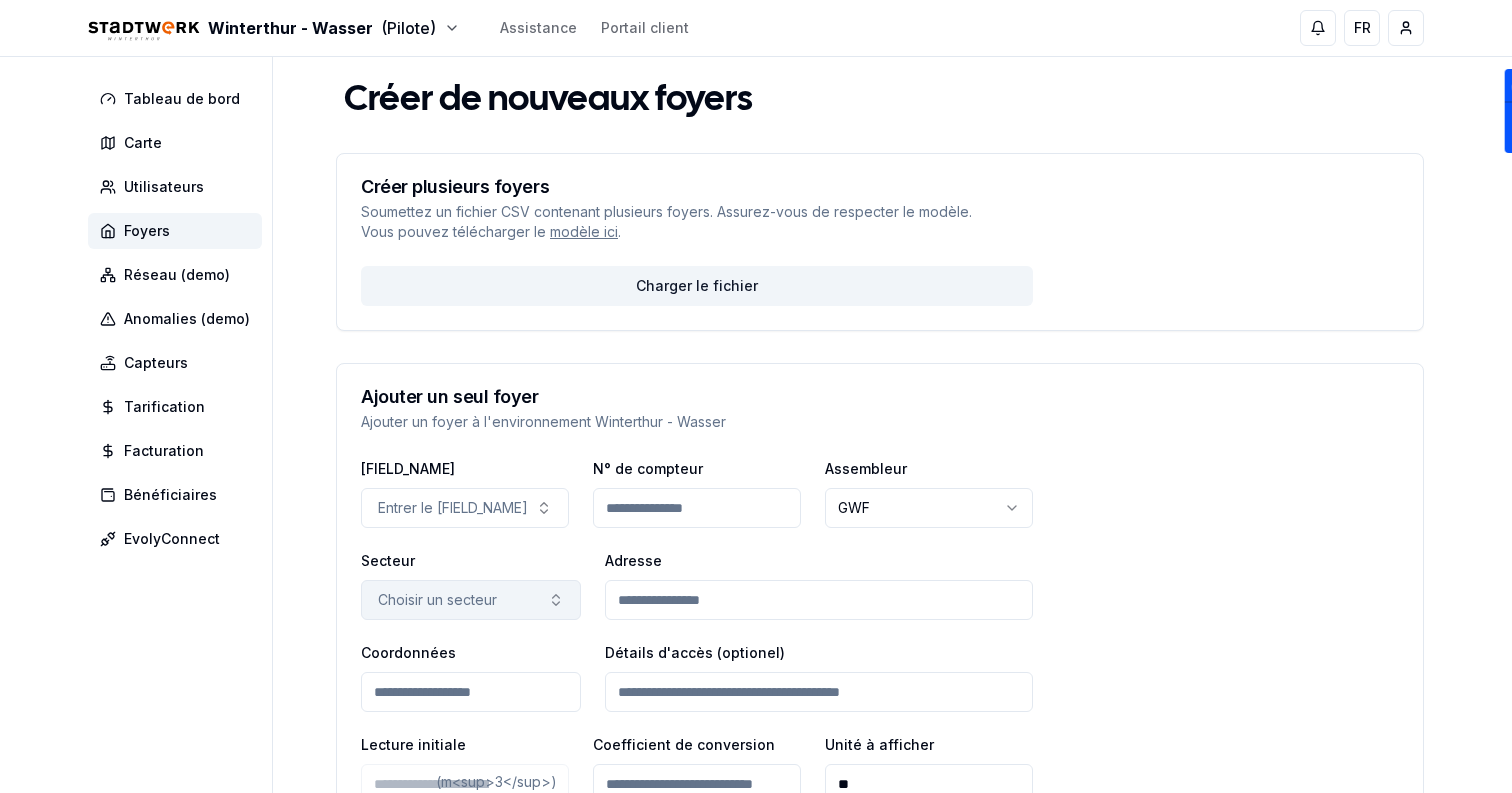 click on "Choisir un secteur" at bounding box center [471, 600] 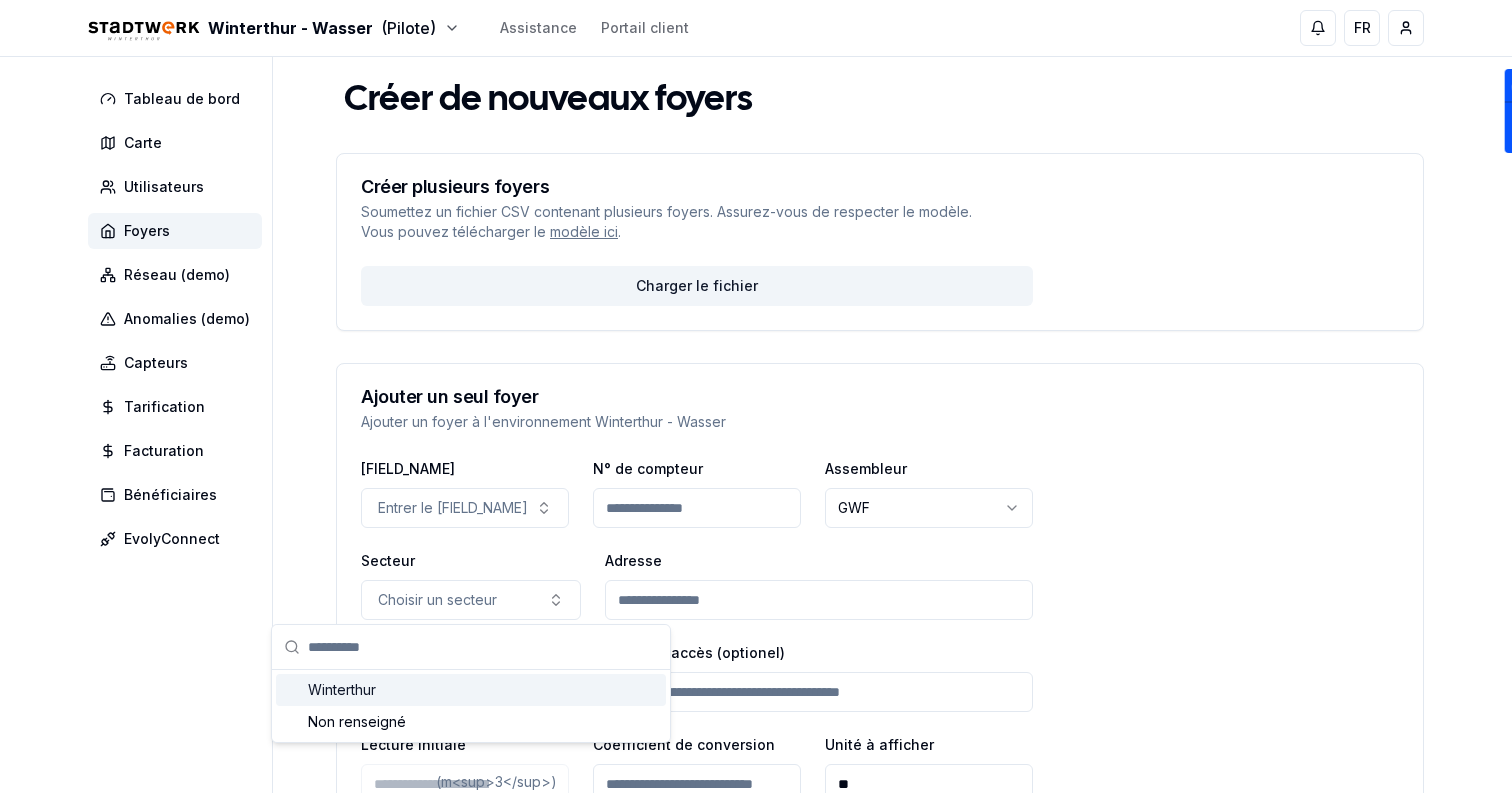 click on "Winterthur" at bounding box center [471, 690] 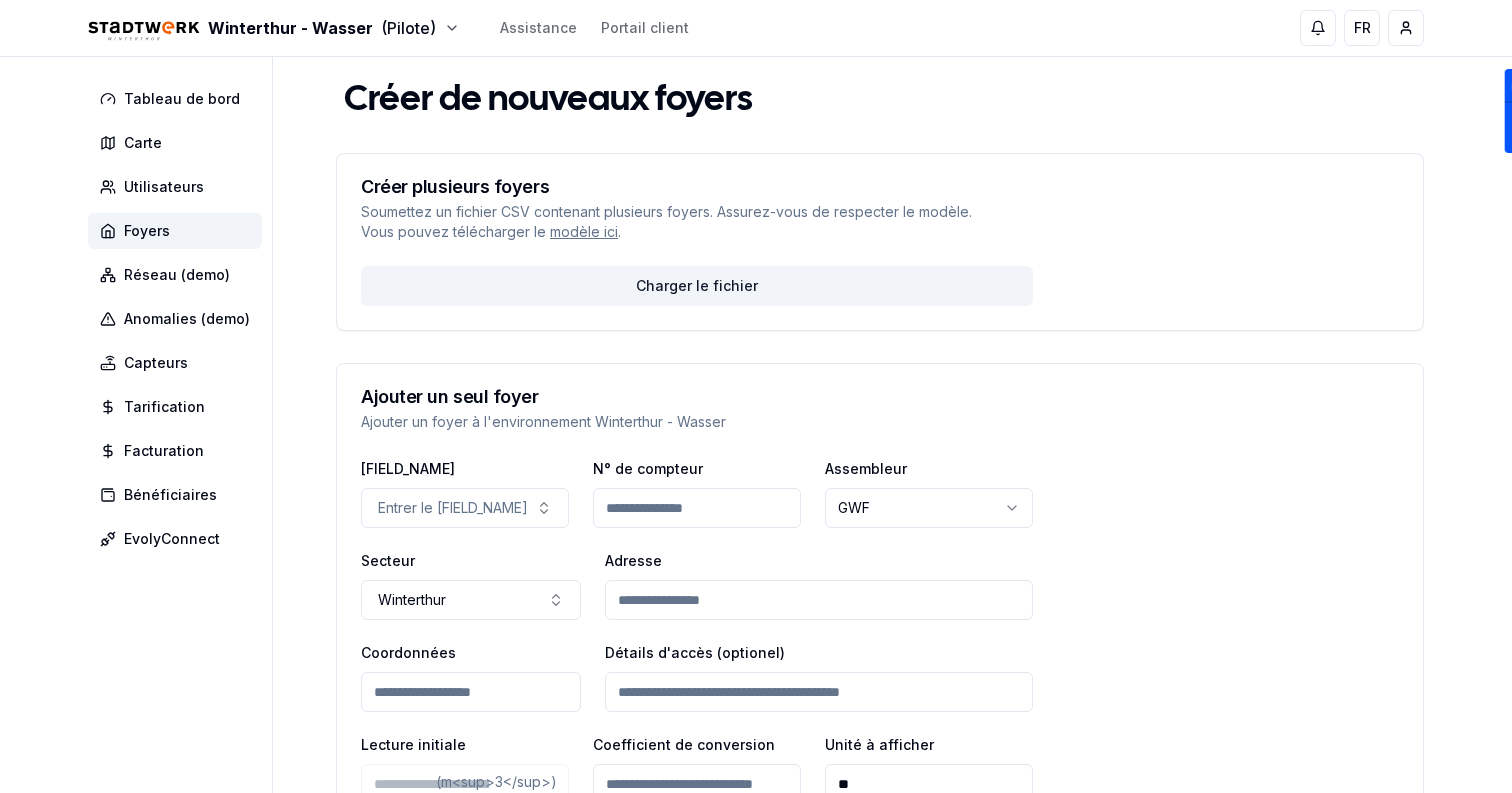click on "Adresse" at bounding box center [819, 600] 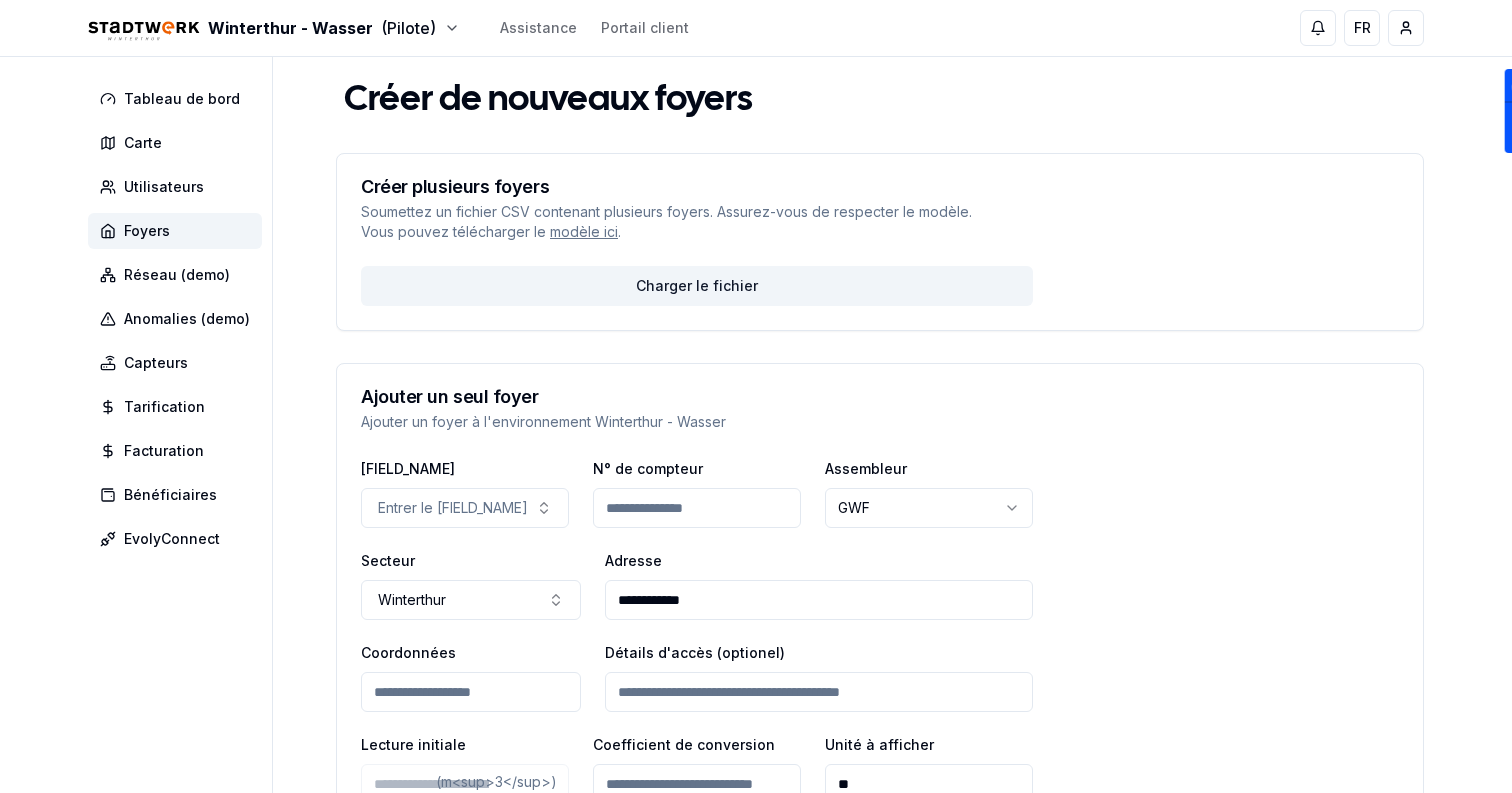 type on "**********" 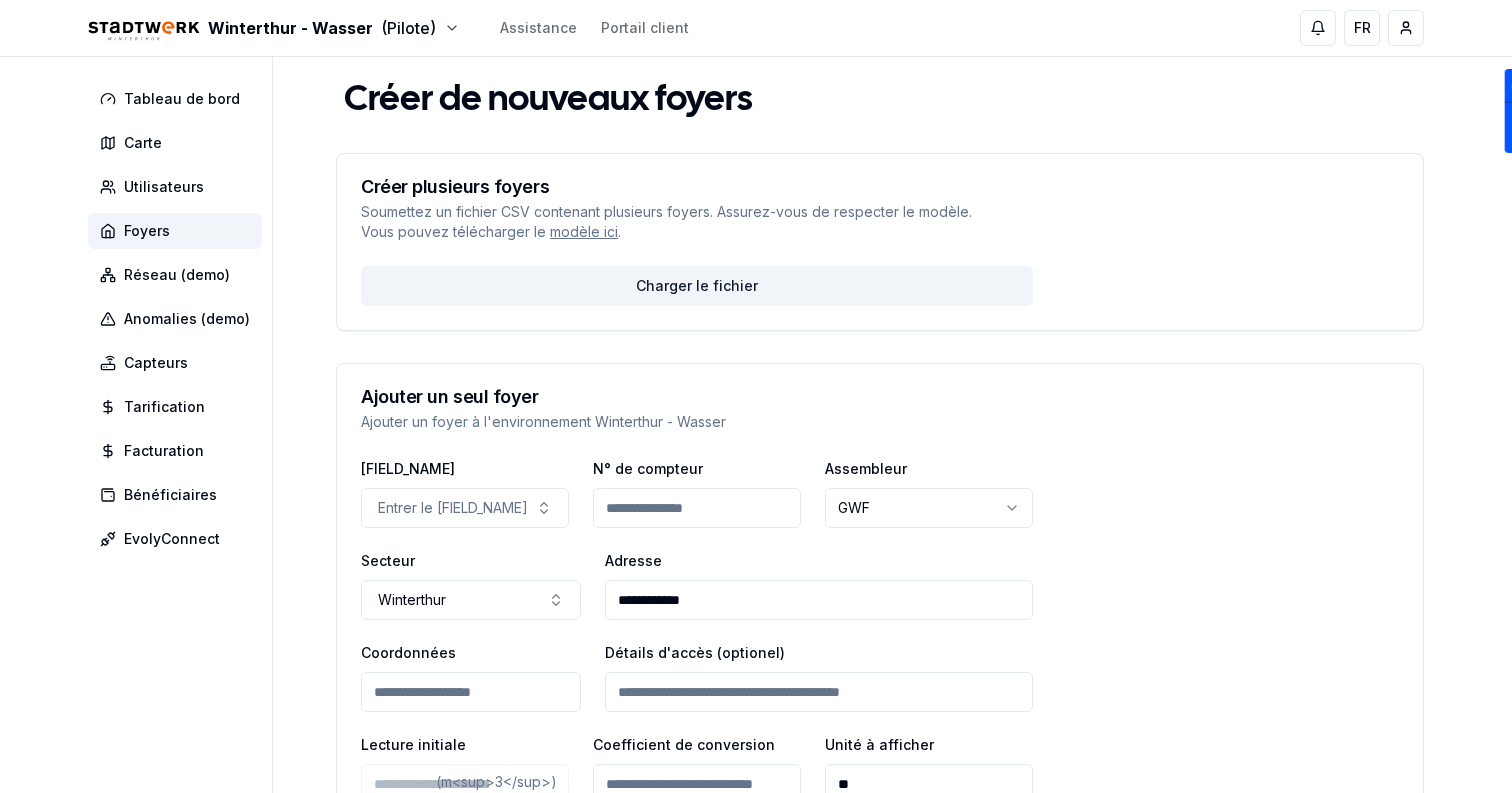 click on "N° de compteur" at bounding box center (697, 508) 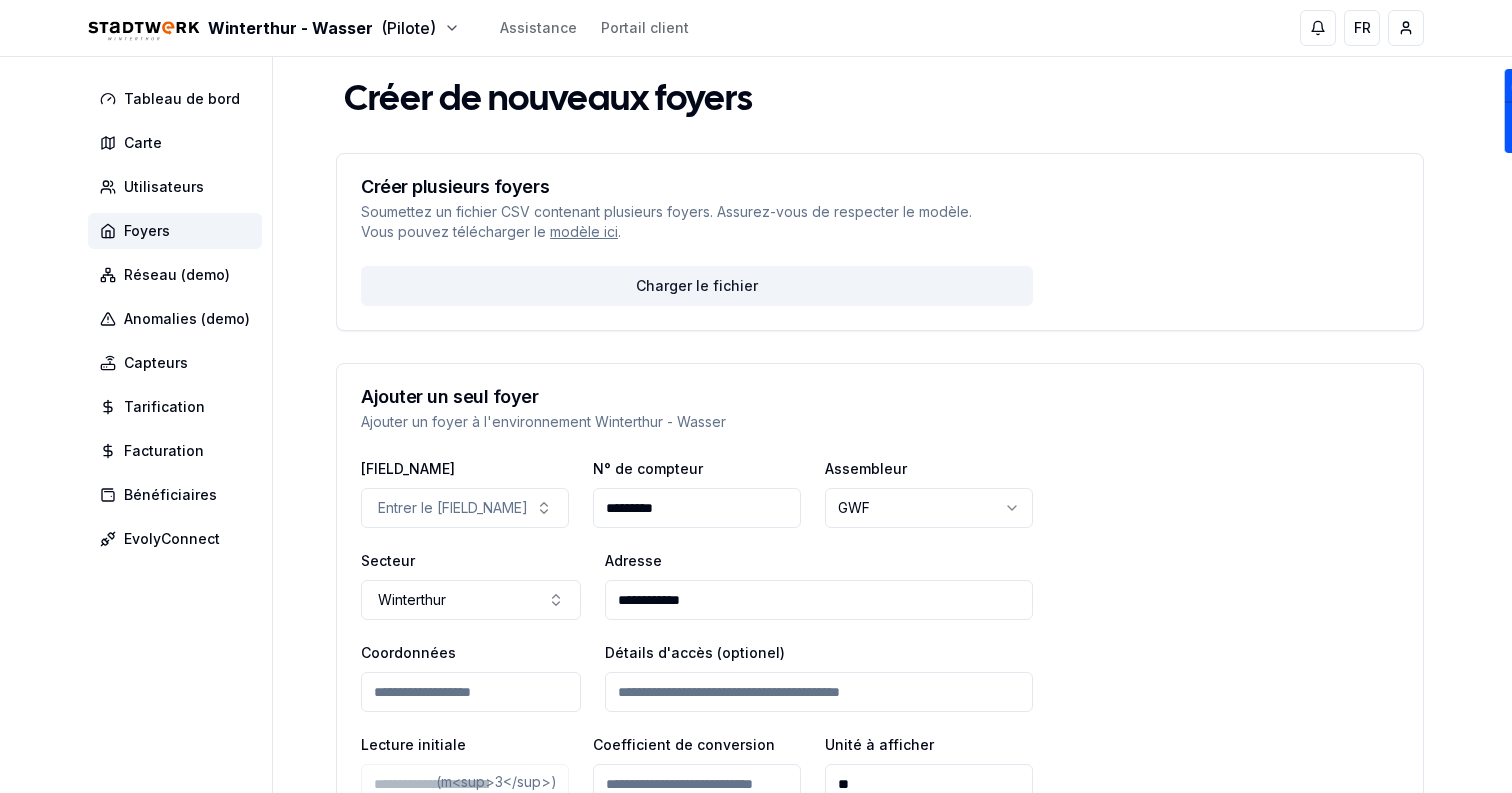 type on "*********" 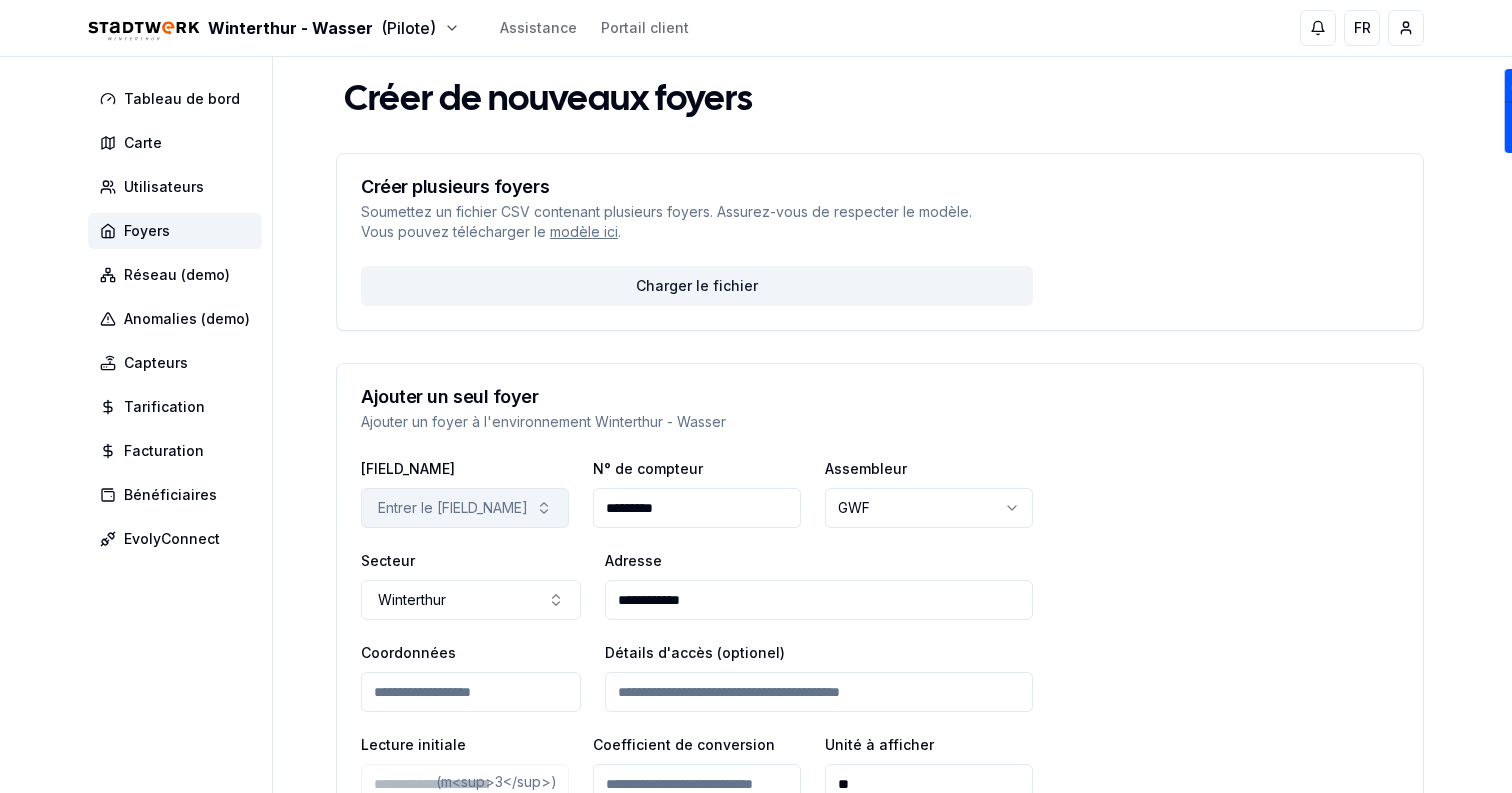 click on "Entrer le [FIELD_NAME]" at bounding box center (453, 508) 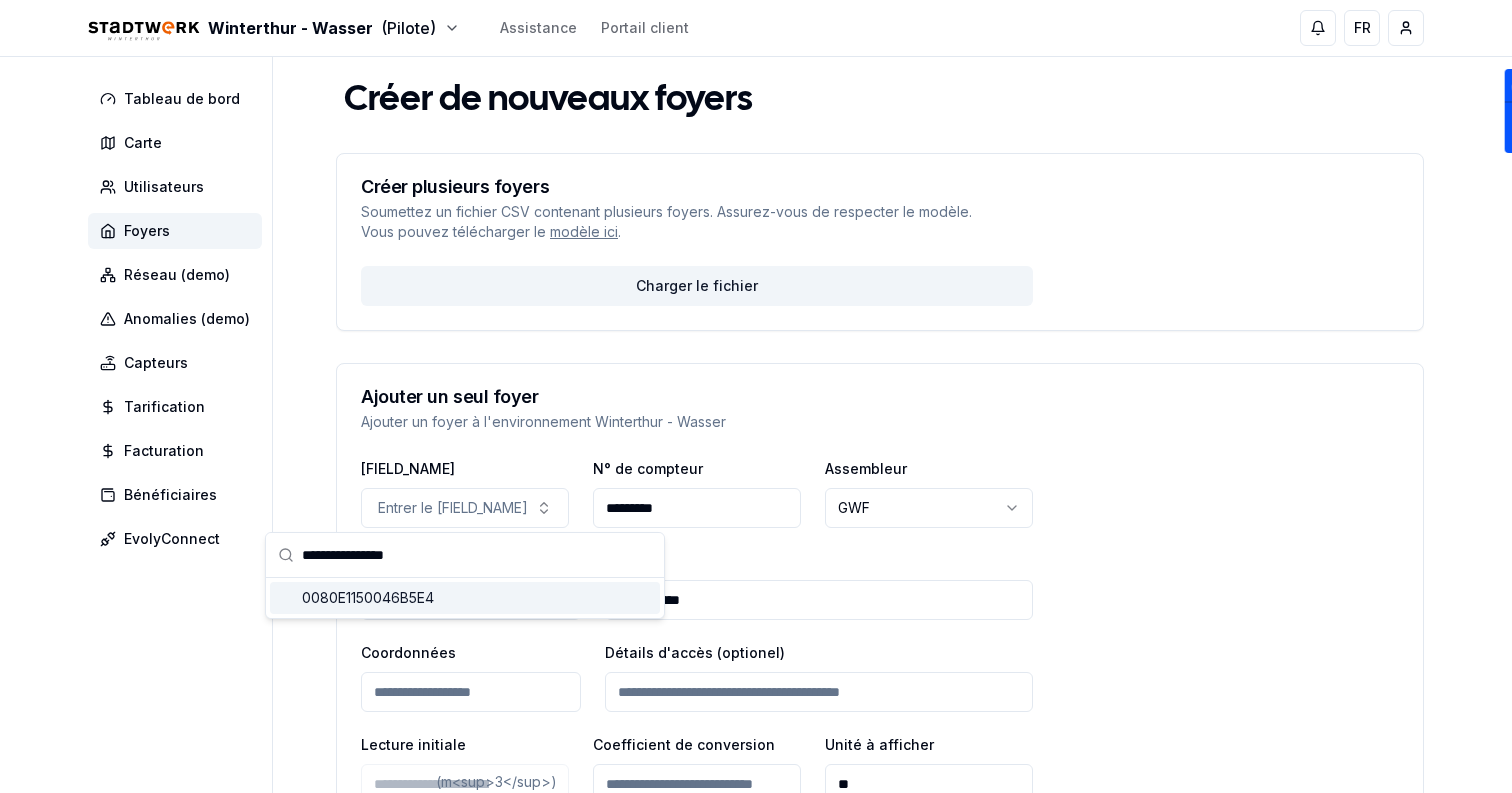 type on "**********" 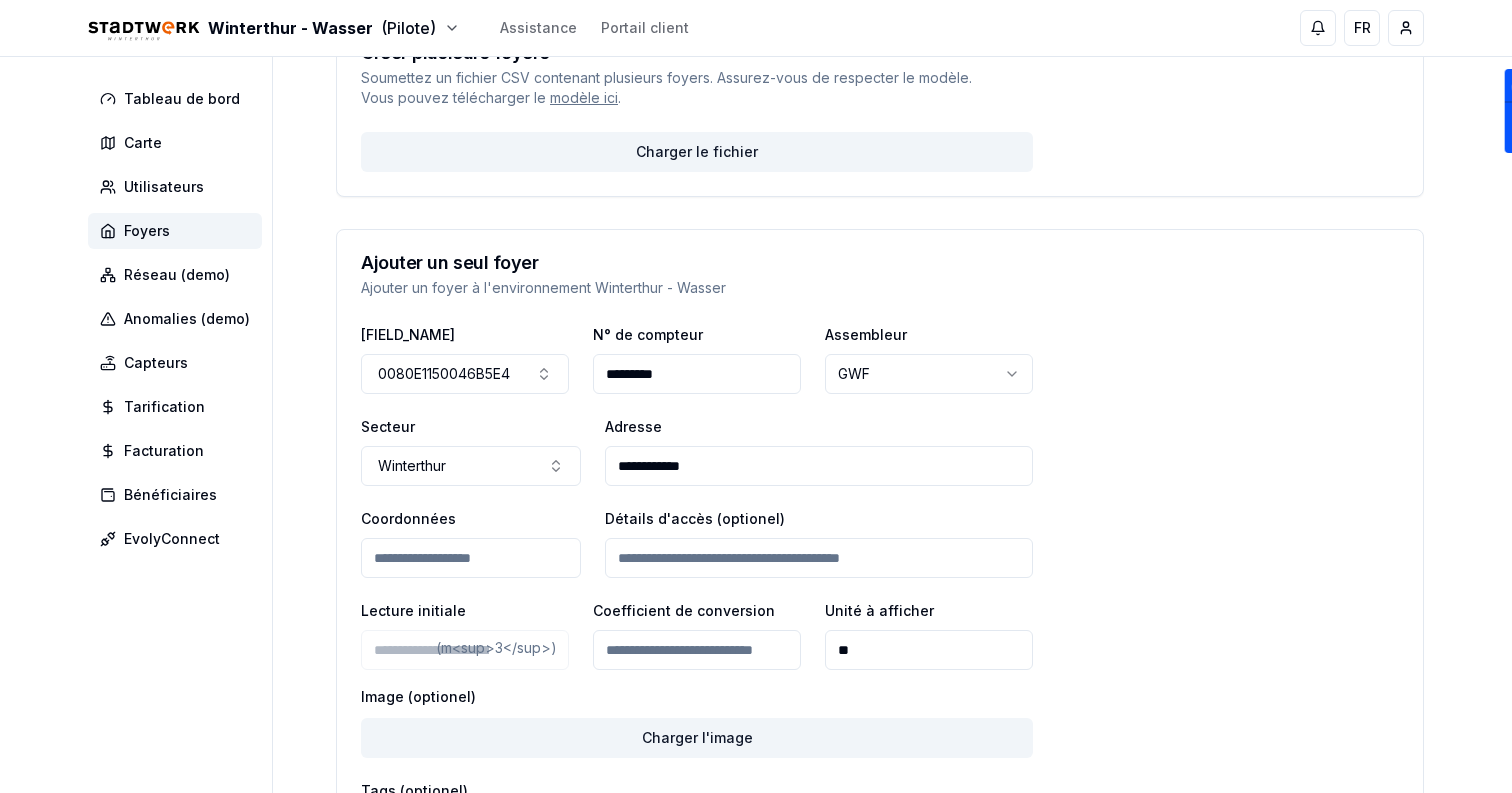 scroll, scrollTop: 132, scrollLeft: 0, axis: vertical 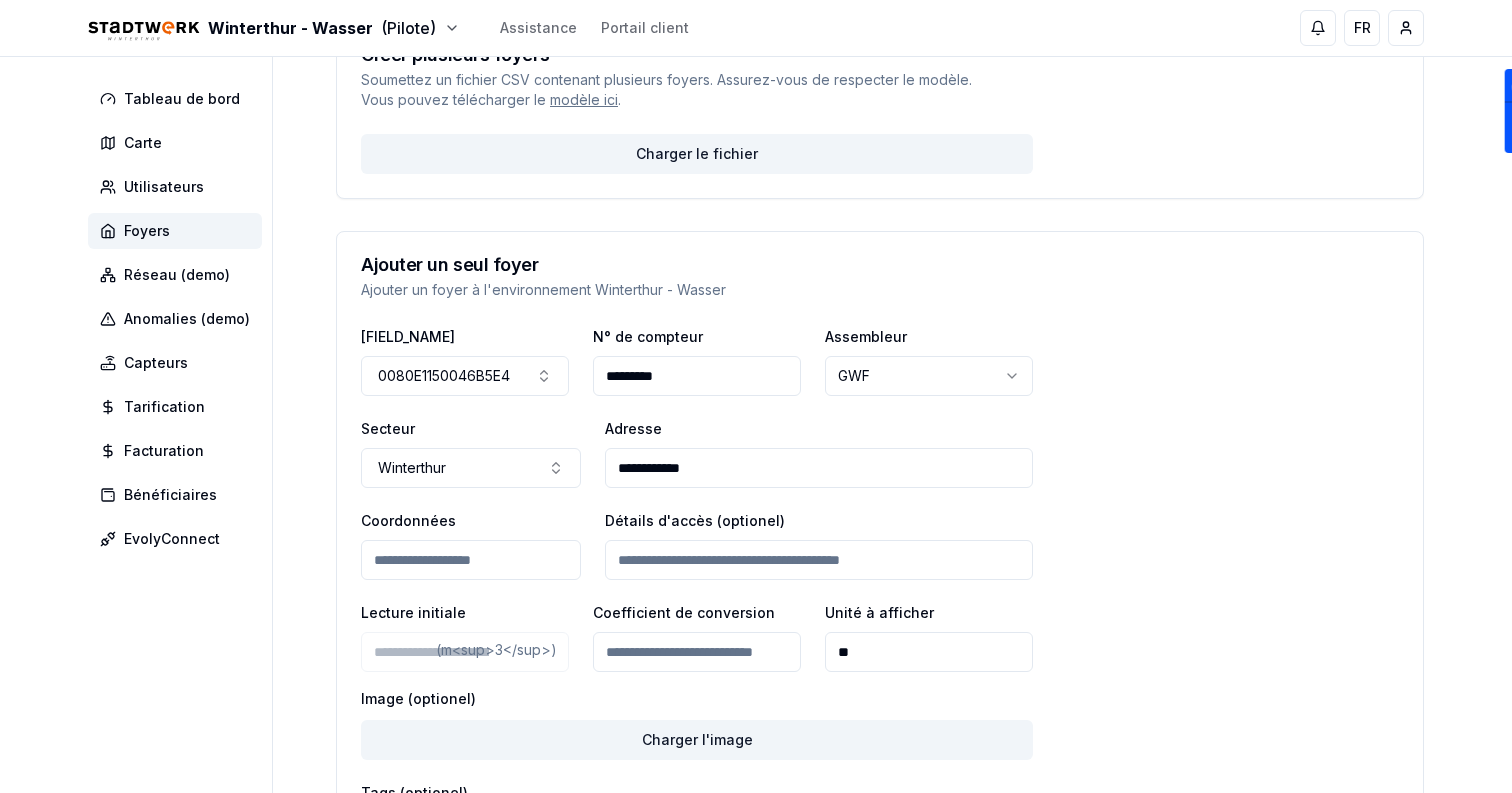 click on "**********" at bounding box center (819, 468) 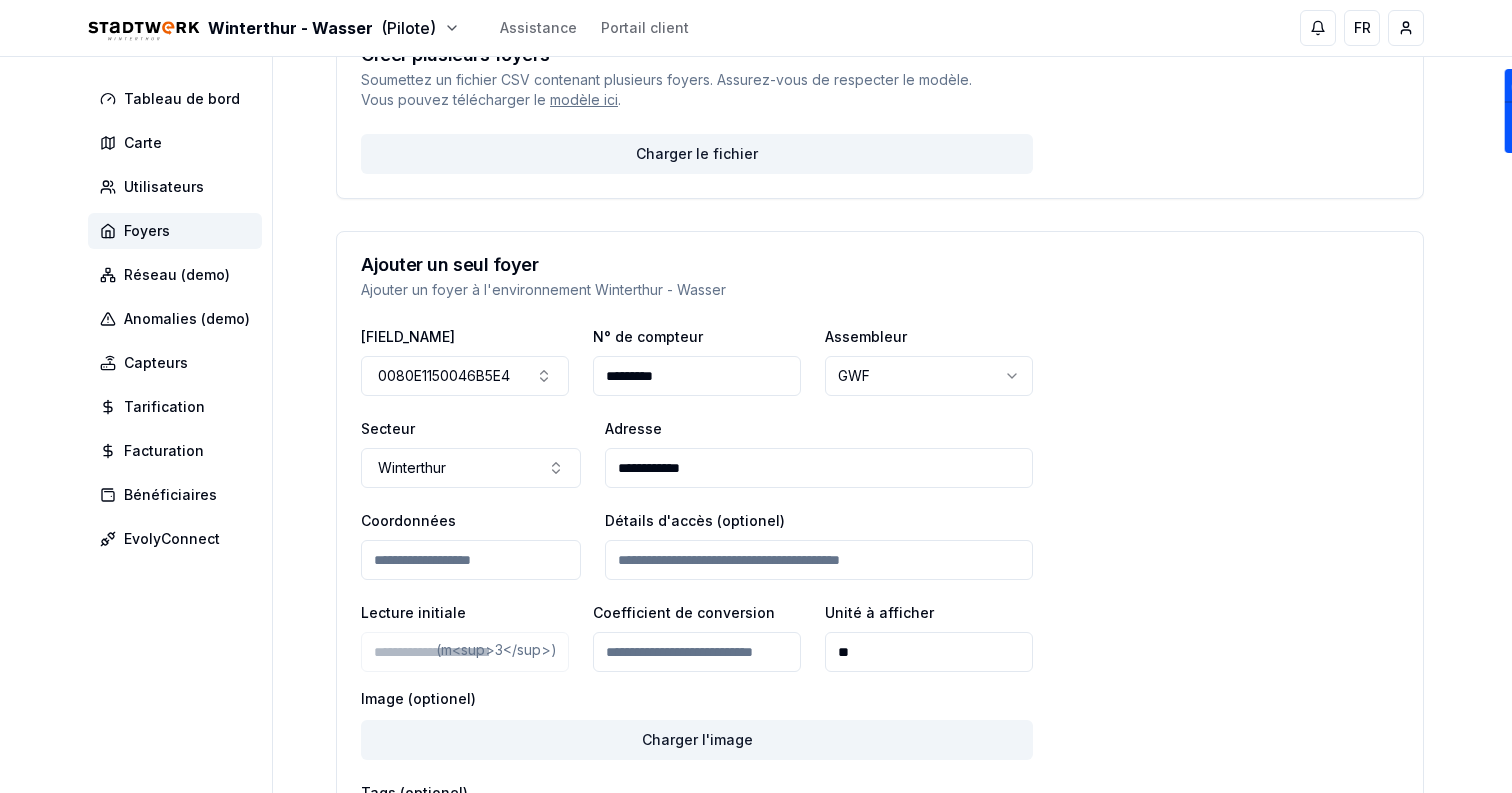 click on "Coordonnées" at bounding box center [471, 560] 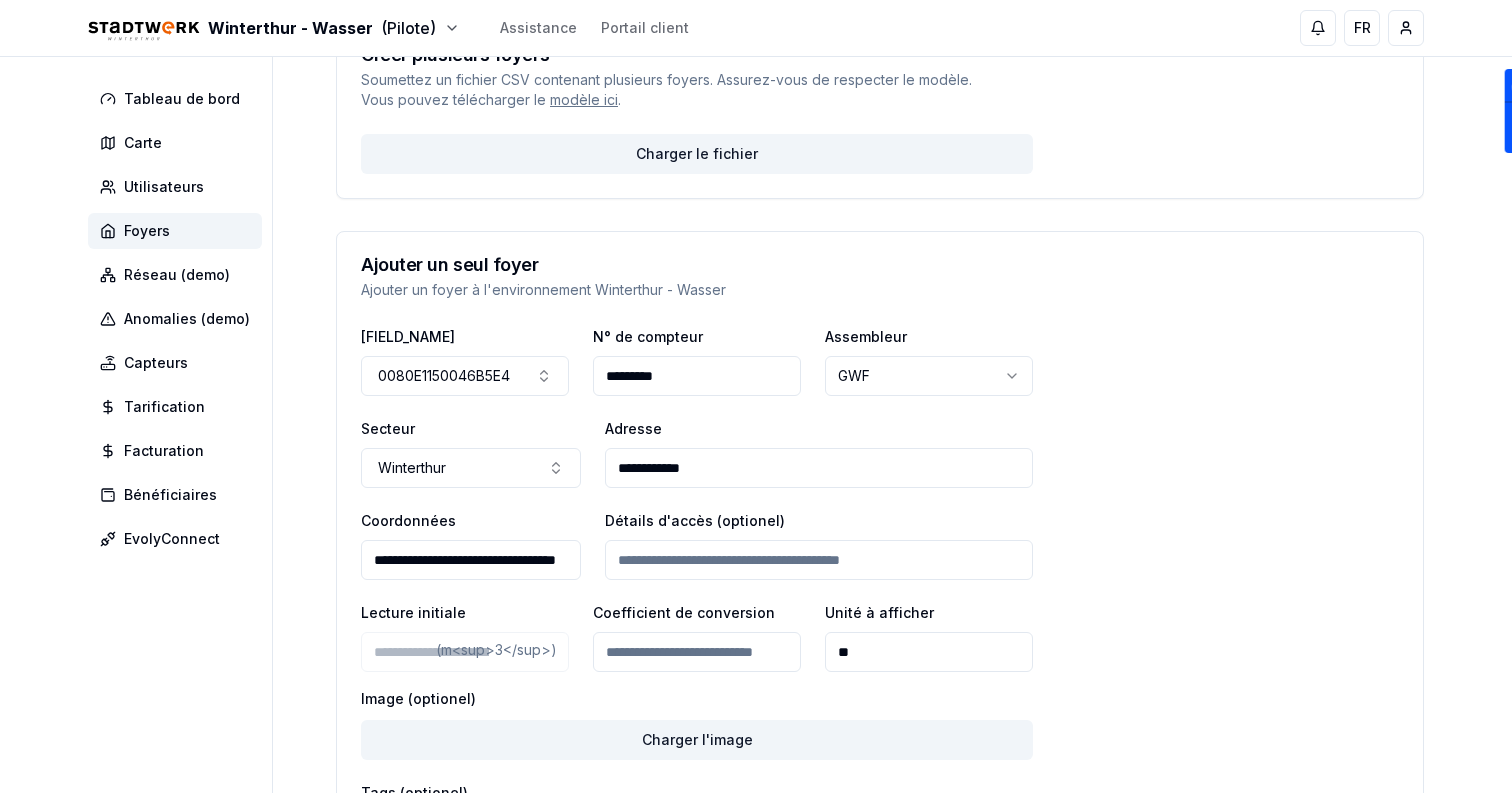 scroll, scrollTop: 0, scrollLeft: 83, axis: horizontal 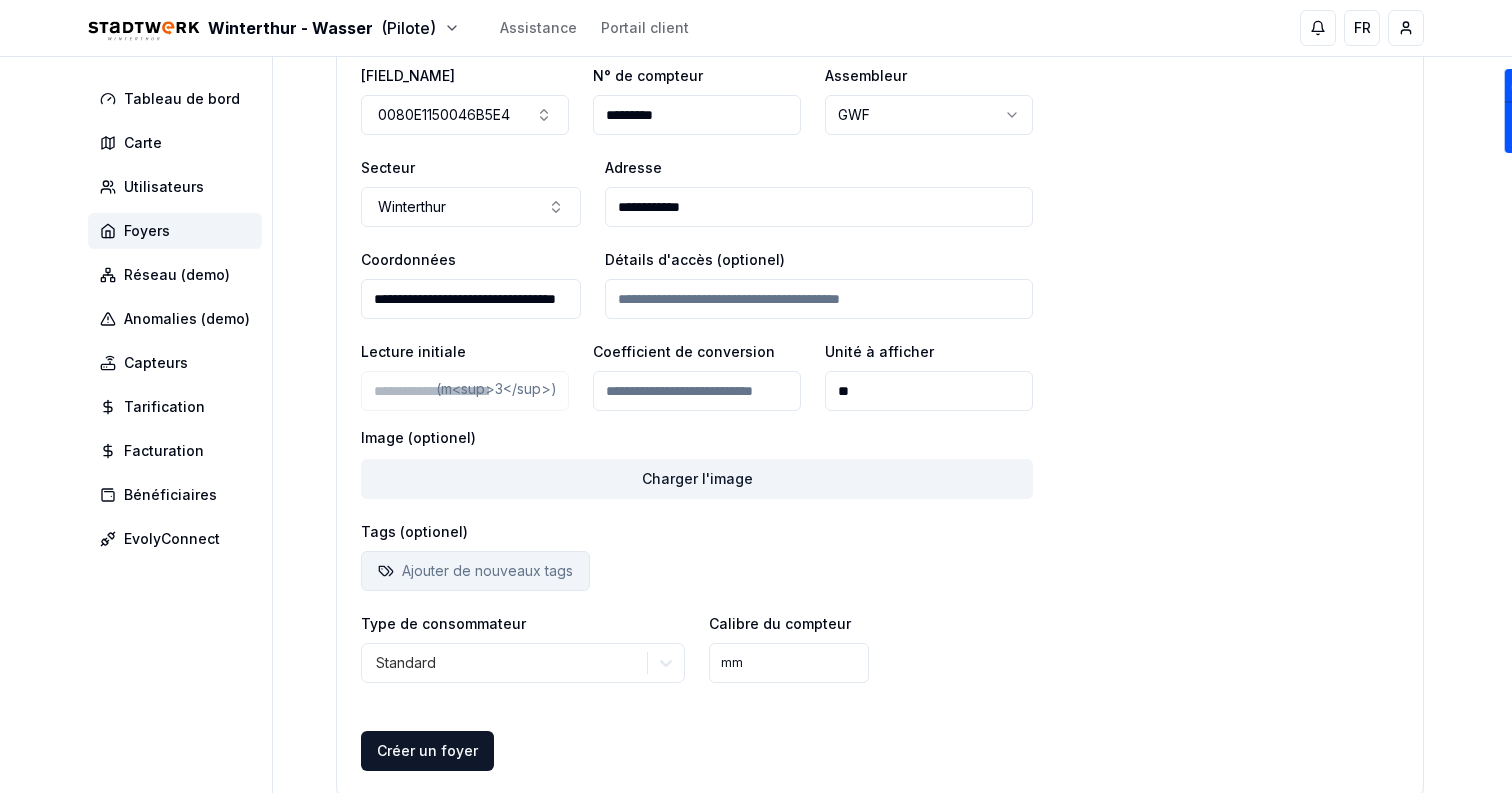 type on "**********" 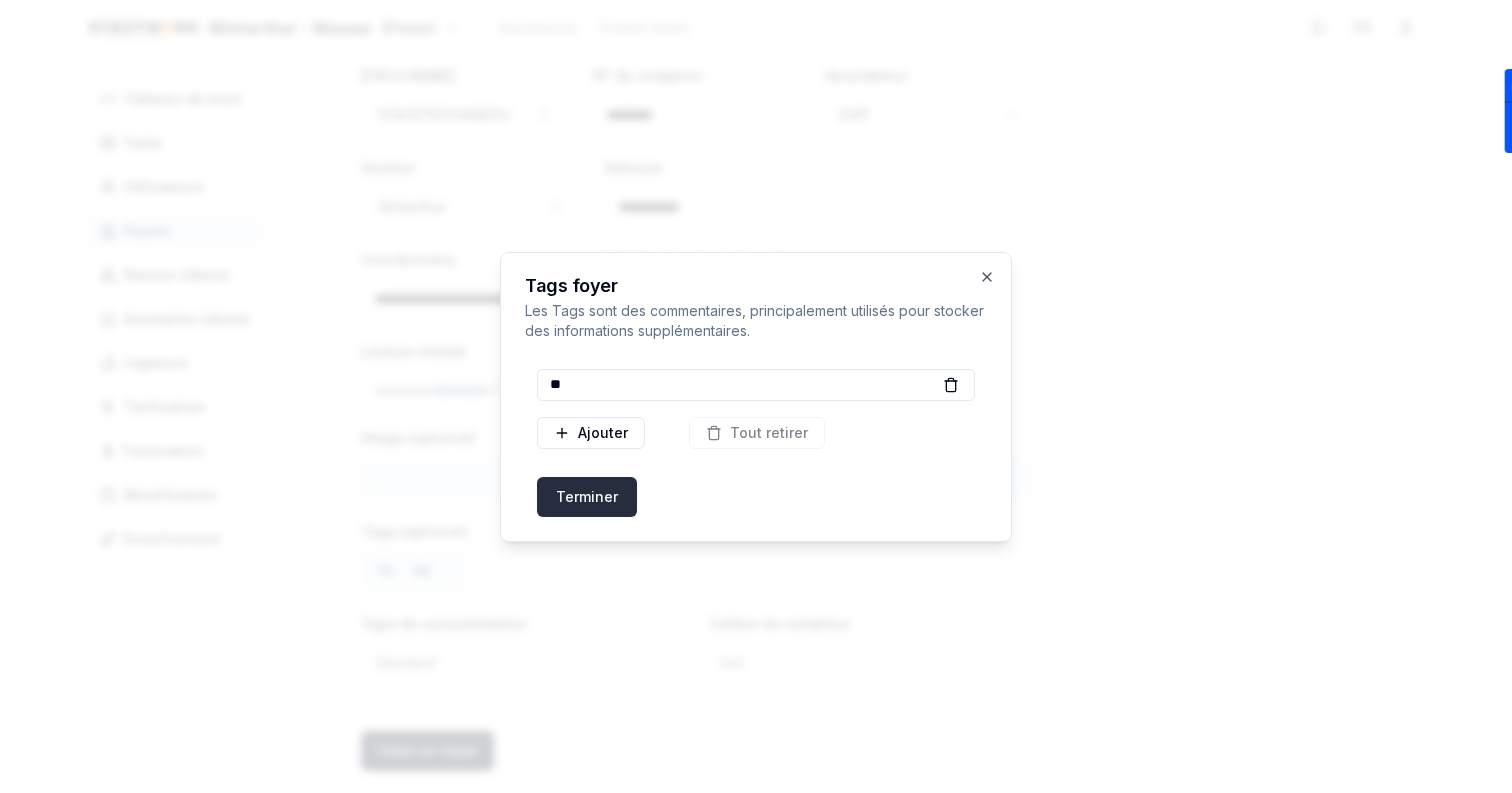 type on "**" 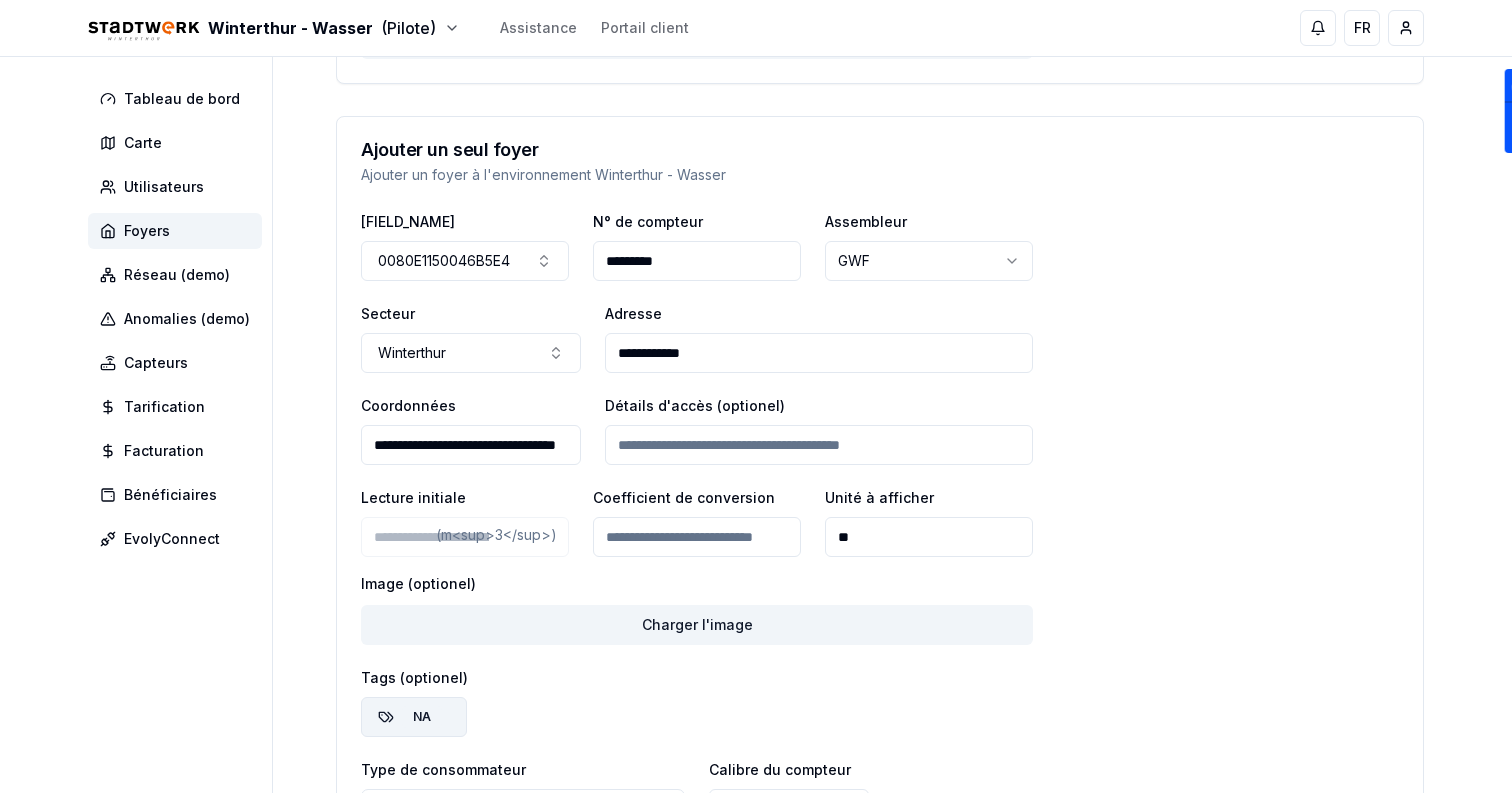 scroll, scrollTop: 232, scrollLeft: 0, axis: vertical 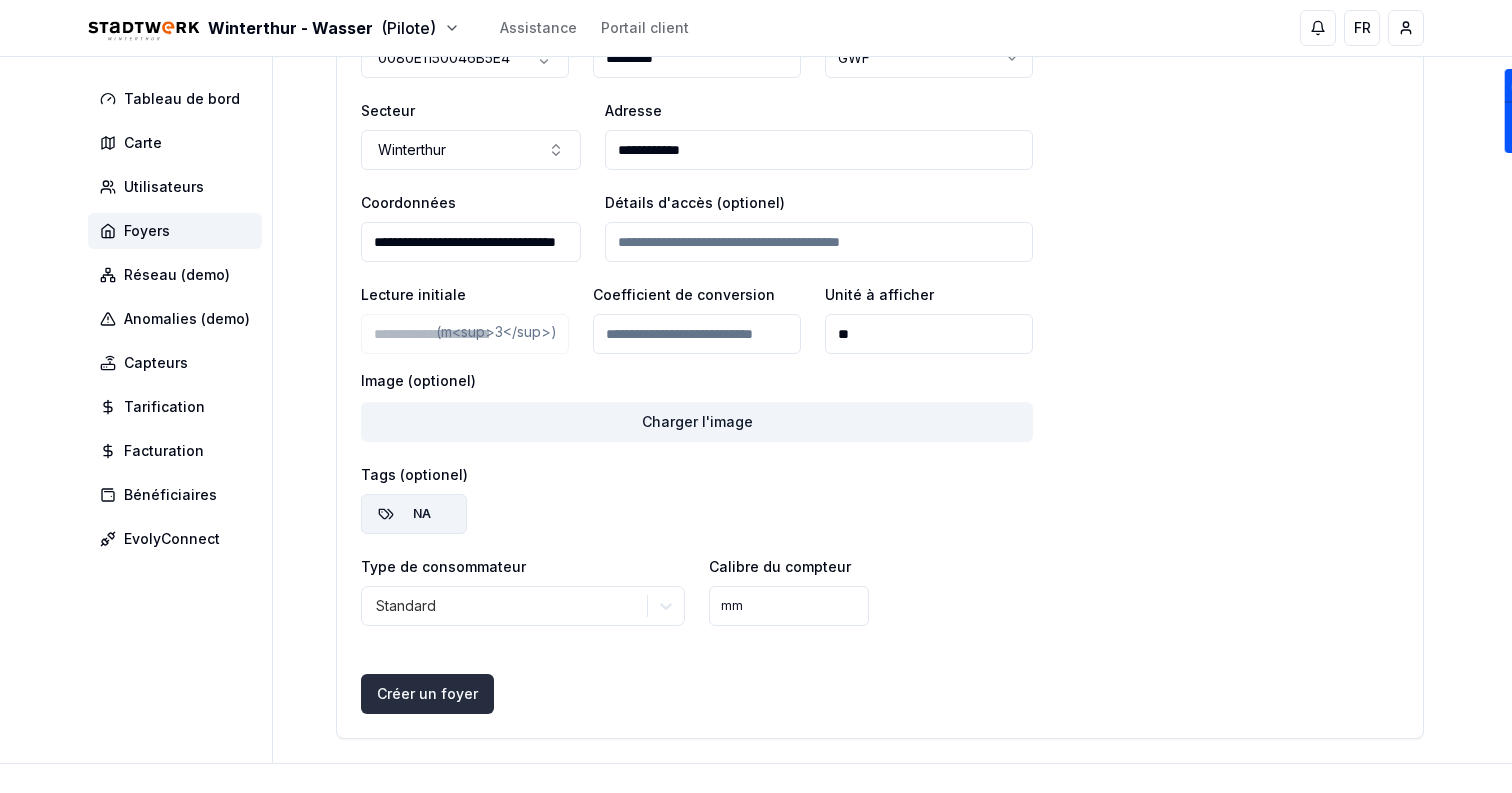 click on "Créer un foyer Créer un foyer" at bounding box center [427, 694] 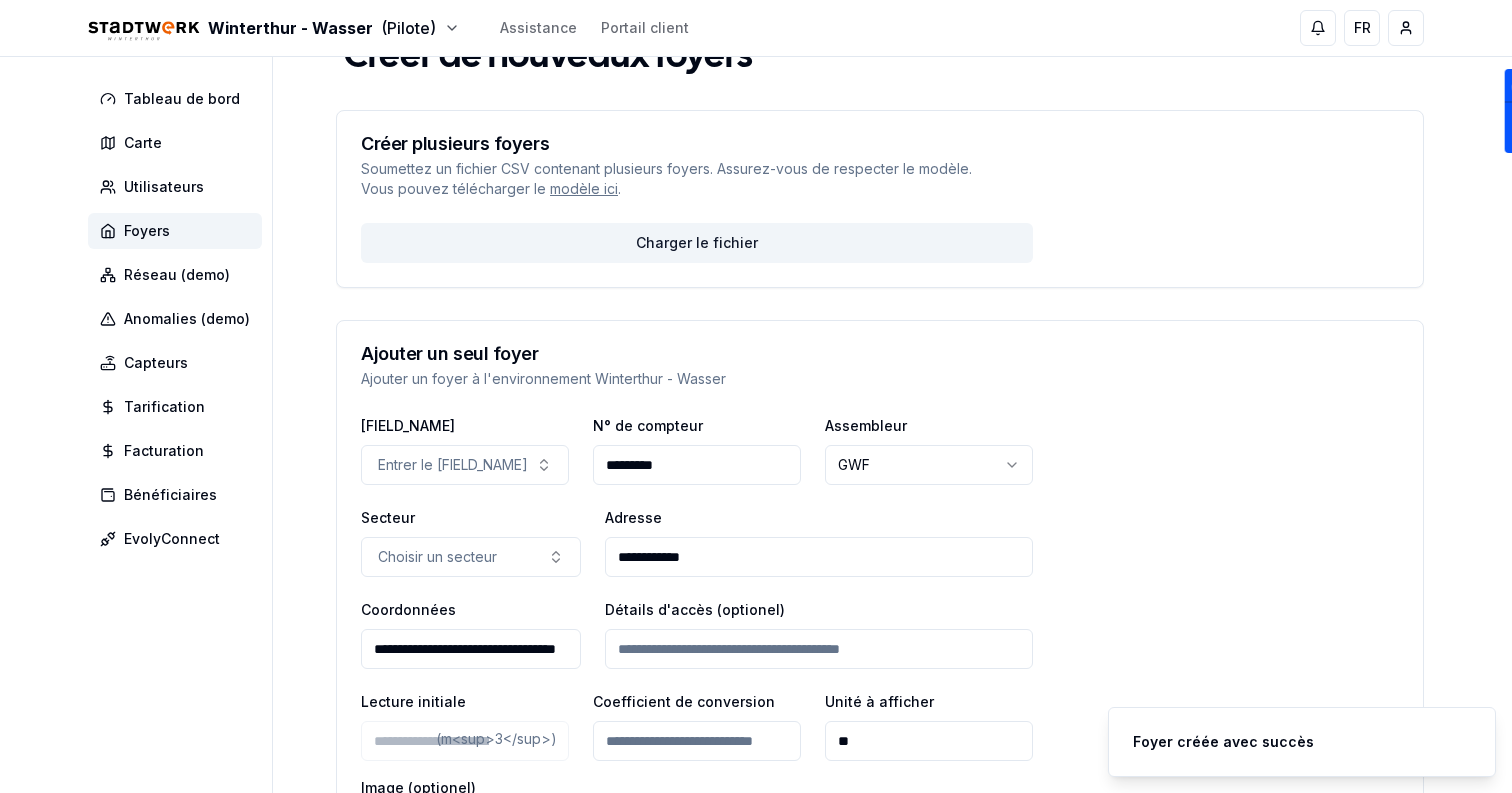 scroll, scrollTop: 0, scrollLeft: 0, axis: both 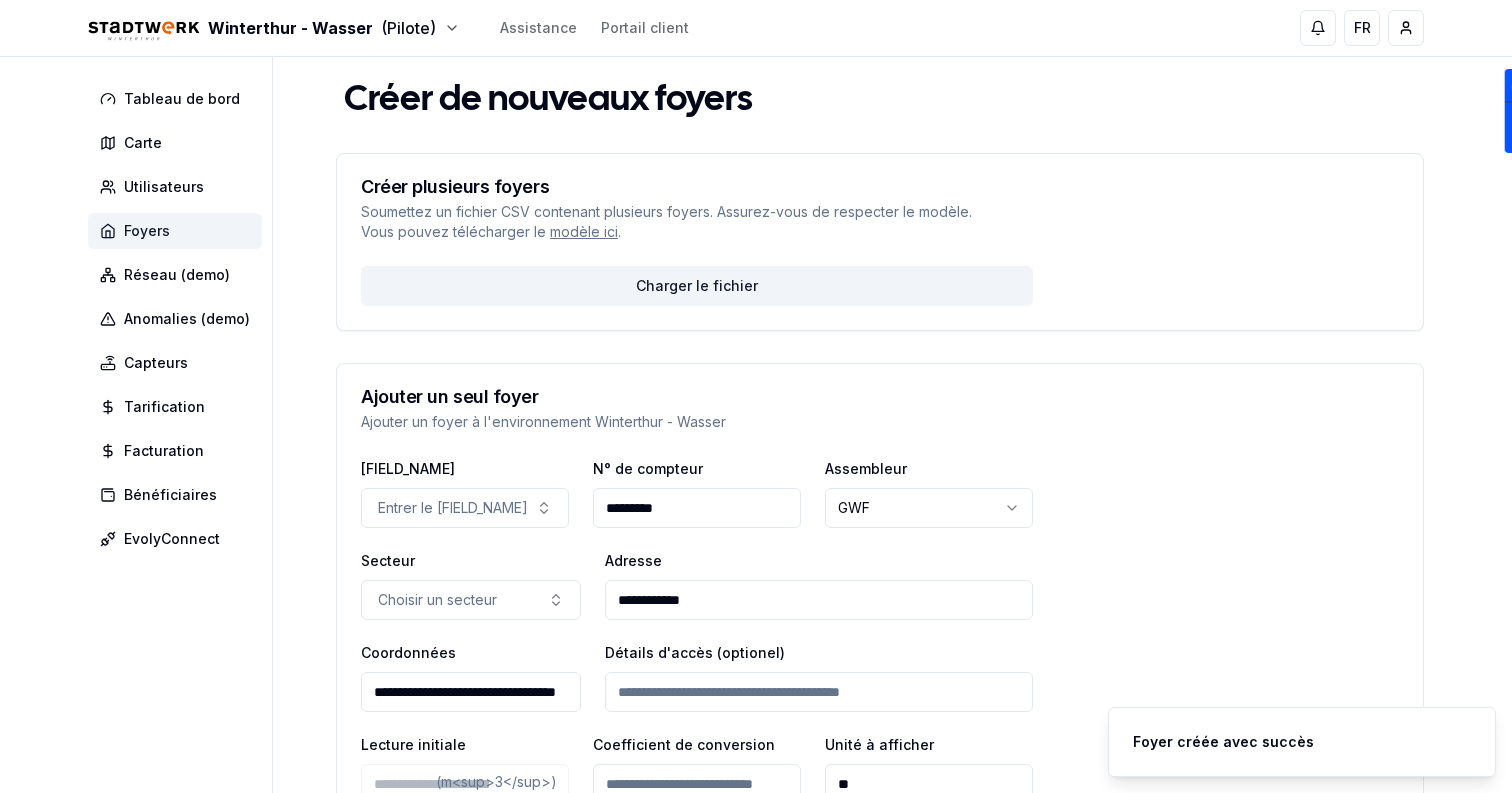 click on "Foyers" at bounding box center (175, 231) 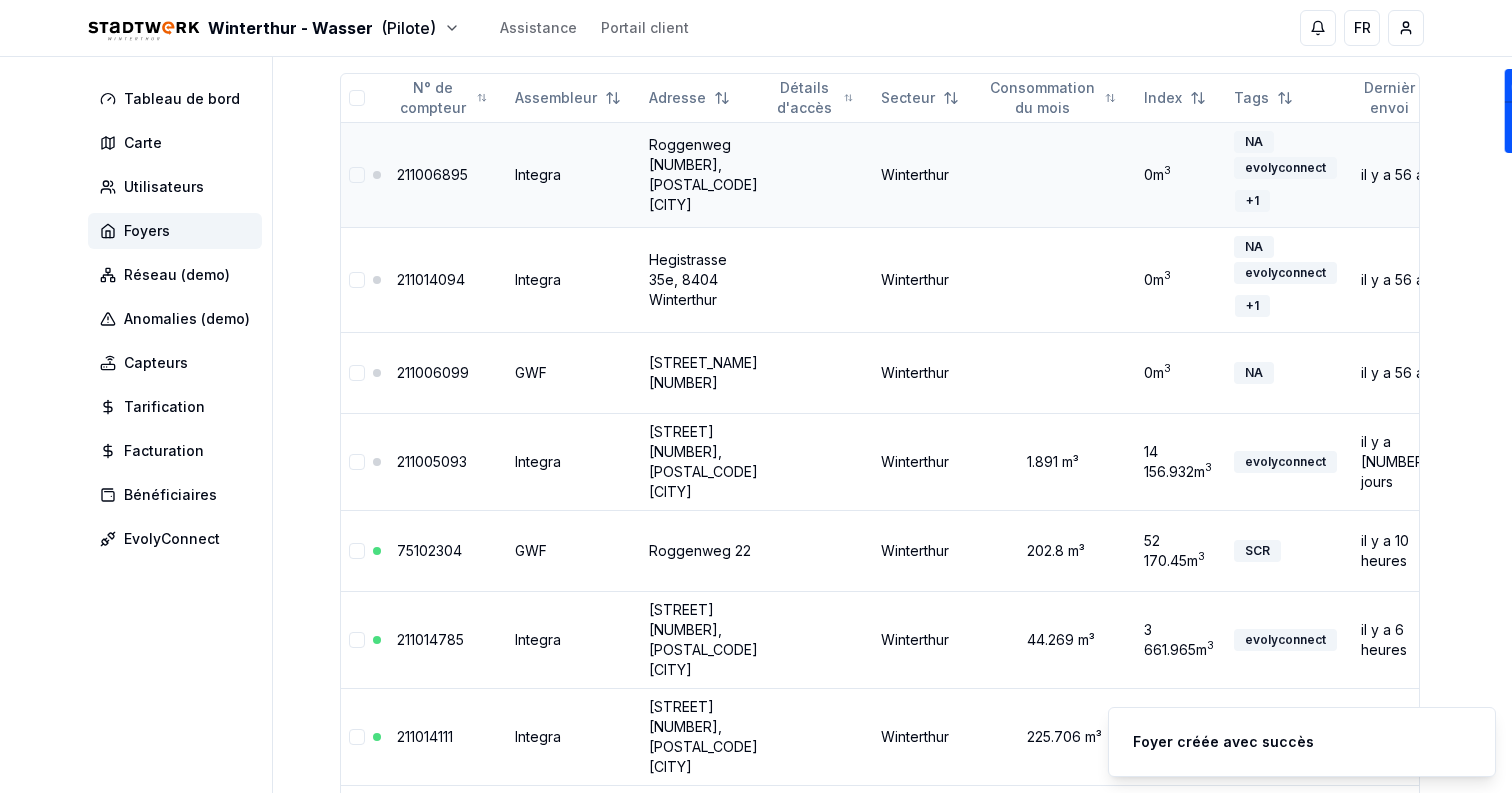 scroll, scrollTop: 210, scrollLeft: 0, axis: vertical 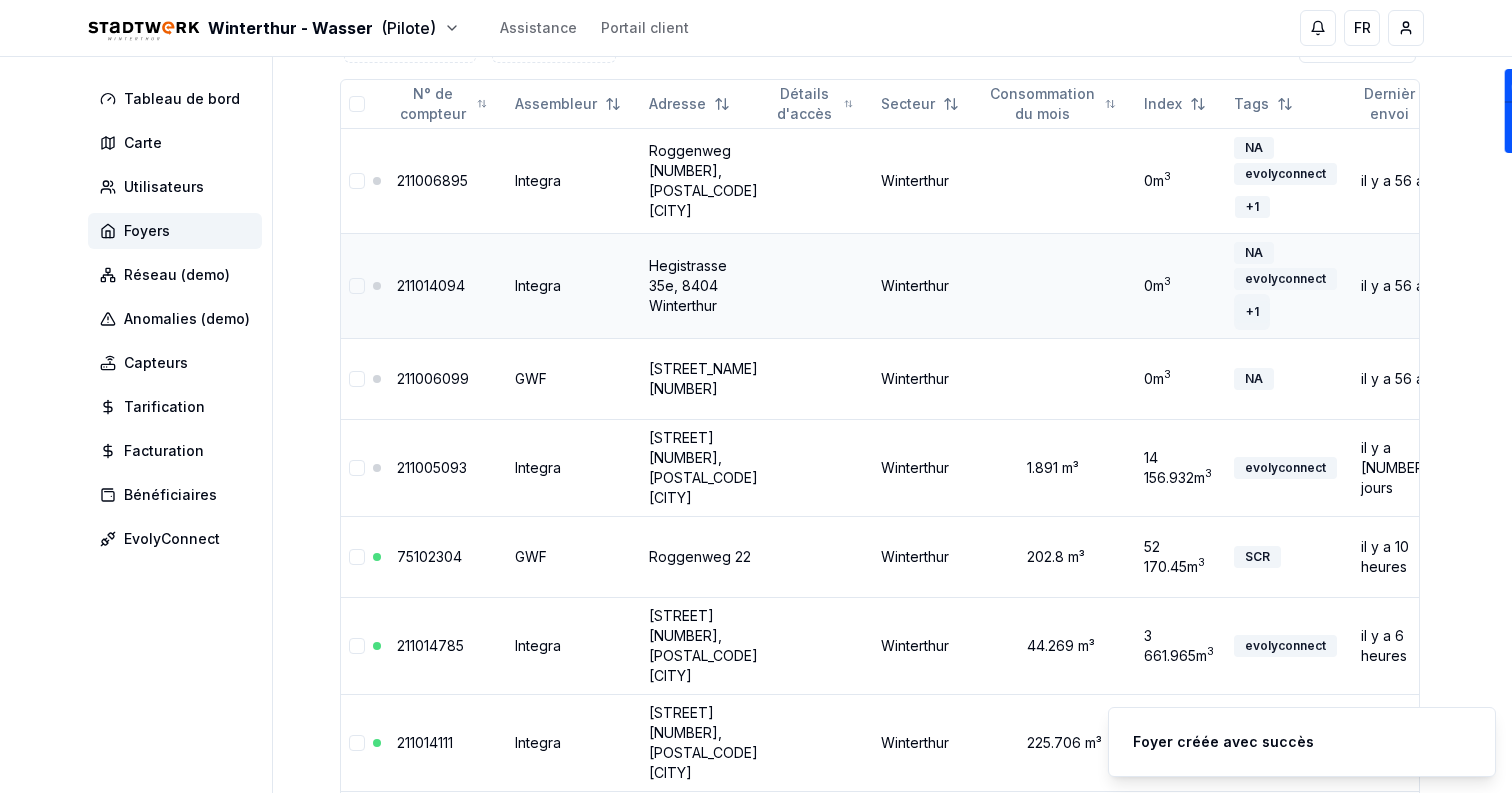click on "+ 1" at bounding box center (1252, 312) 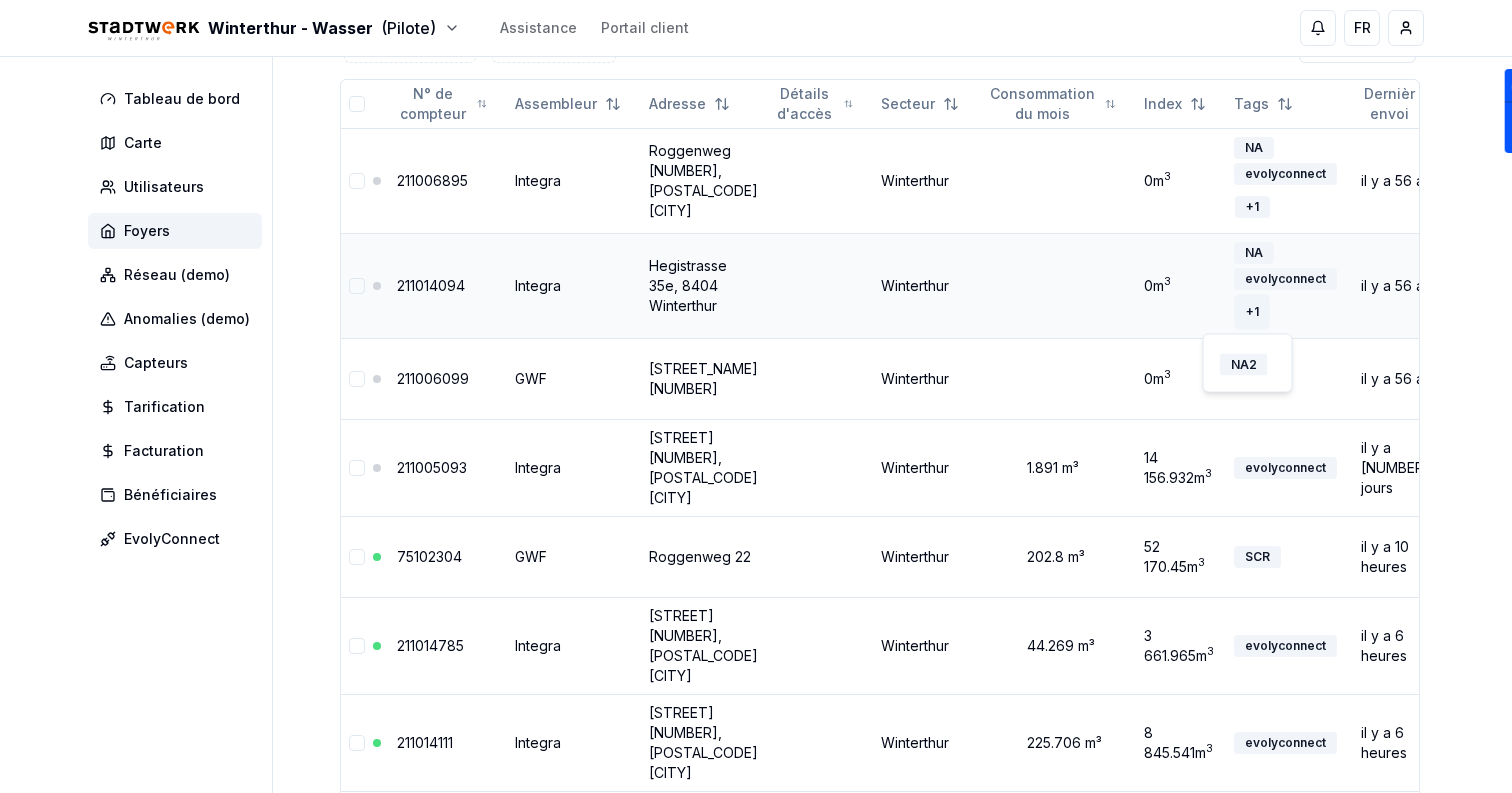 click on "+ 1" at bounding box center [1252, 312] 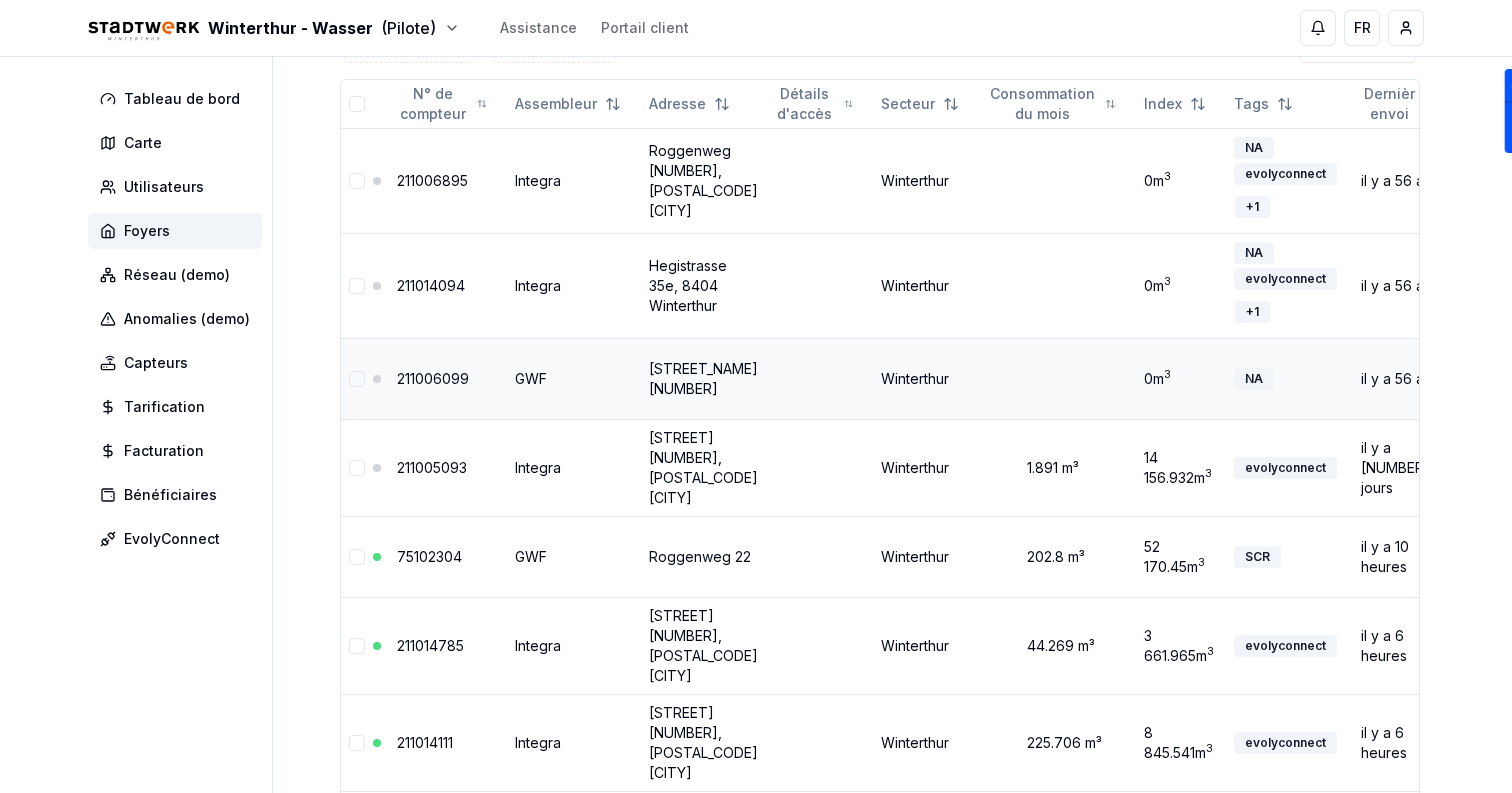 click on "211006099" at bounding box center (433, 378) 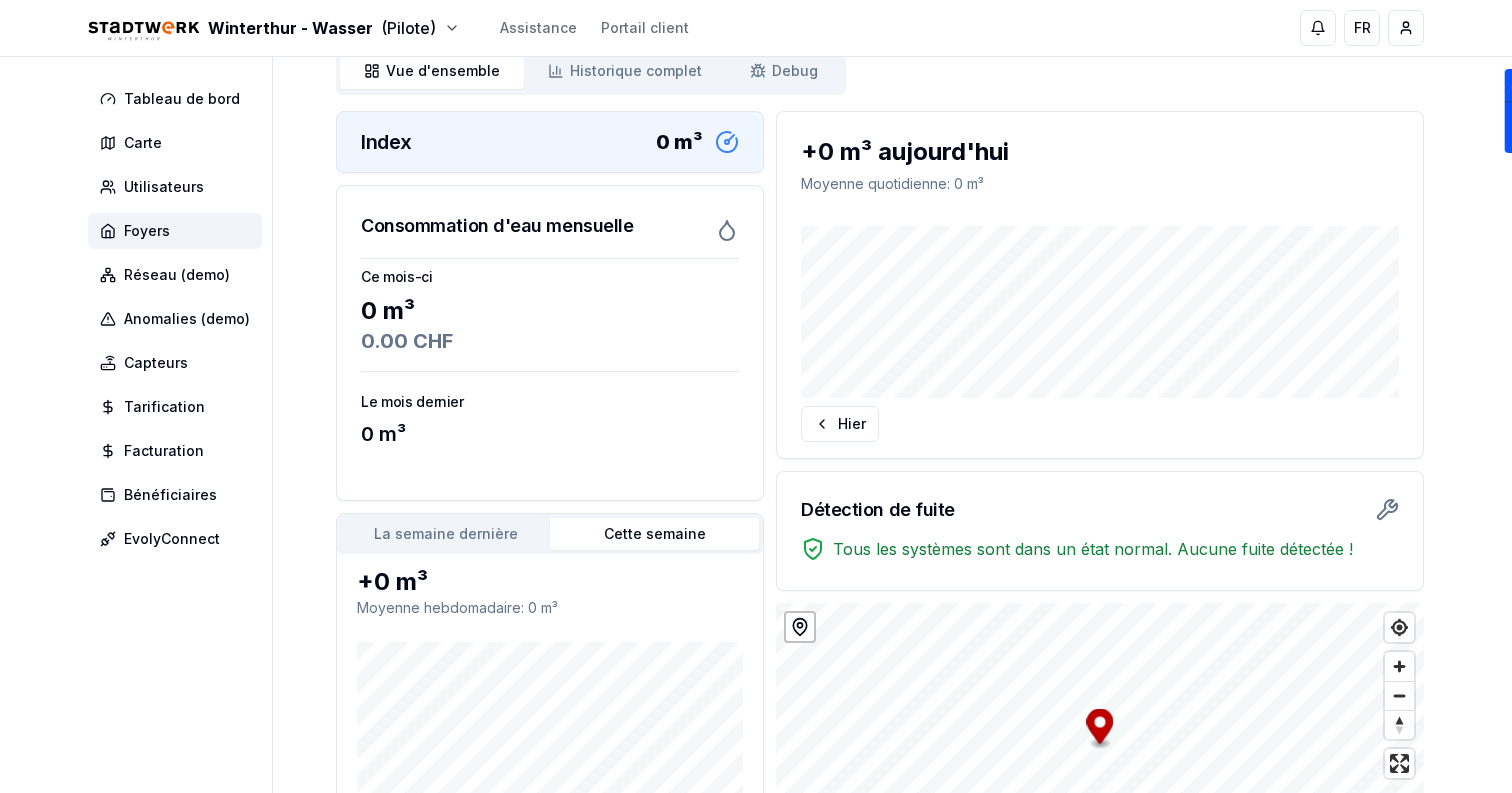 scroll, scrollTop: 0, scrollLeft: 0, axis: both 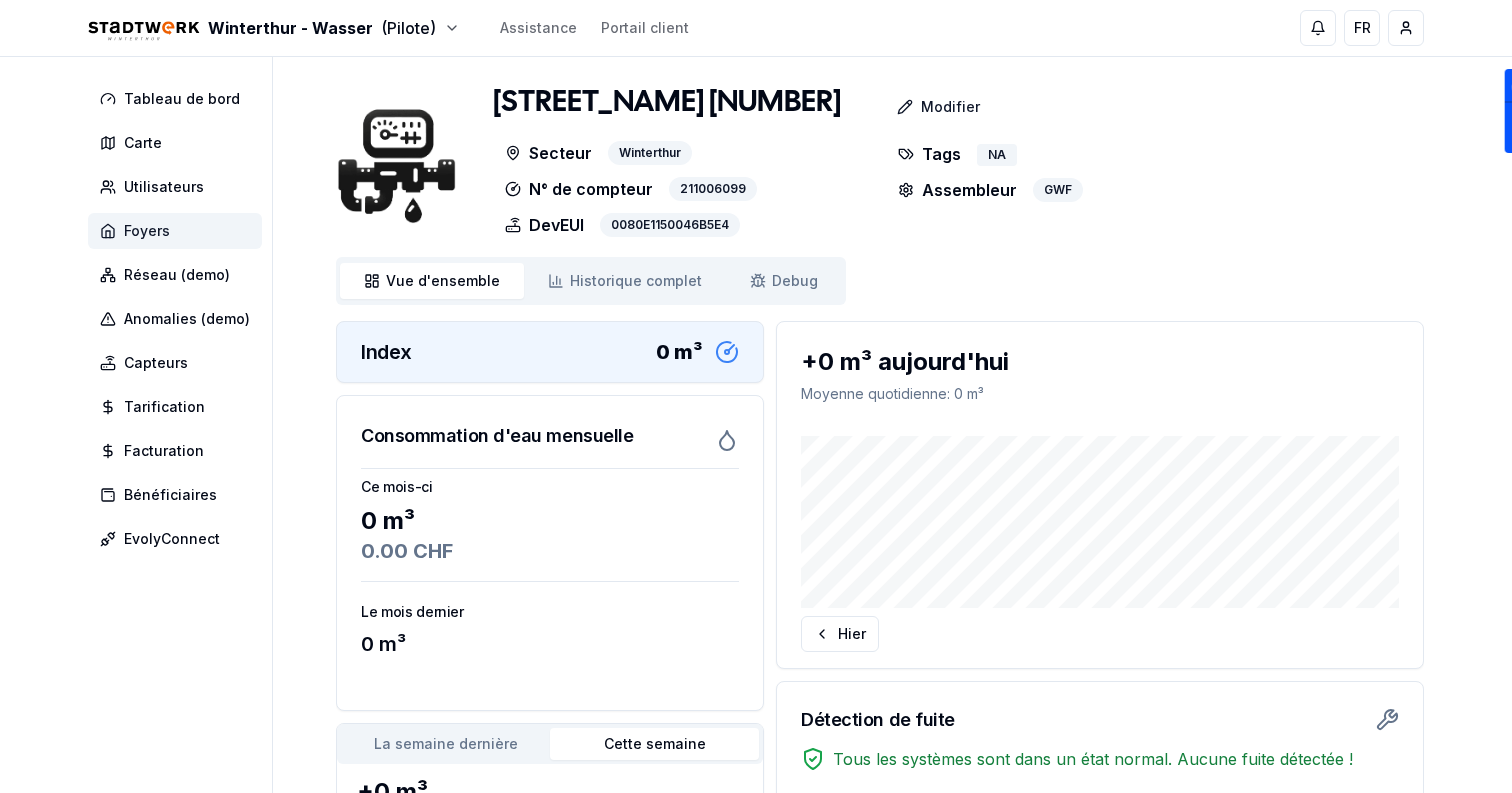 click on "Foyers" at bounding box center (175, 231) 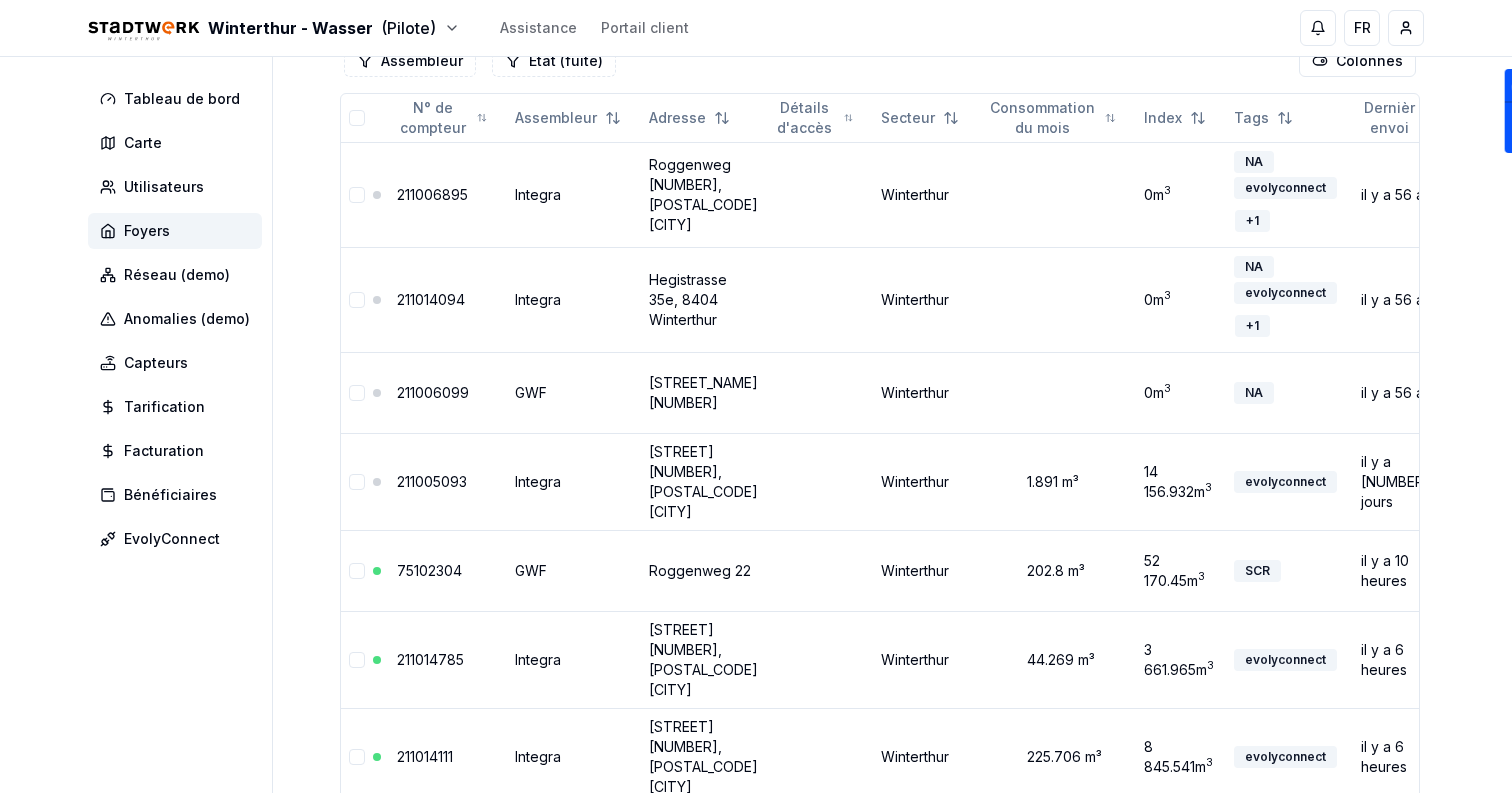 scroll, scrollTop: 201, scrollLeft: 0, axis: vertical 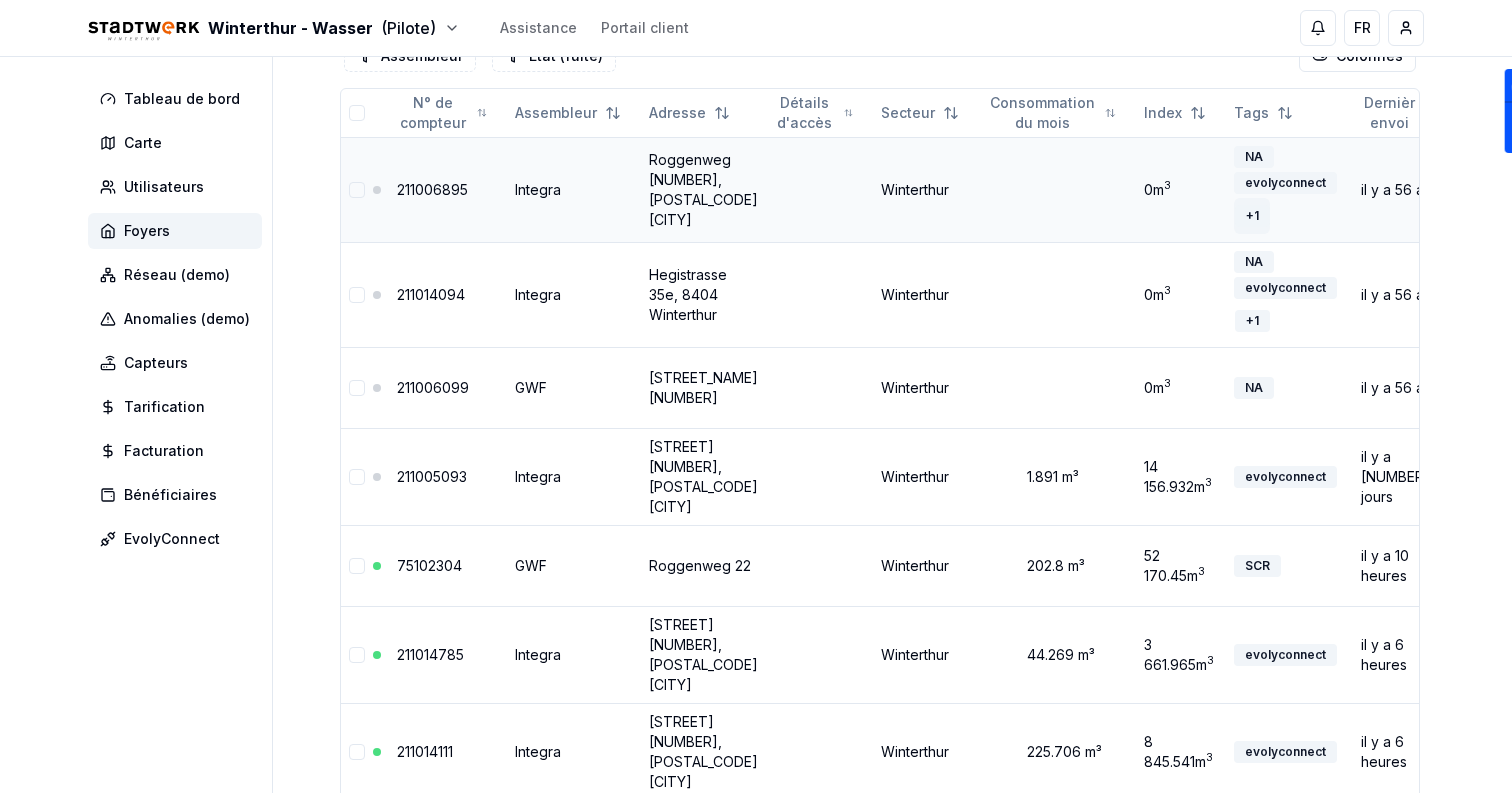 click on "+ 1" at bounding box center [1252, 216] 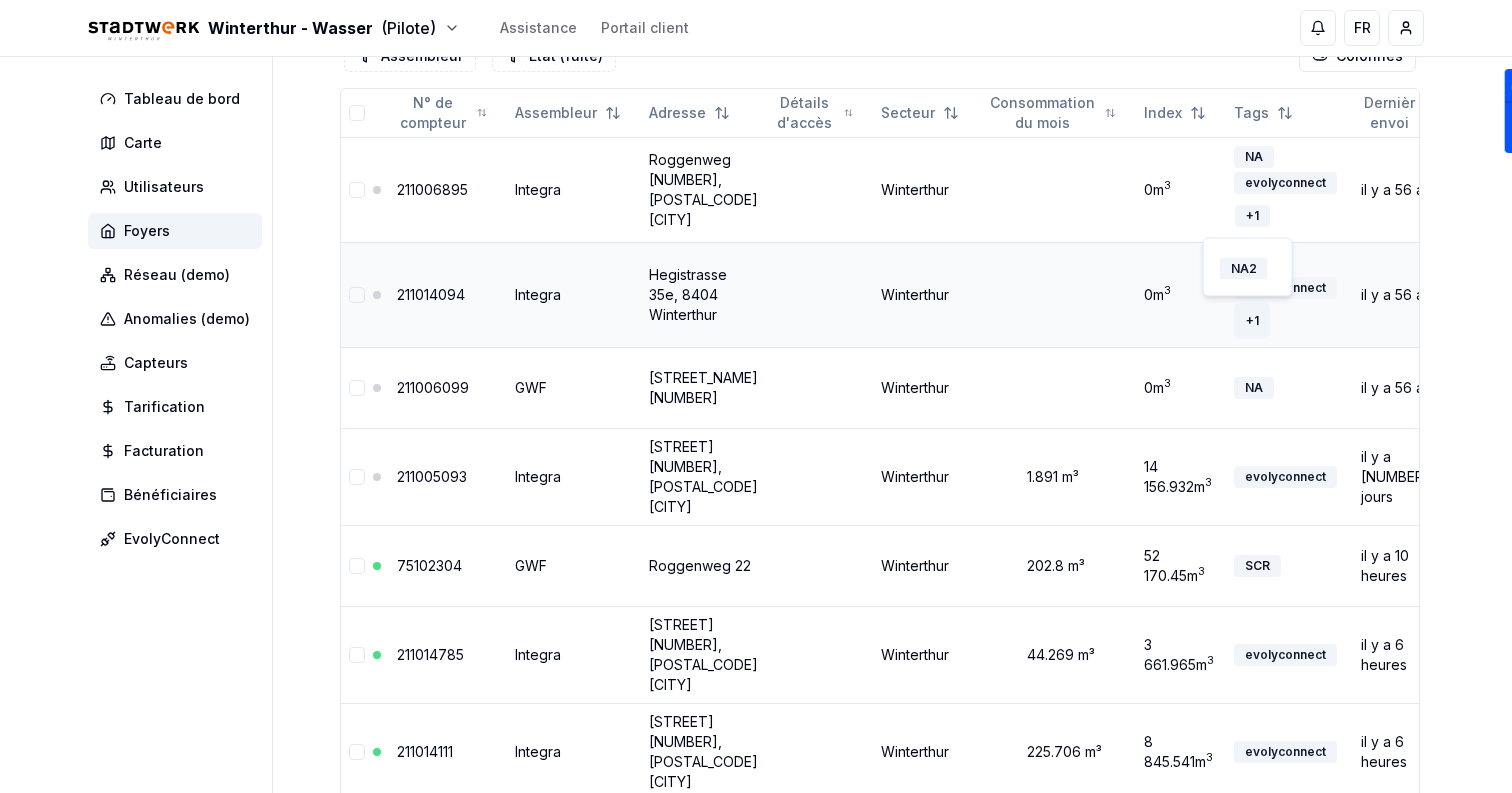 click on "+ 1" at bounding box center (1252, 321) 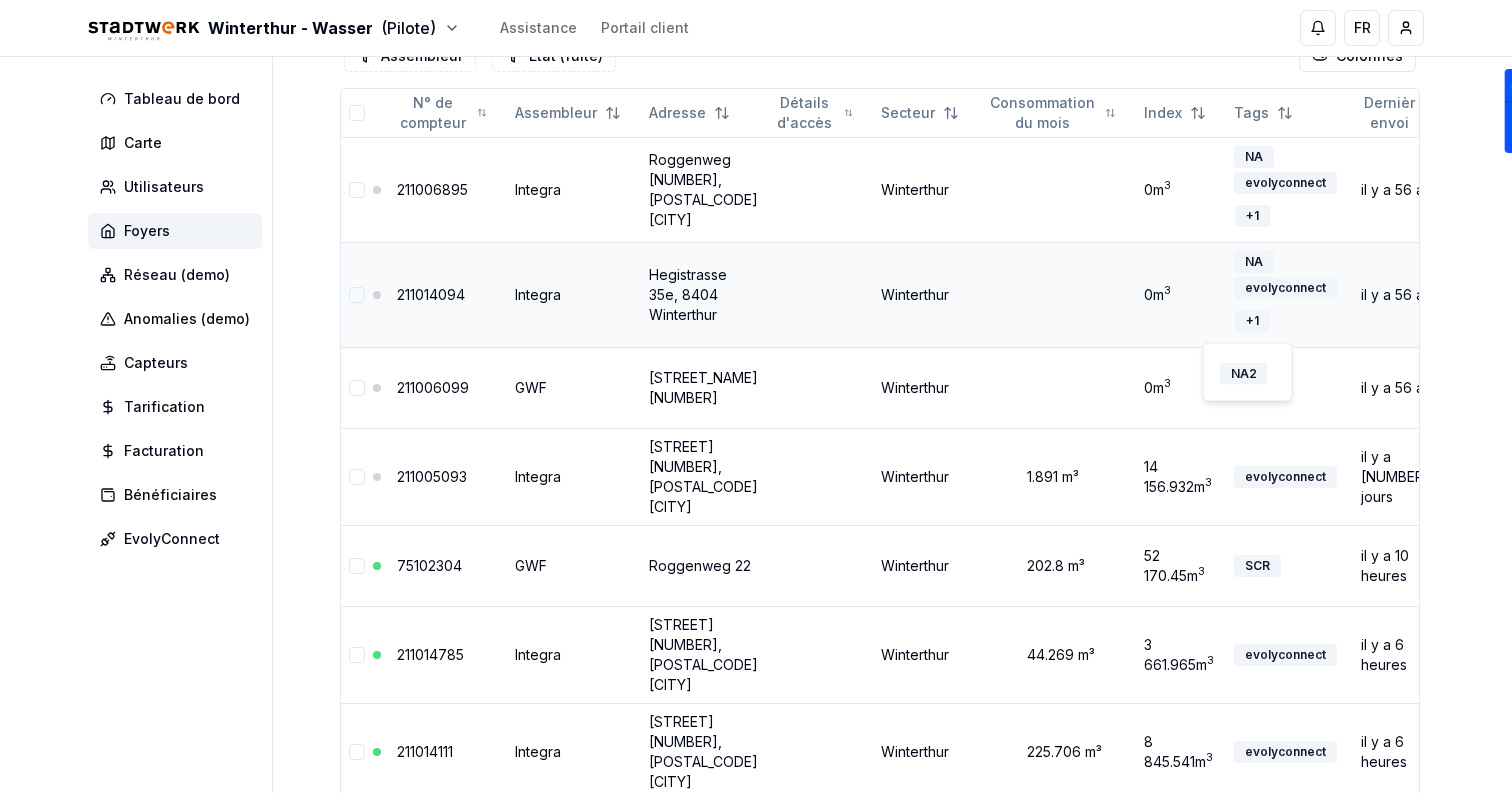 click on "NA evolyconnect + 1" at bounding box center [1289, 294] 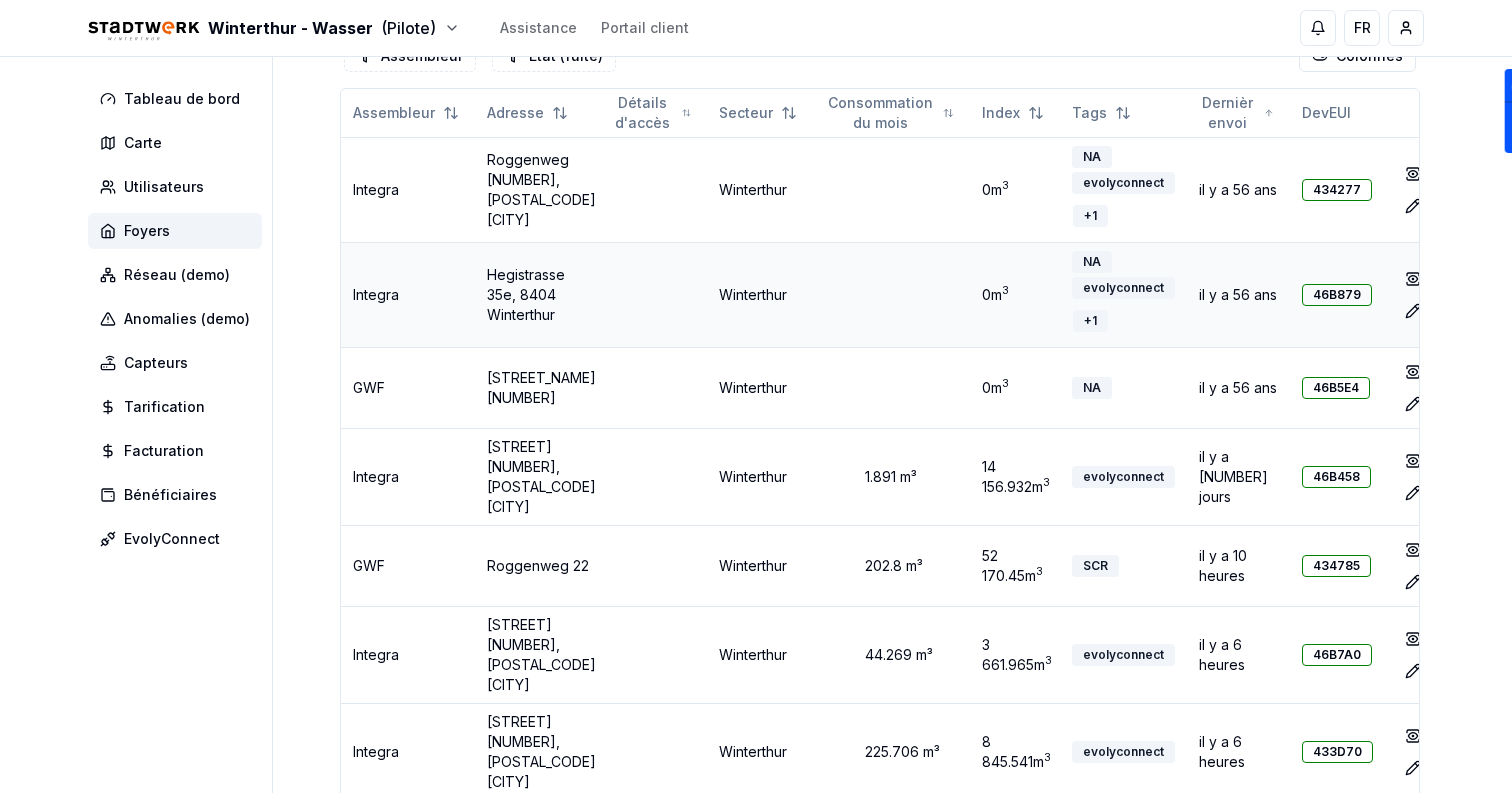 scroll, scrollTop: 0, scrollLeft: 160, axis: horizontal 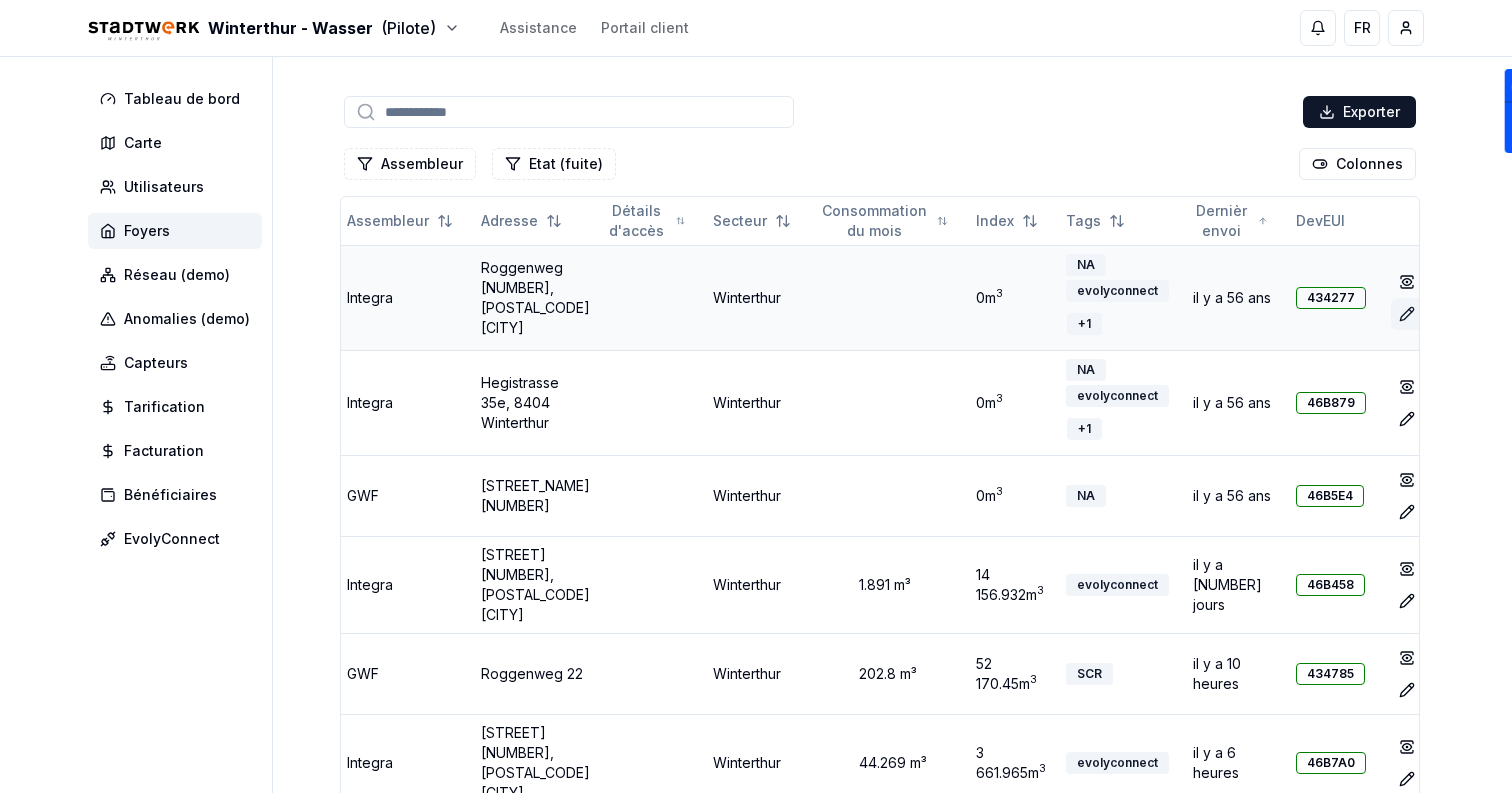 click 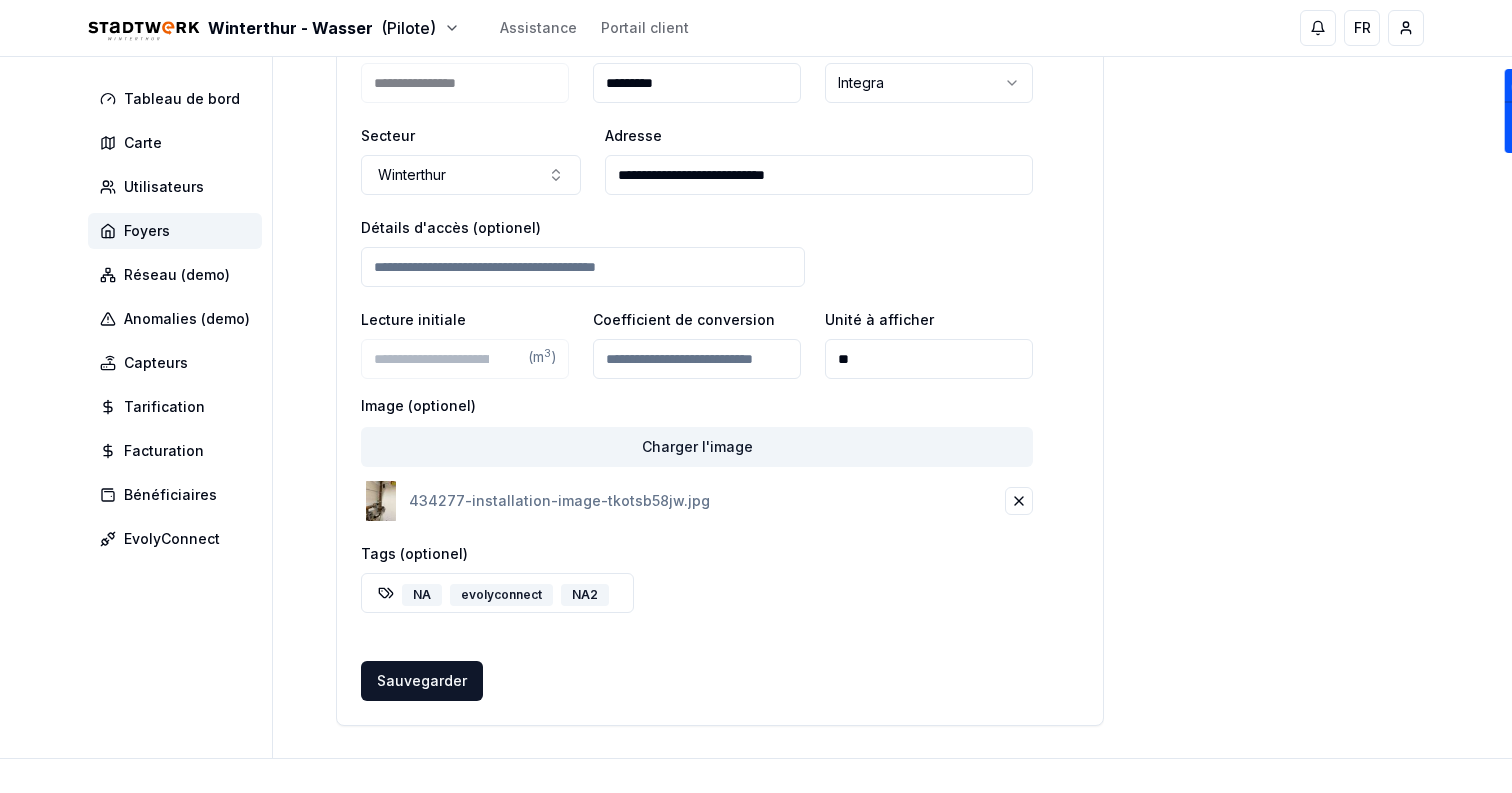 scroll, scrollTop: 273, scrollLeft: 0, axis: vertical 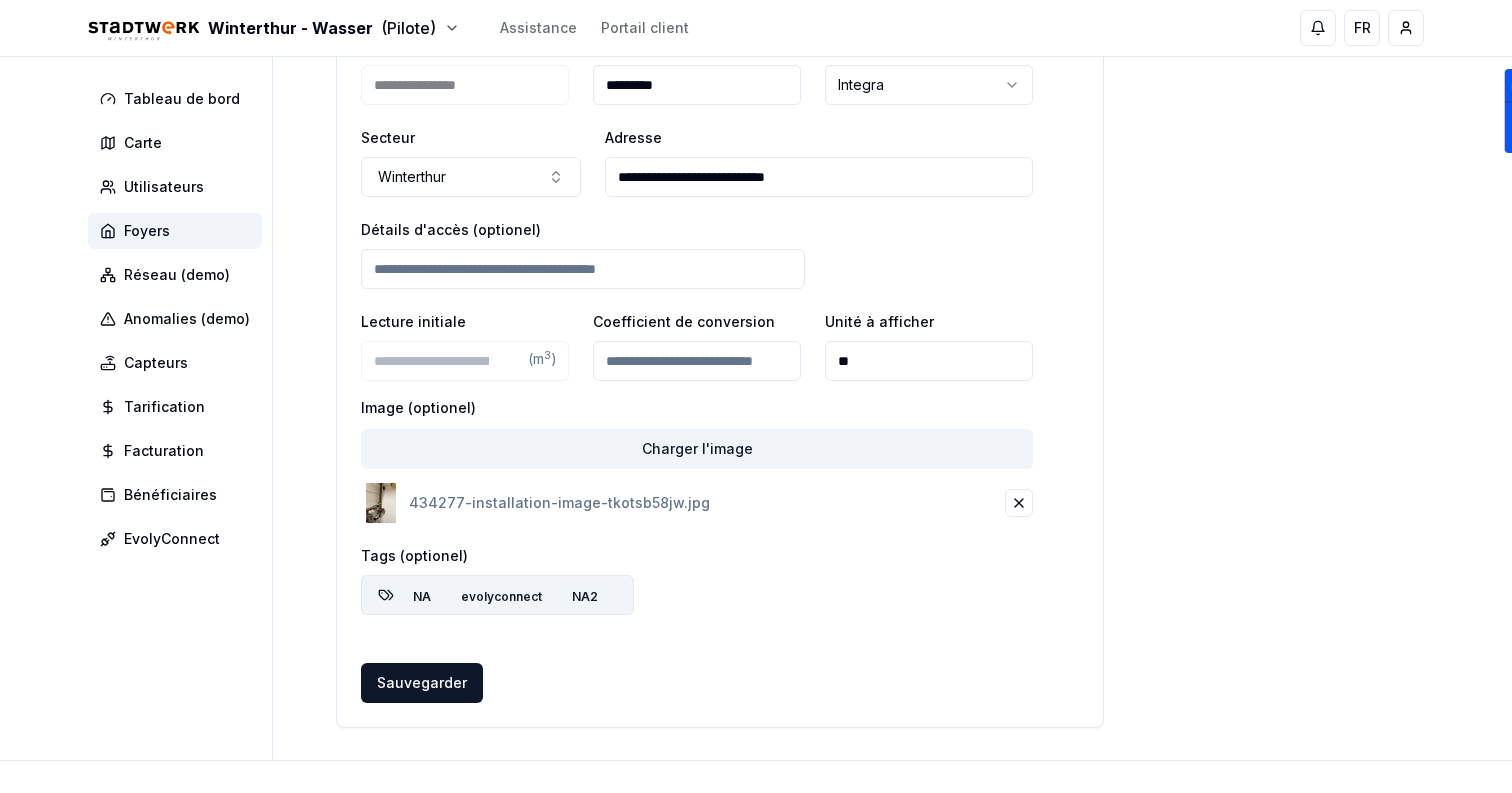 click on "NA2" at bounding box center (585, 597) 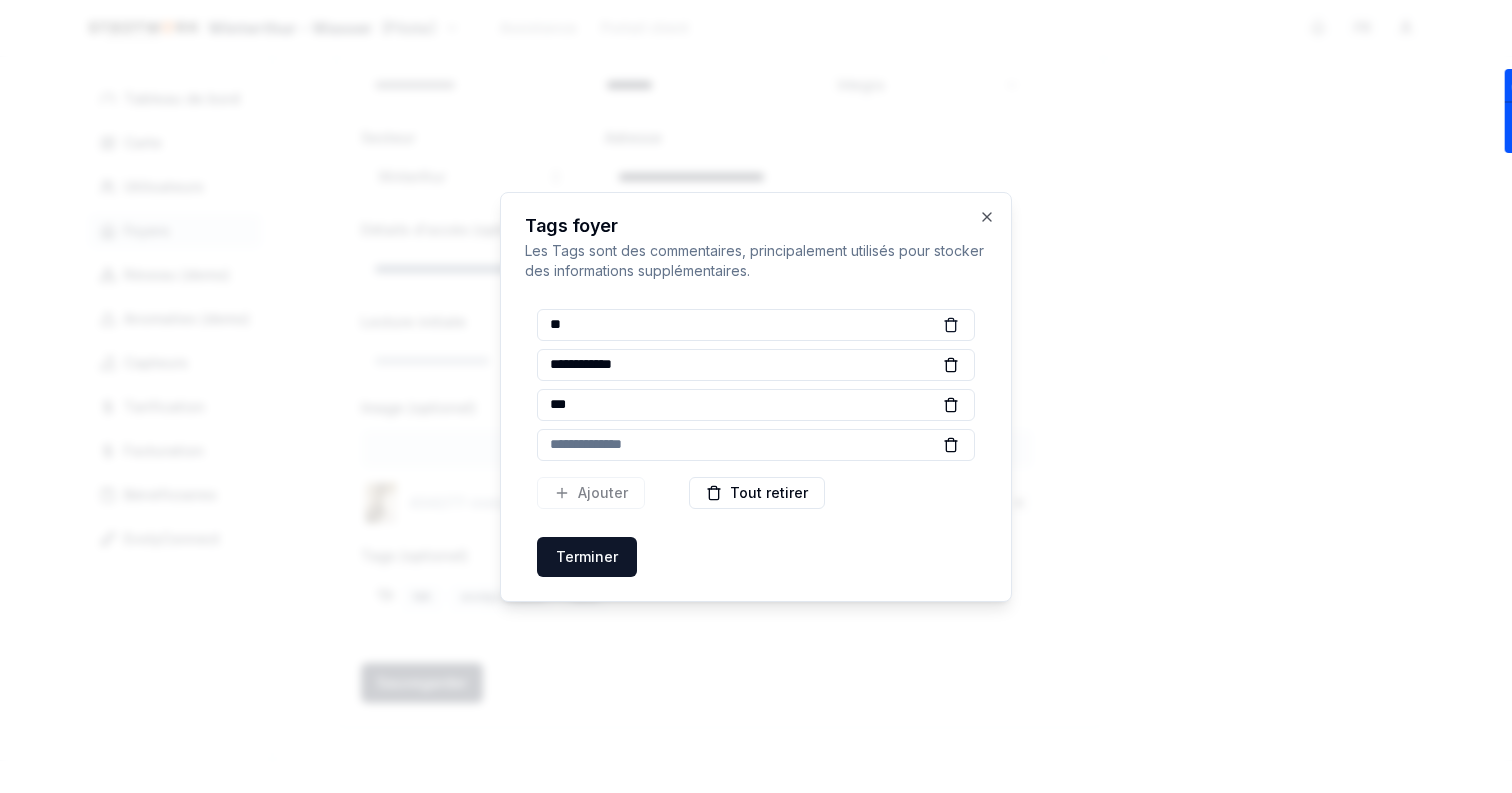 click 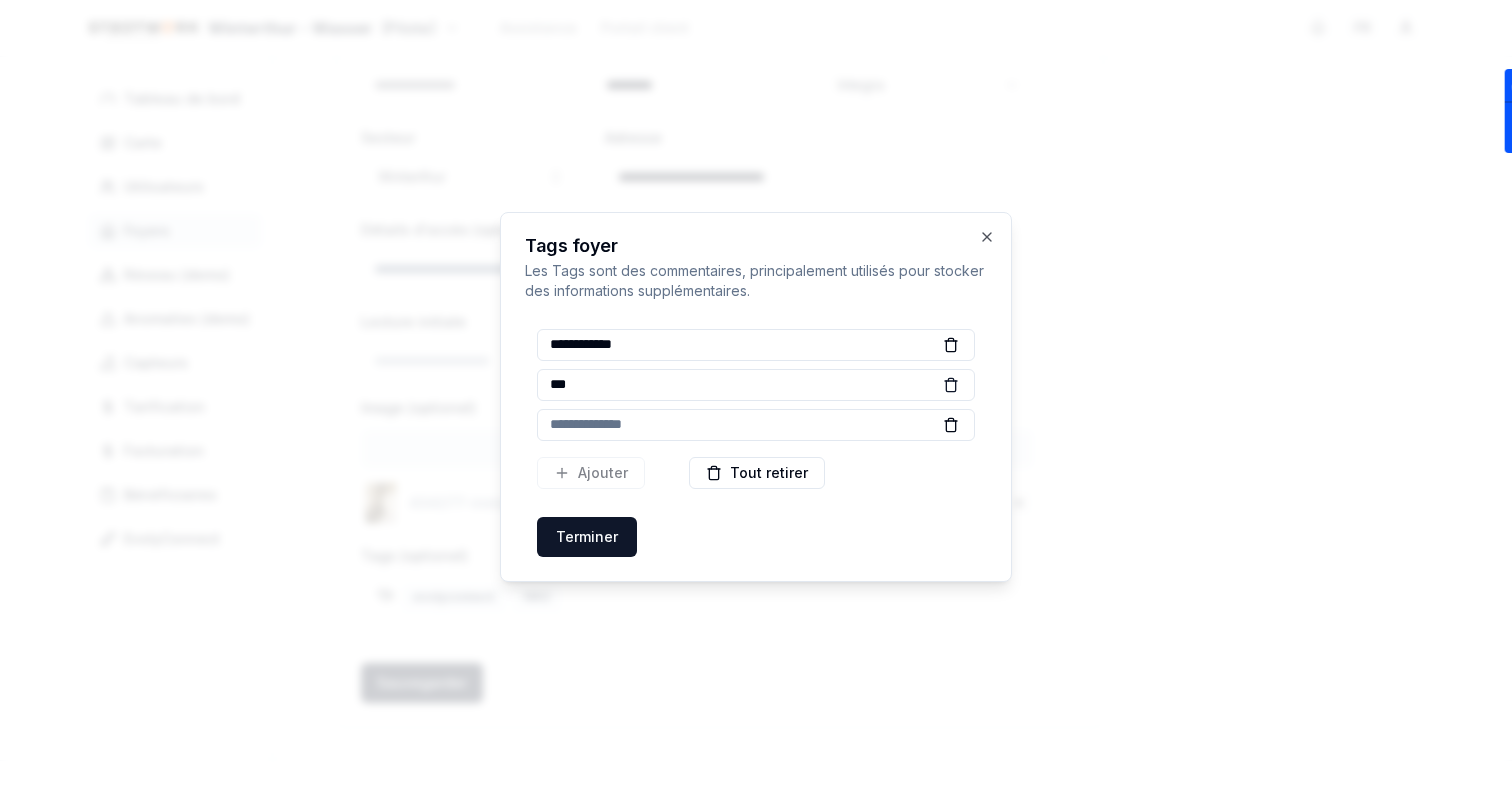 click 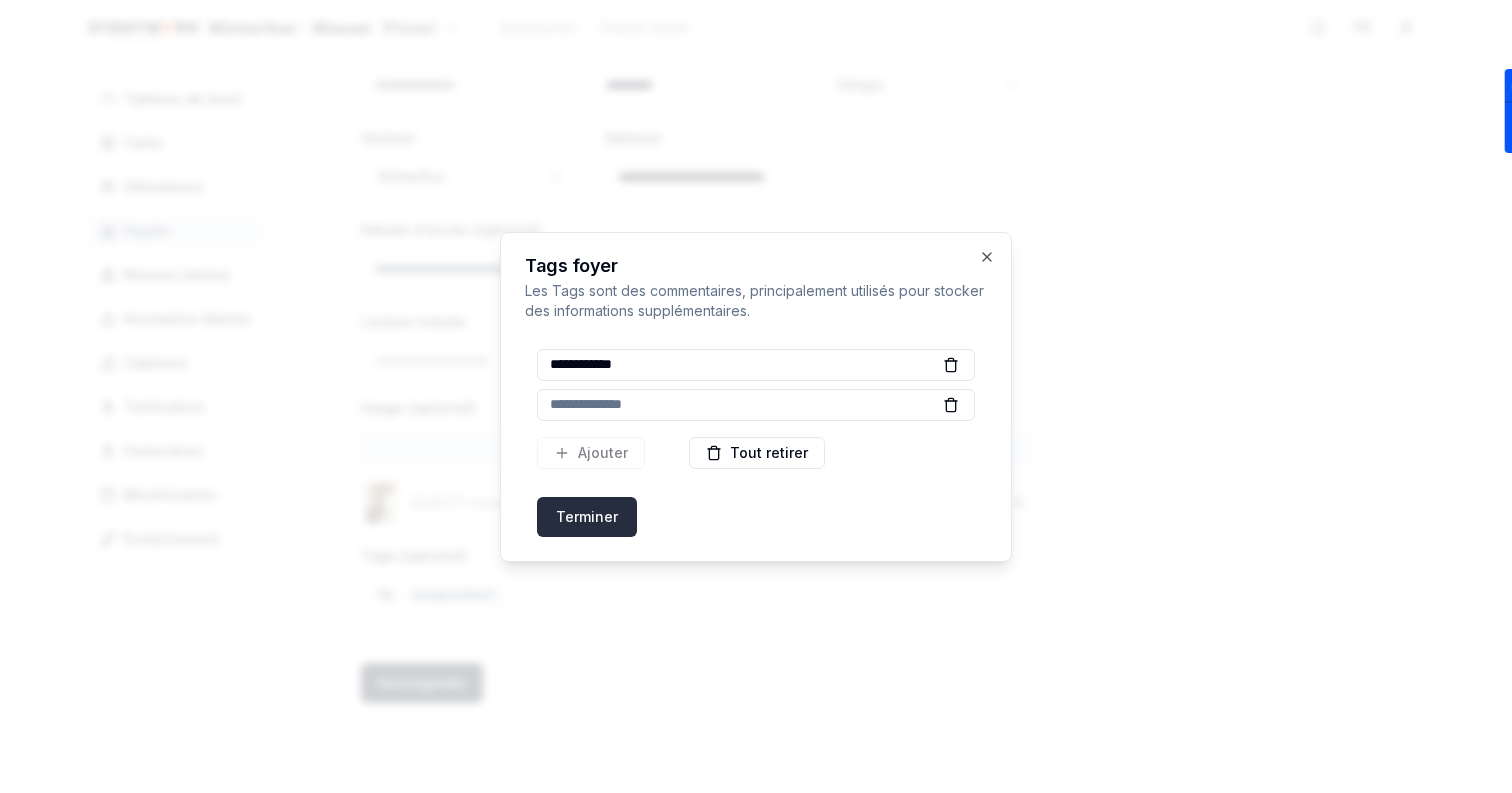 click on "Terminer" at bounding box center (587, 517) 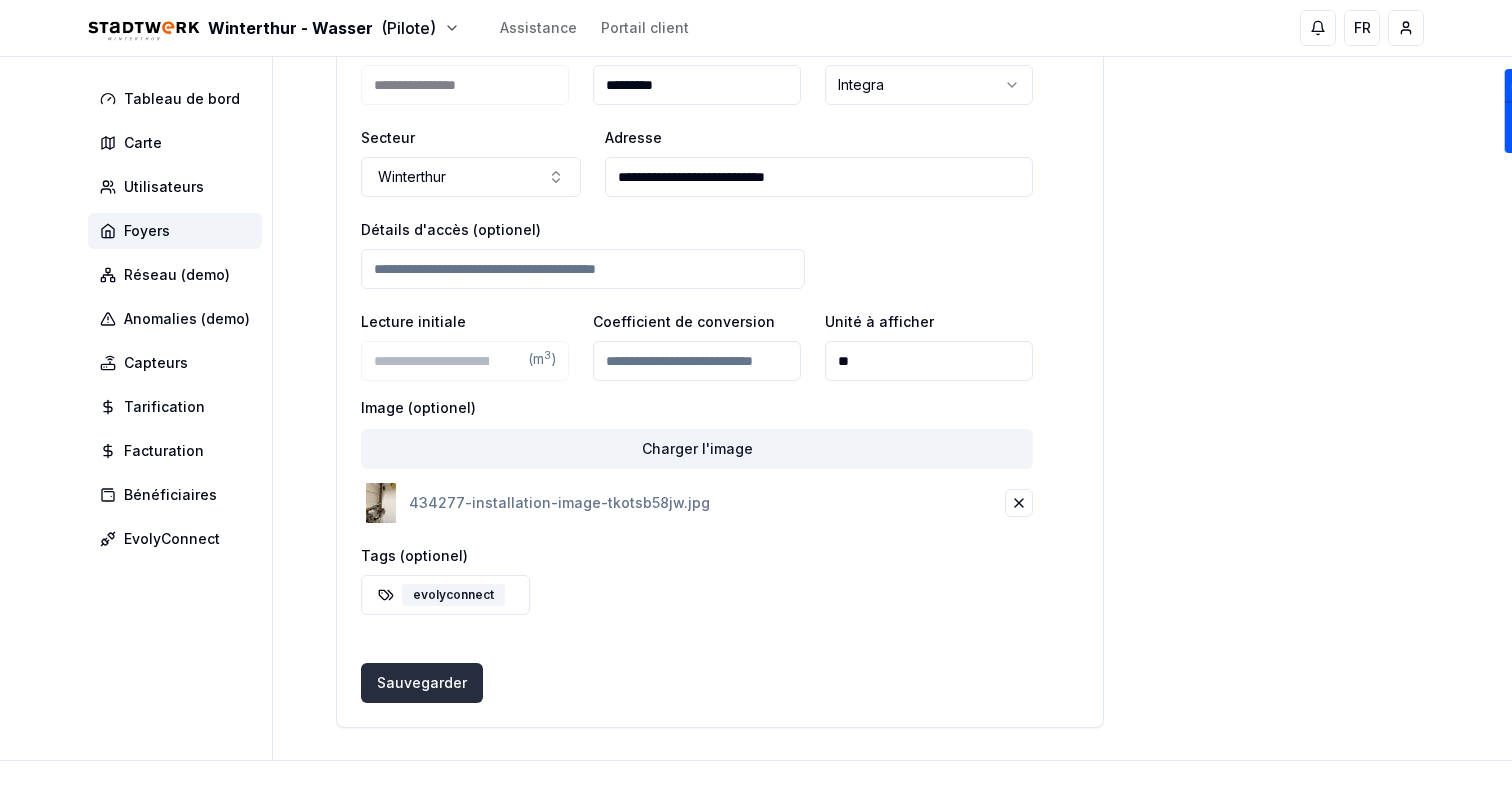 click on "Sauvegarder Sauvegarder" at bounding box center [422, 683] 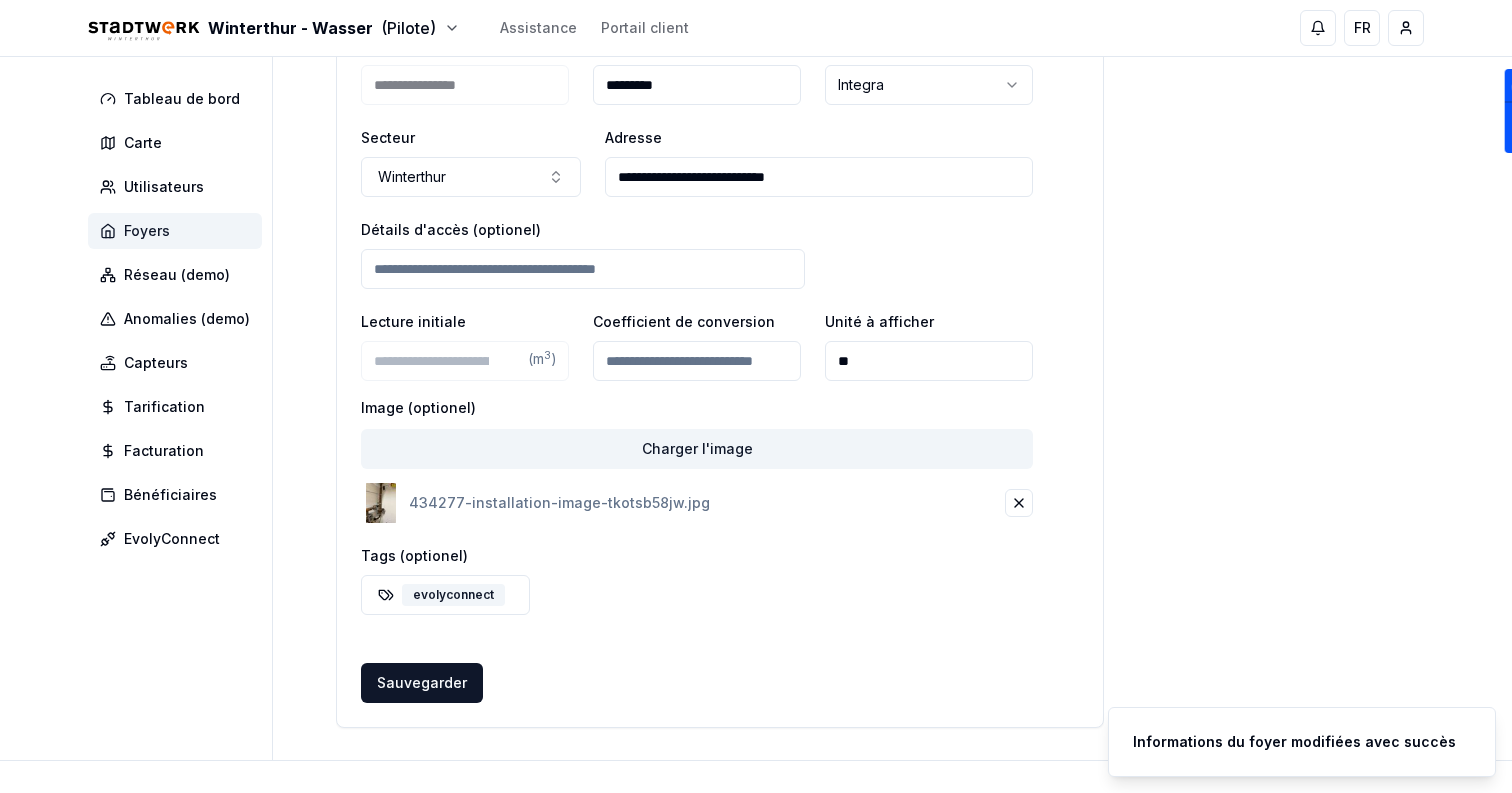 click on "Foyers" at bounding box center [175, 231] 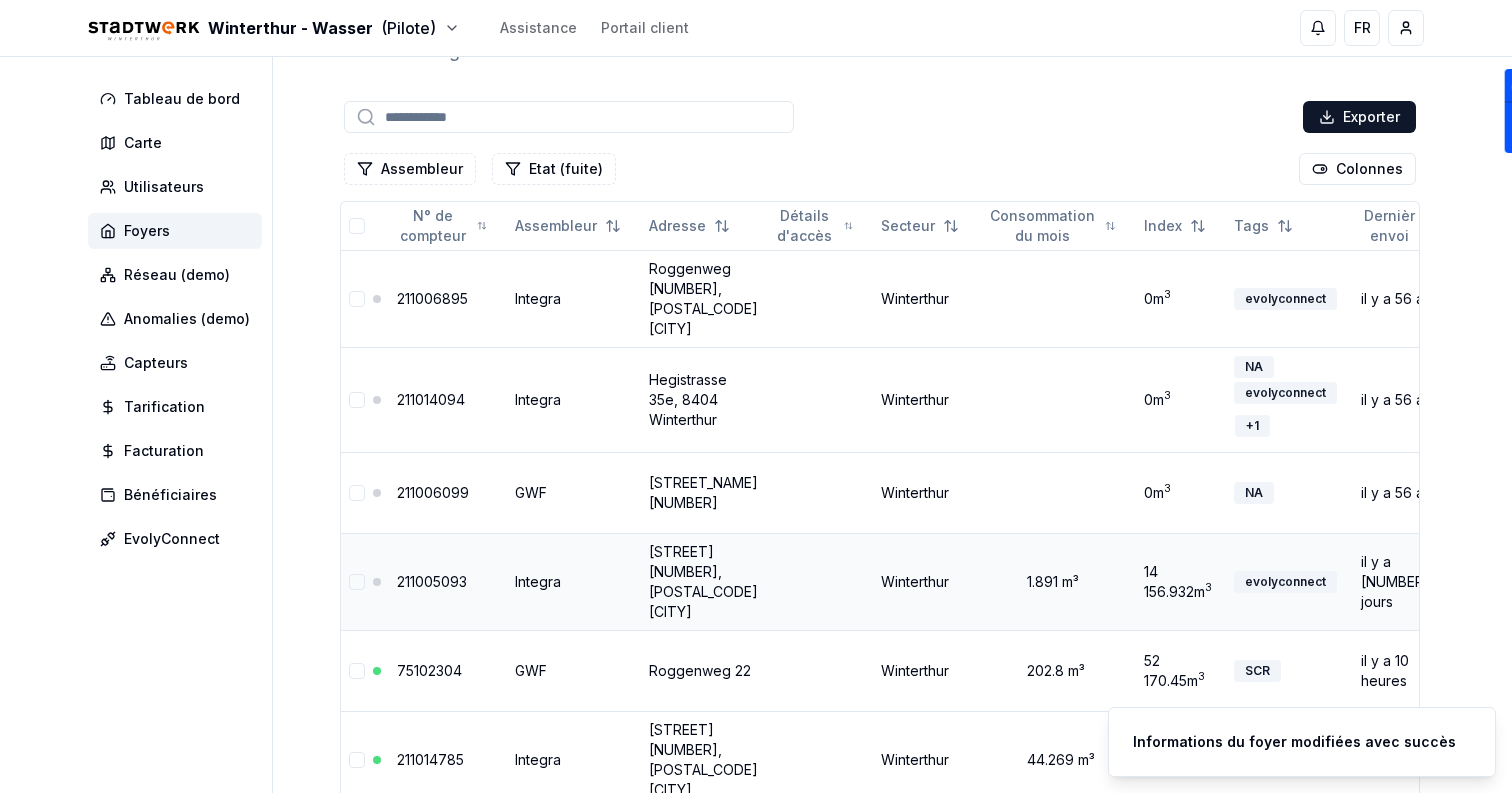 scroll, scrollTop: 79, scrollLeft: 0, axis: vertical 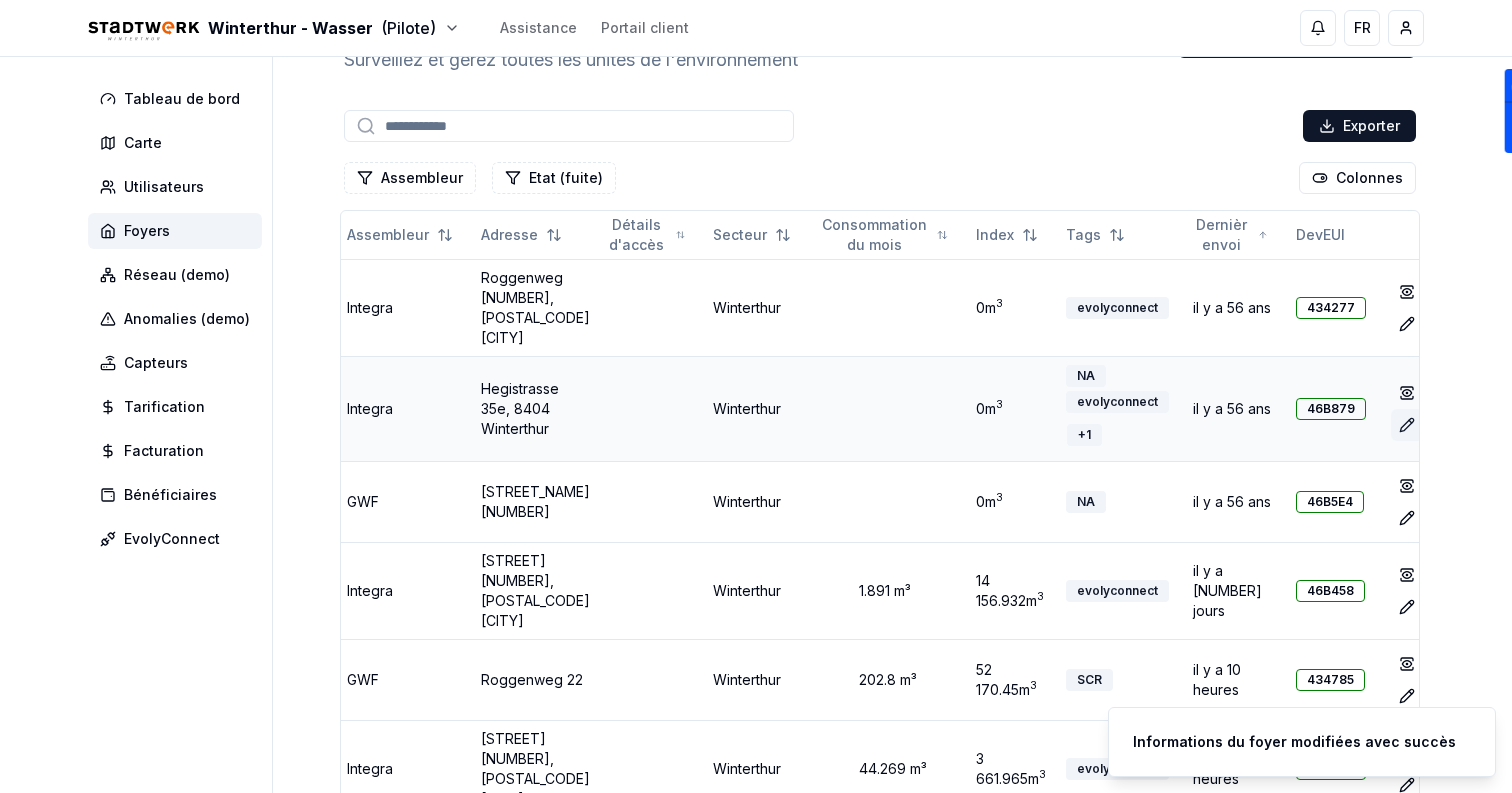 click 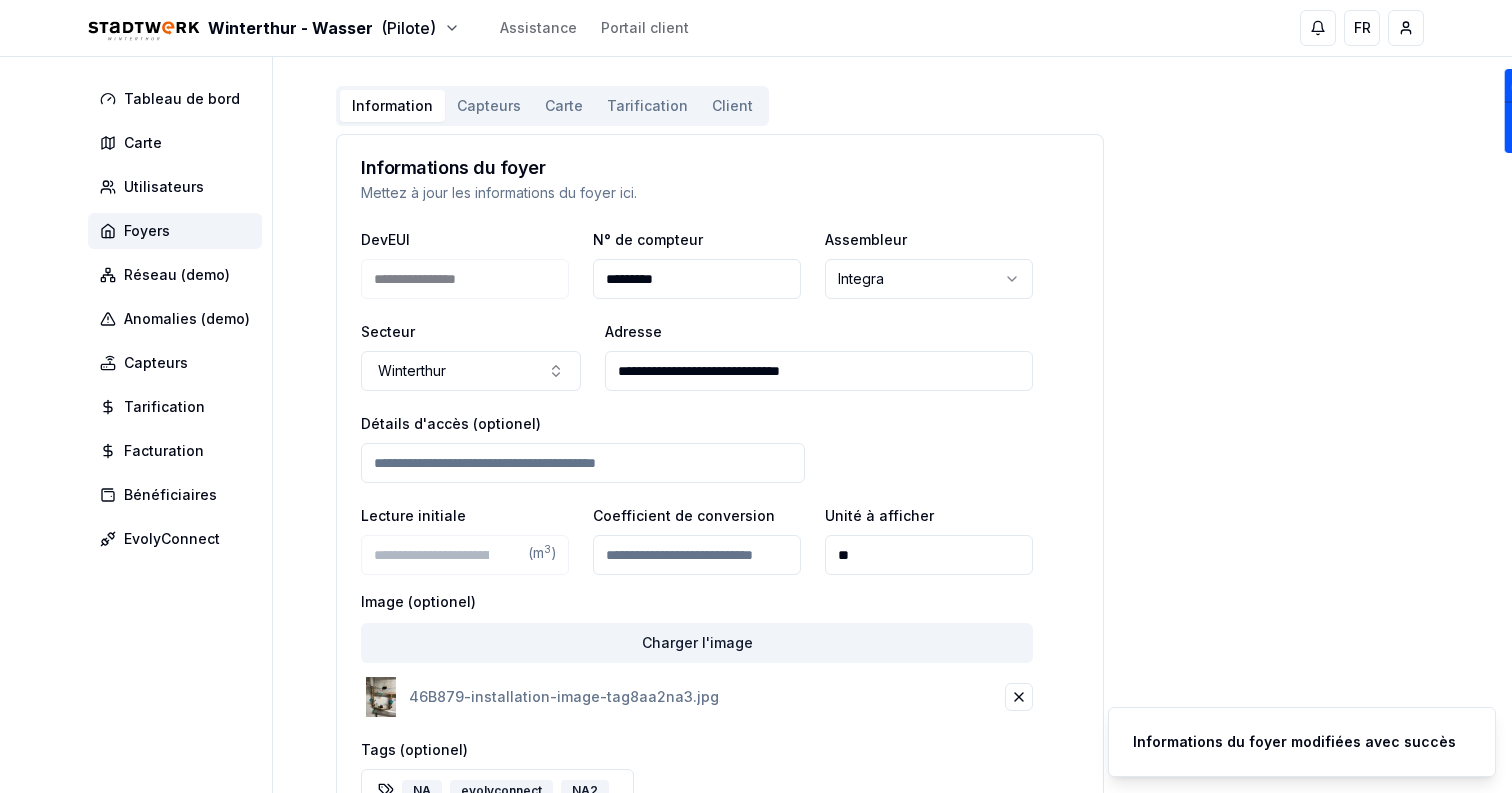 scroll, scrollTop: 337, scrollLeft: 0, axis: vertical 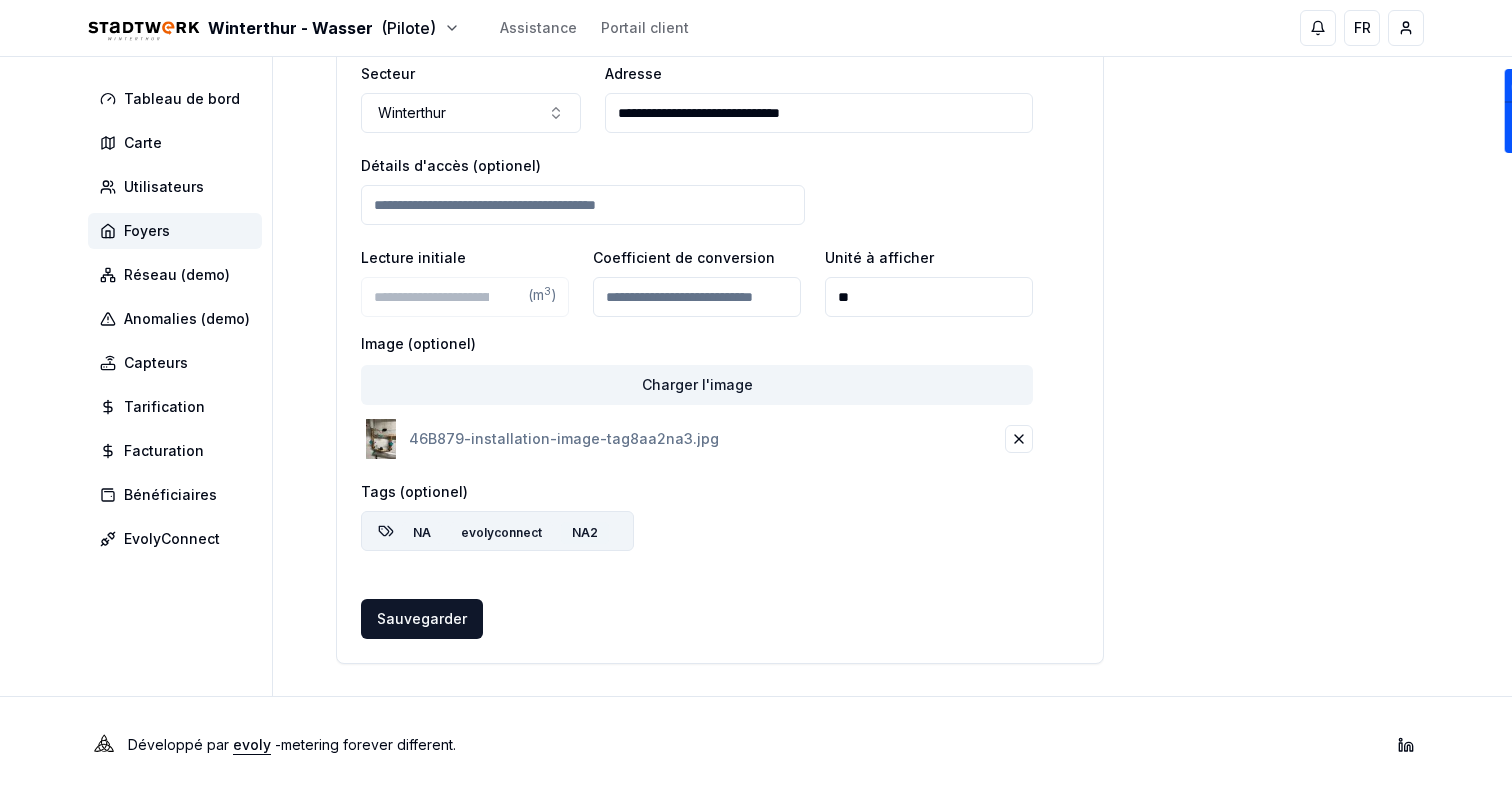 click on "NA2" at bounding box center [585, 533] 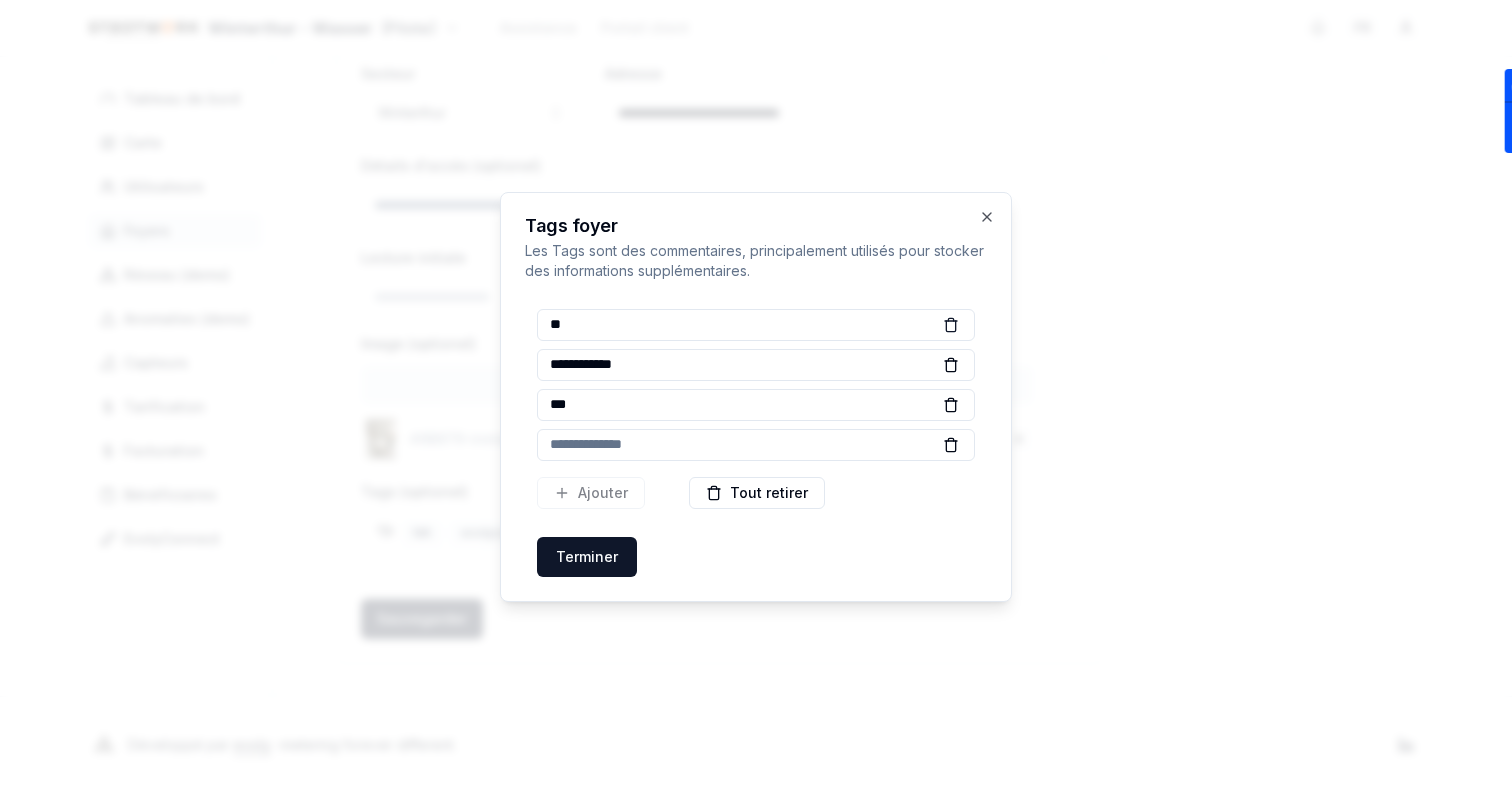 click at bounding box center (951, 325) 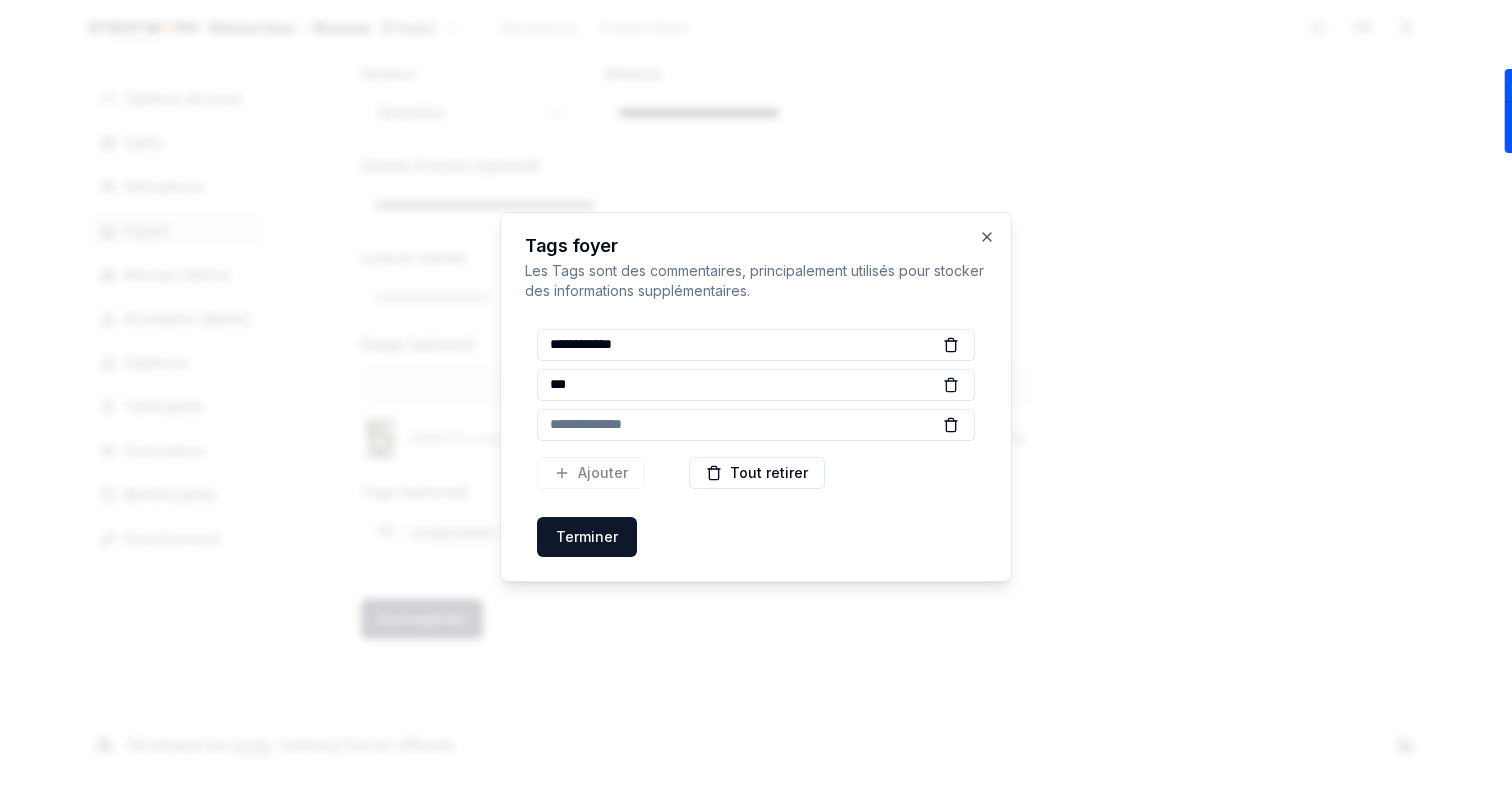click 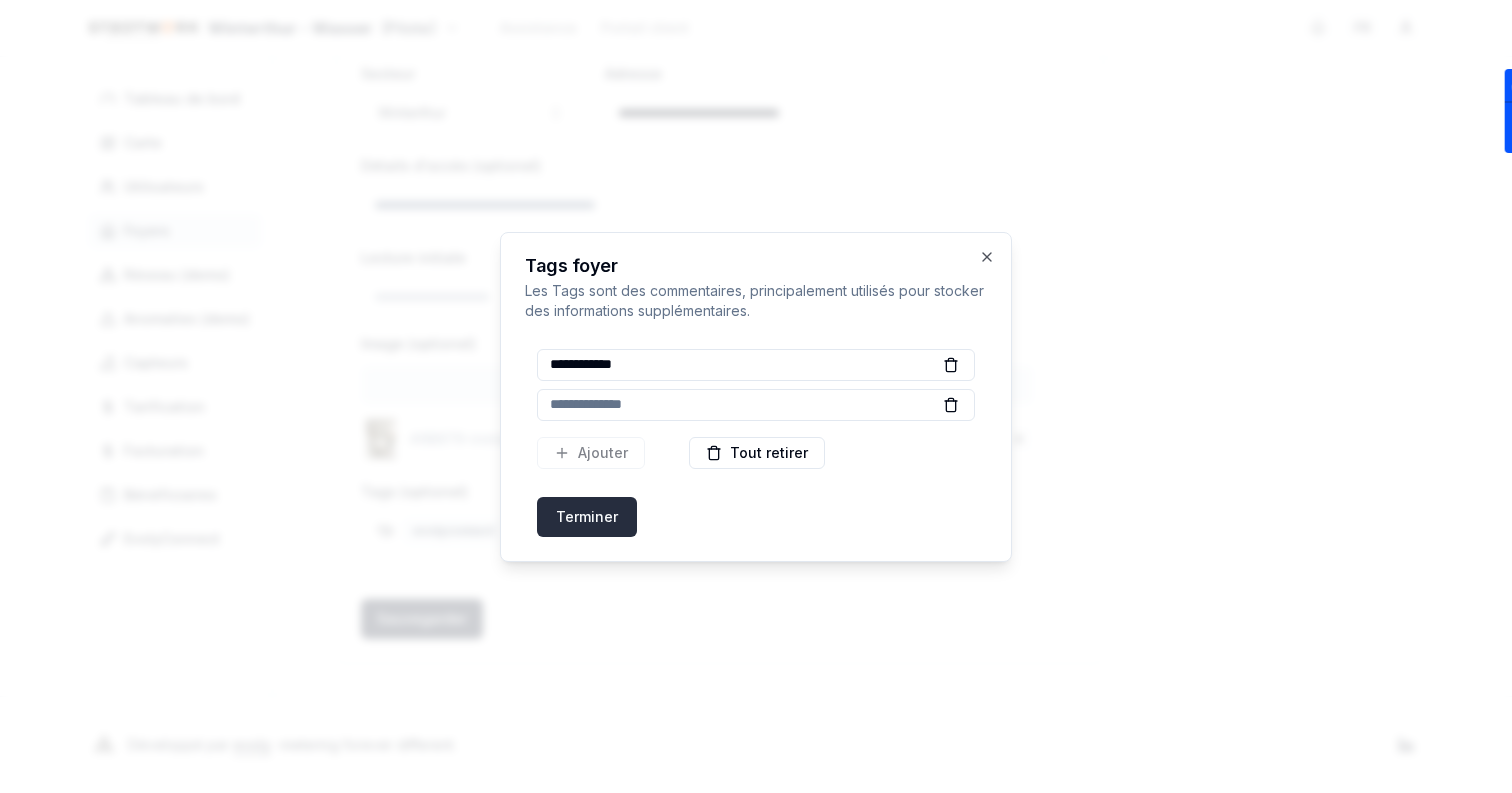 click on "Terminer" at bounding box center (587, 517) 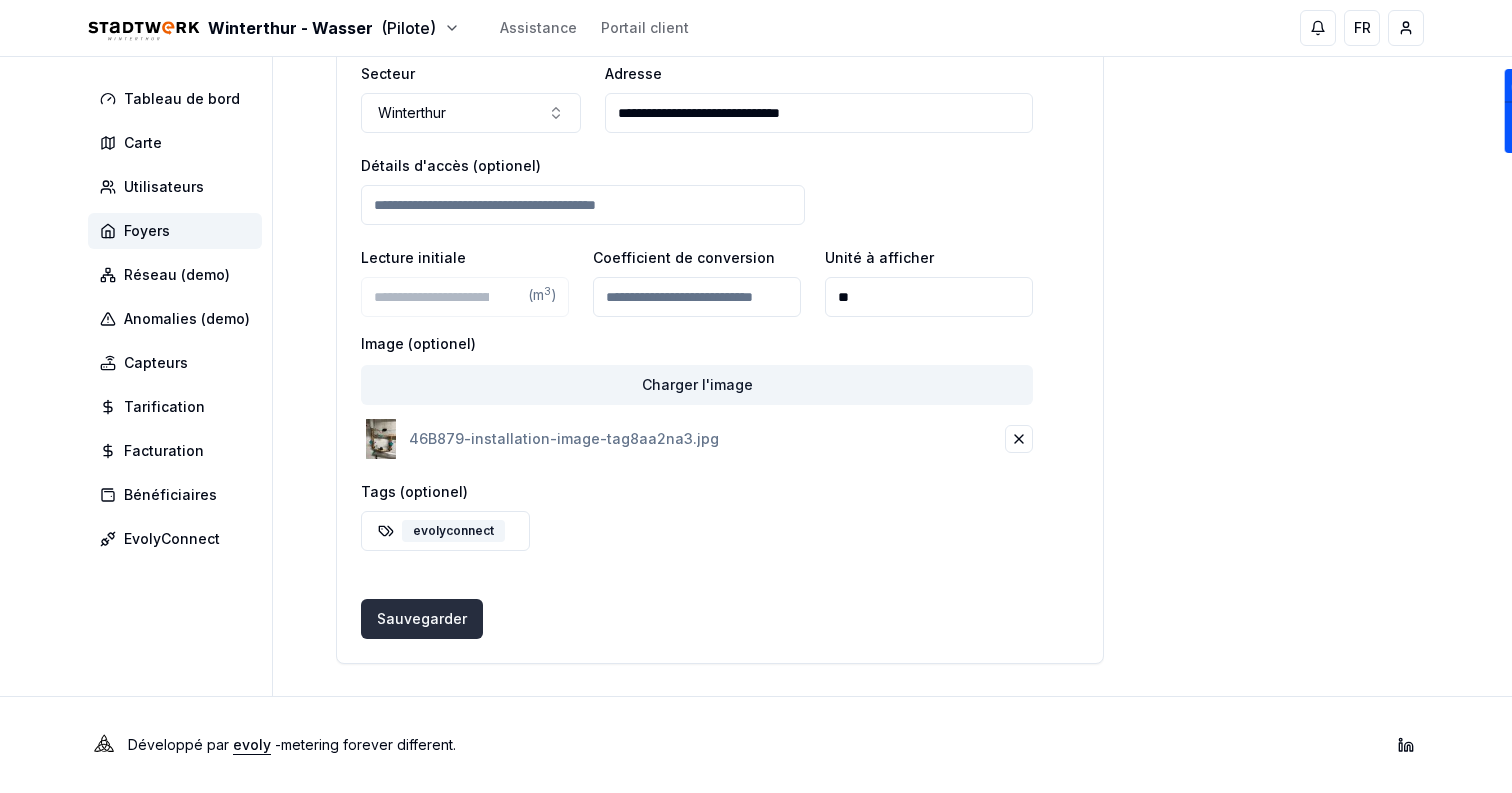 click on "Sauvegarder Sauvegarder" at bounding box center (422, 619) 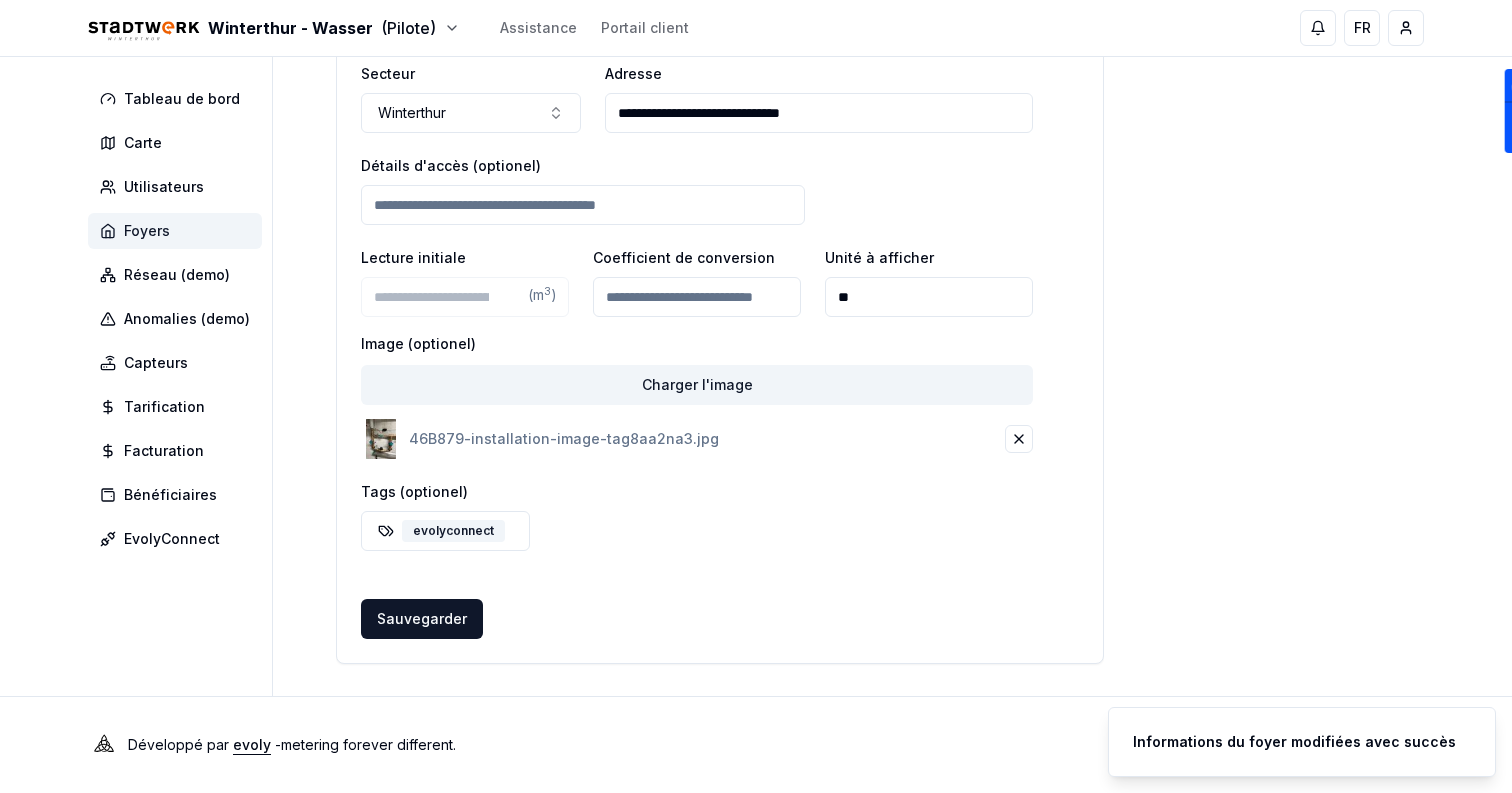 click on "Foyers" at bounding box center [175, 231] 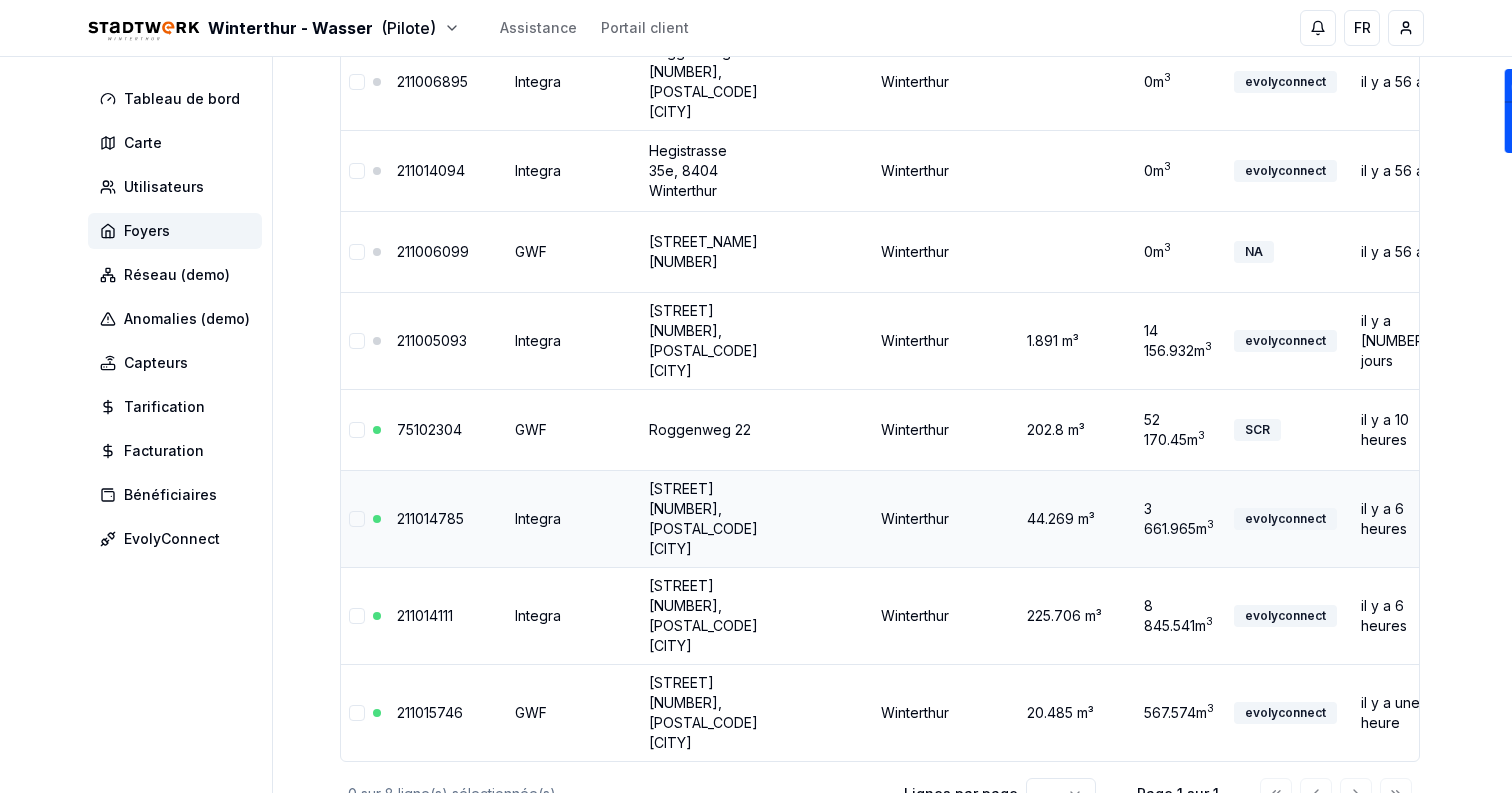 scroll, scrollTop: 298, scrollLeft: 0, axis: vertical 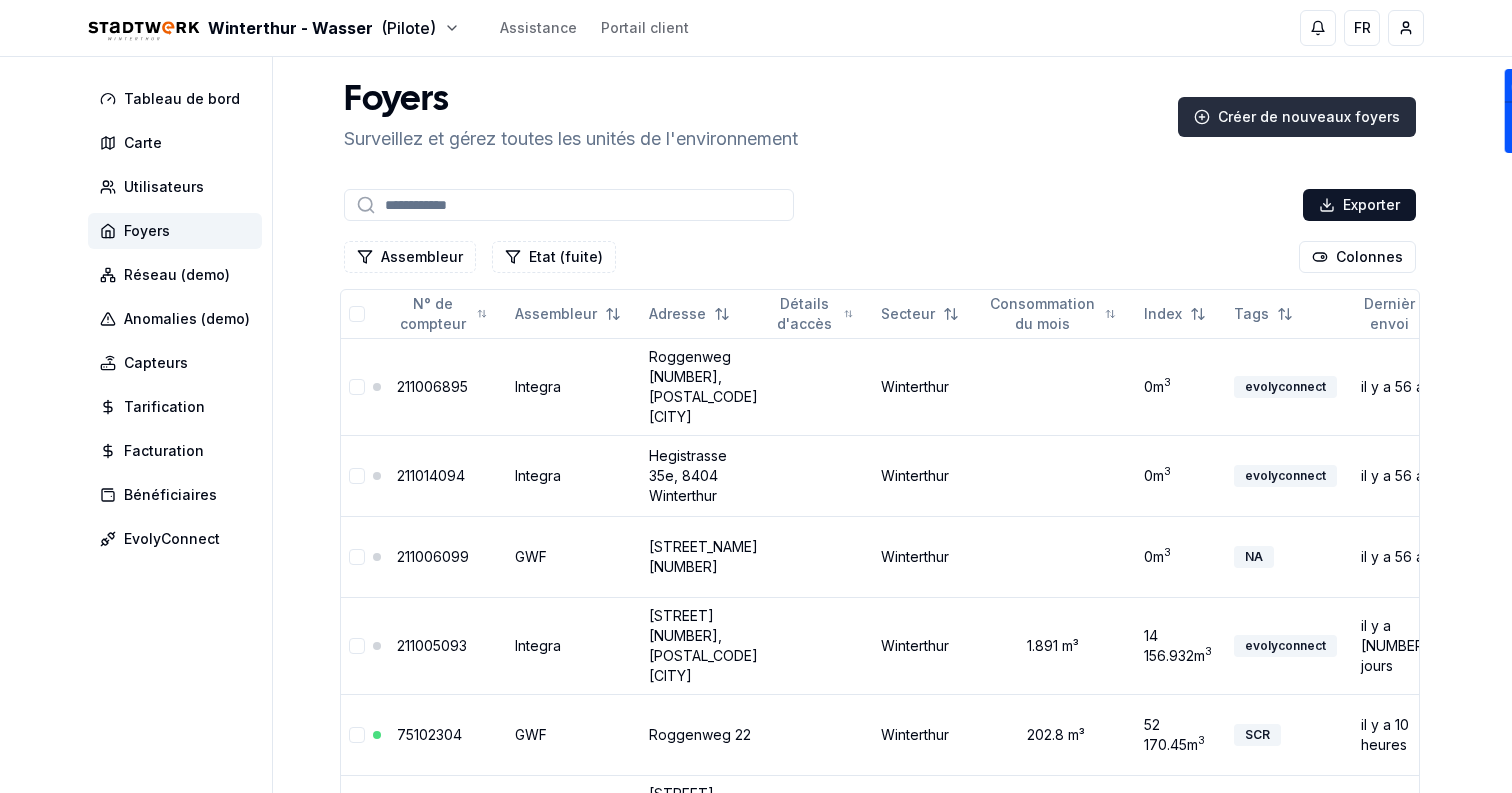 click on "Créer de nouveaux foyers" at bounding box center [1297, 117] 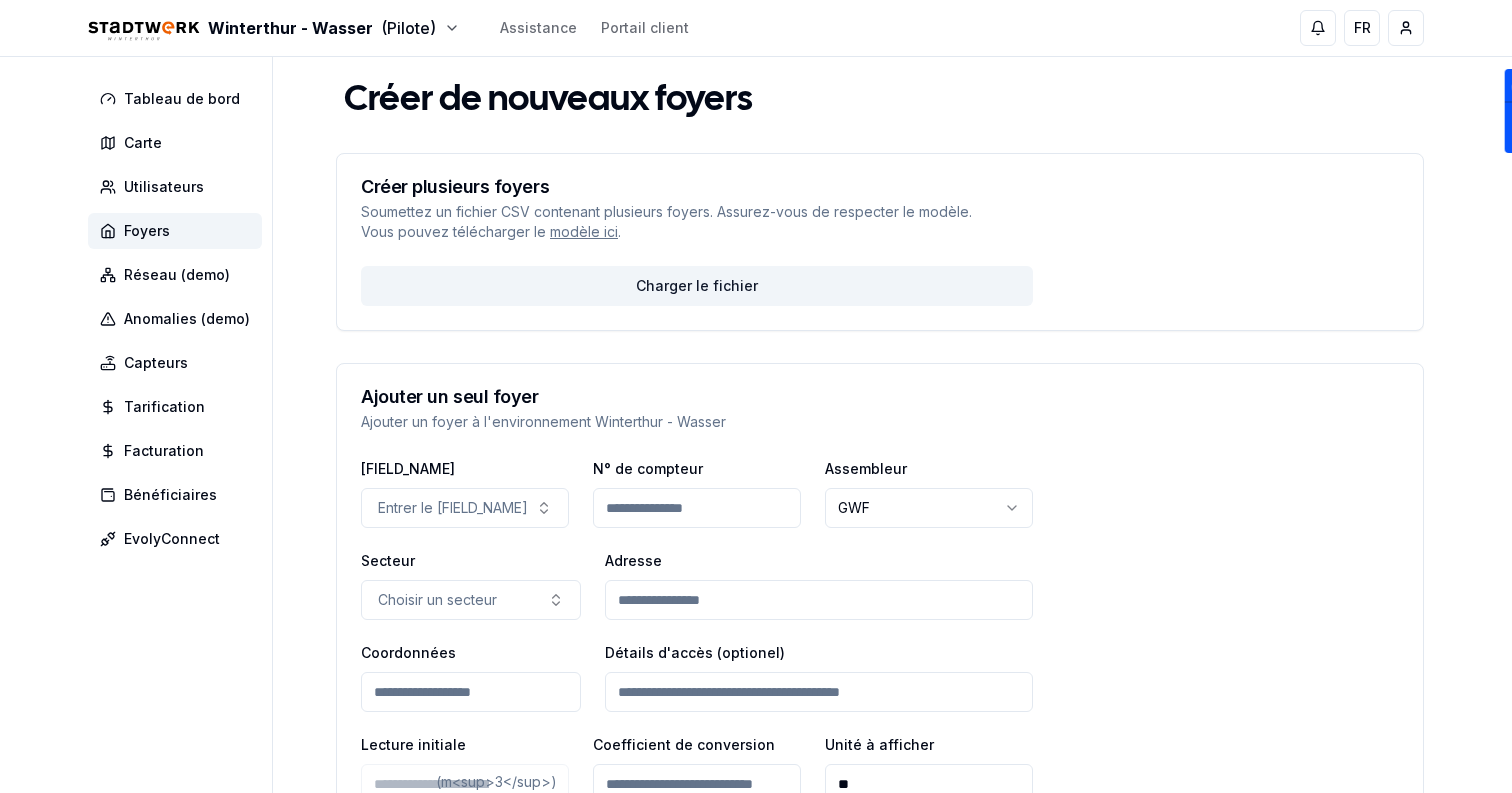 click on "Adresse" at bounding box center (819, 600) 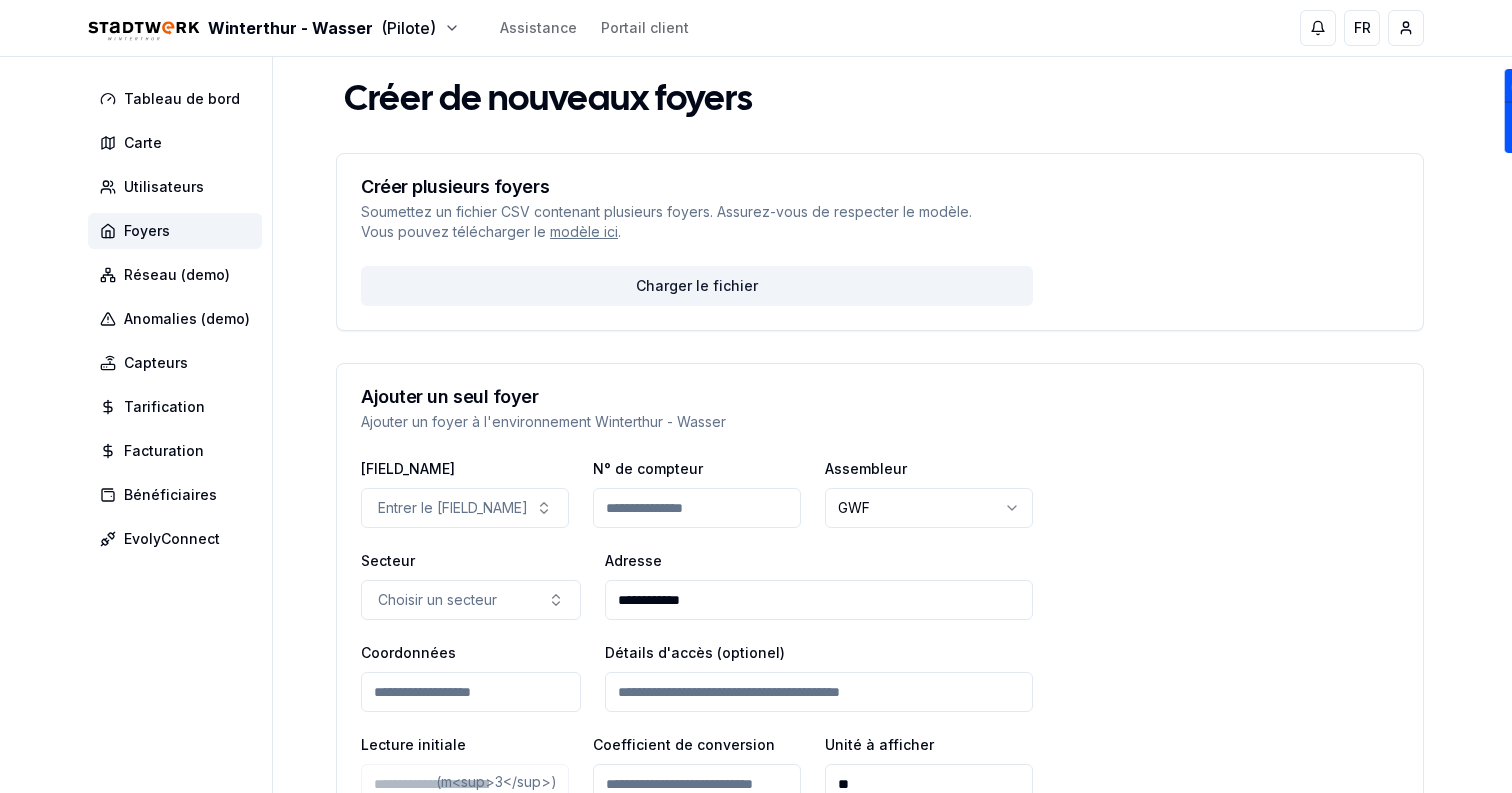 type on "**********" 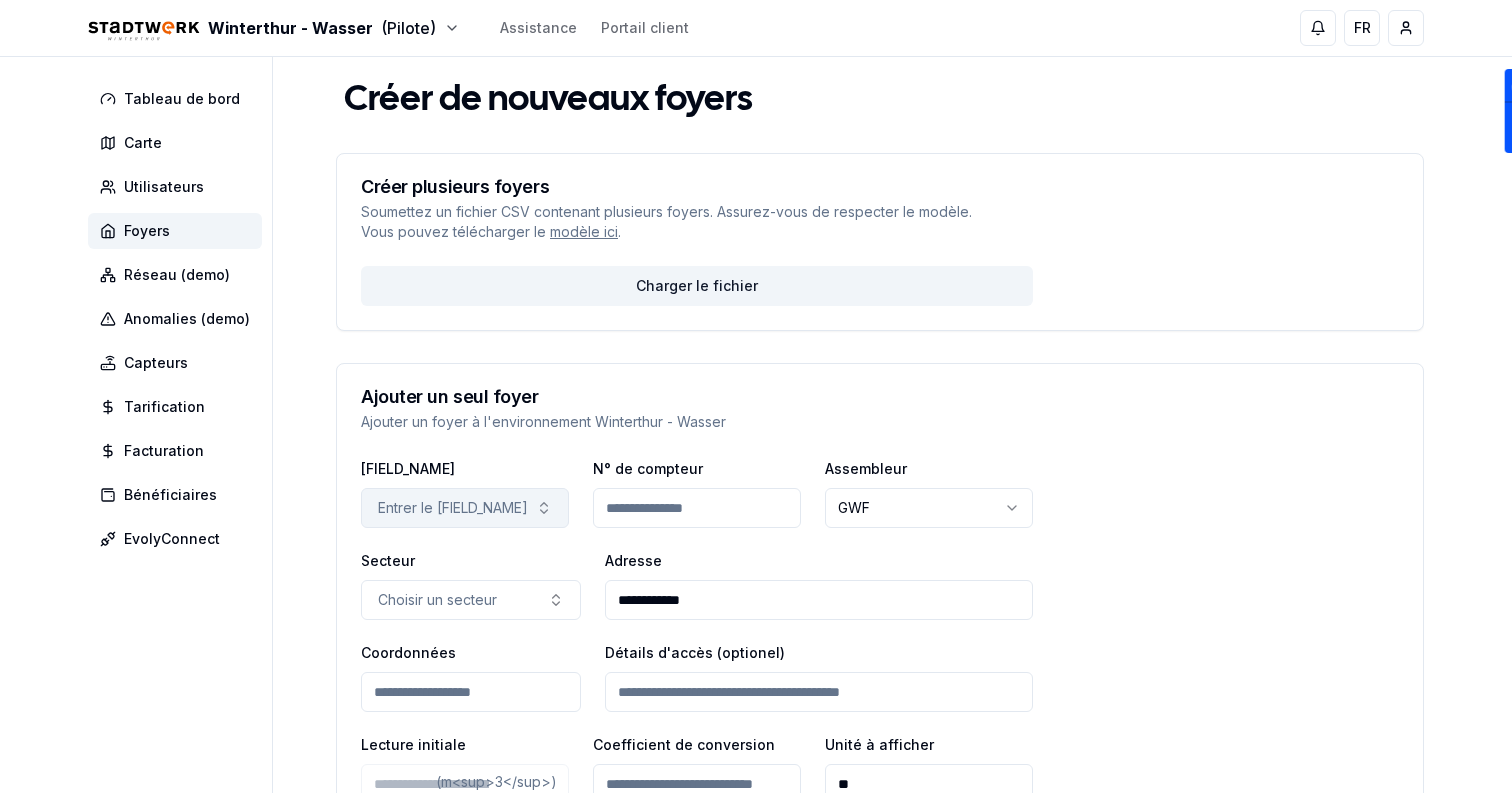 click on "Entrer le [FIELD_NAME]" at bounding box center (453, 508) 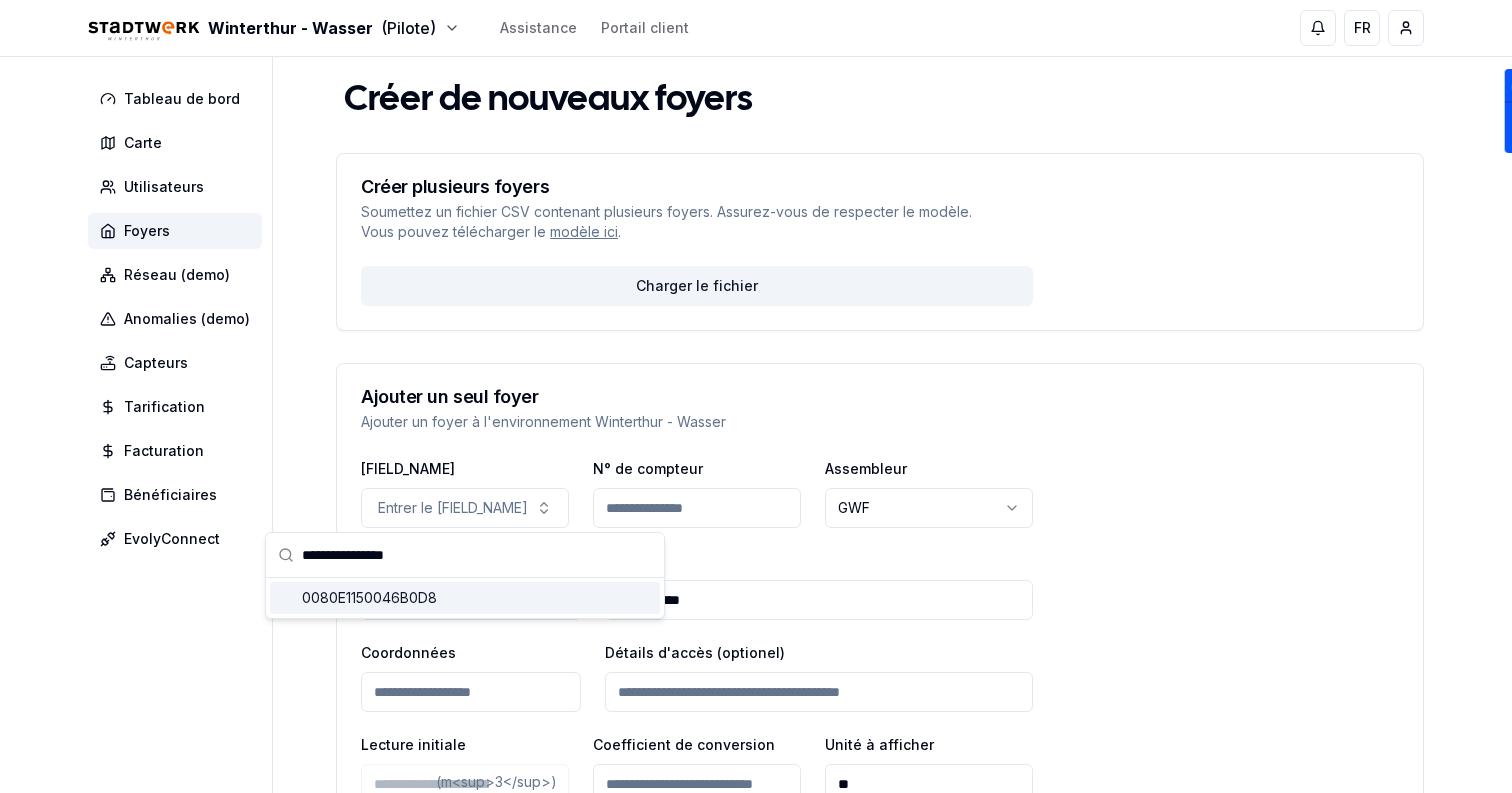 type on "**********" 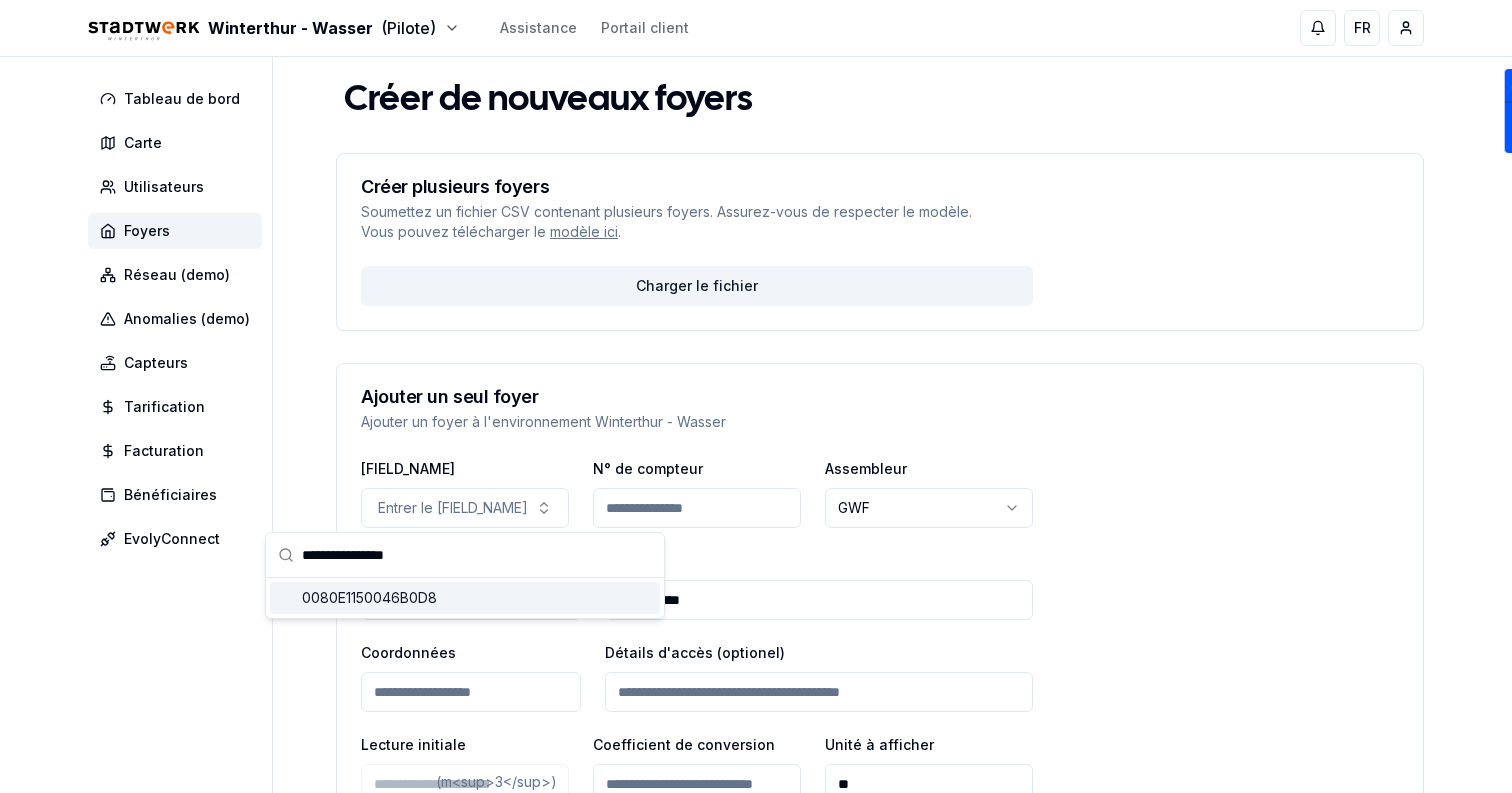 click on "0080E1150046B0D8" at bounding box center (465, 598) 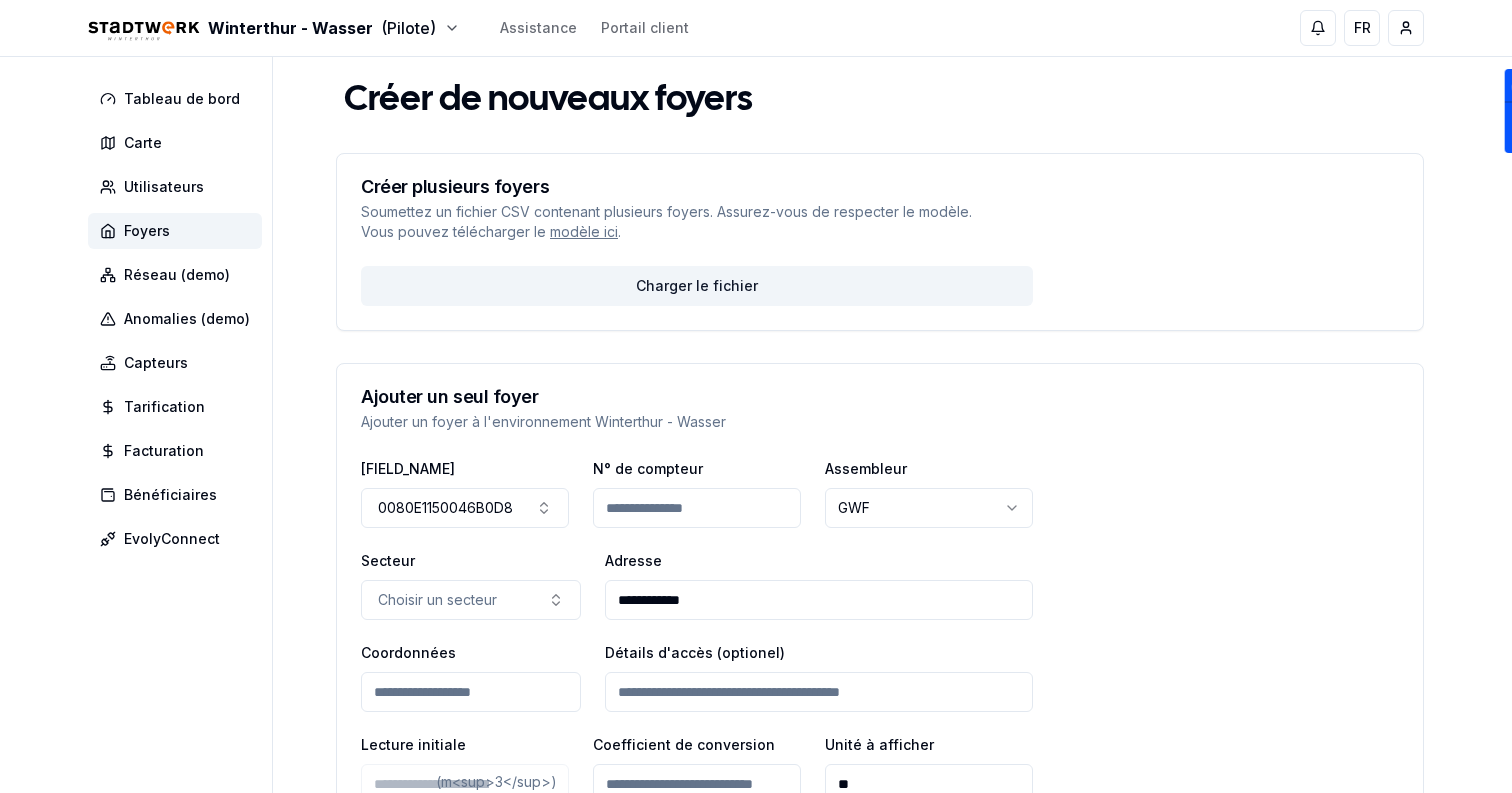 click on "N° de compteur" at bounding box center [697, 508] 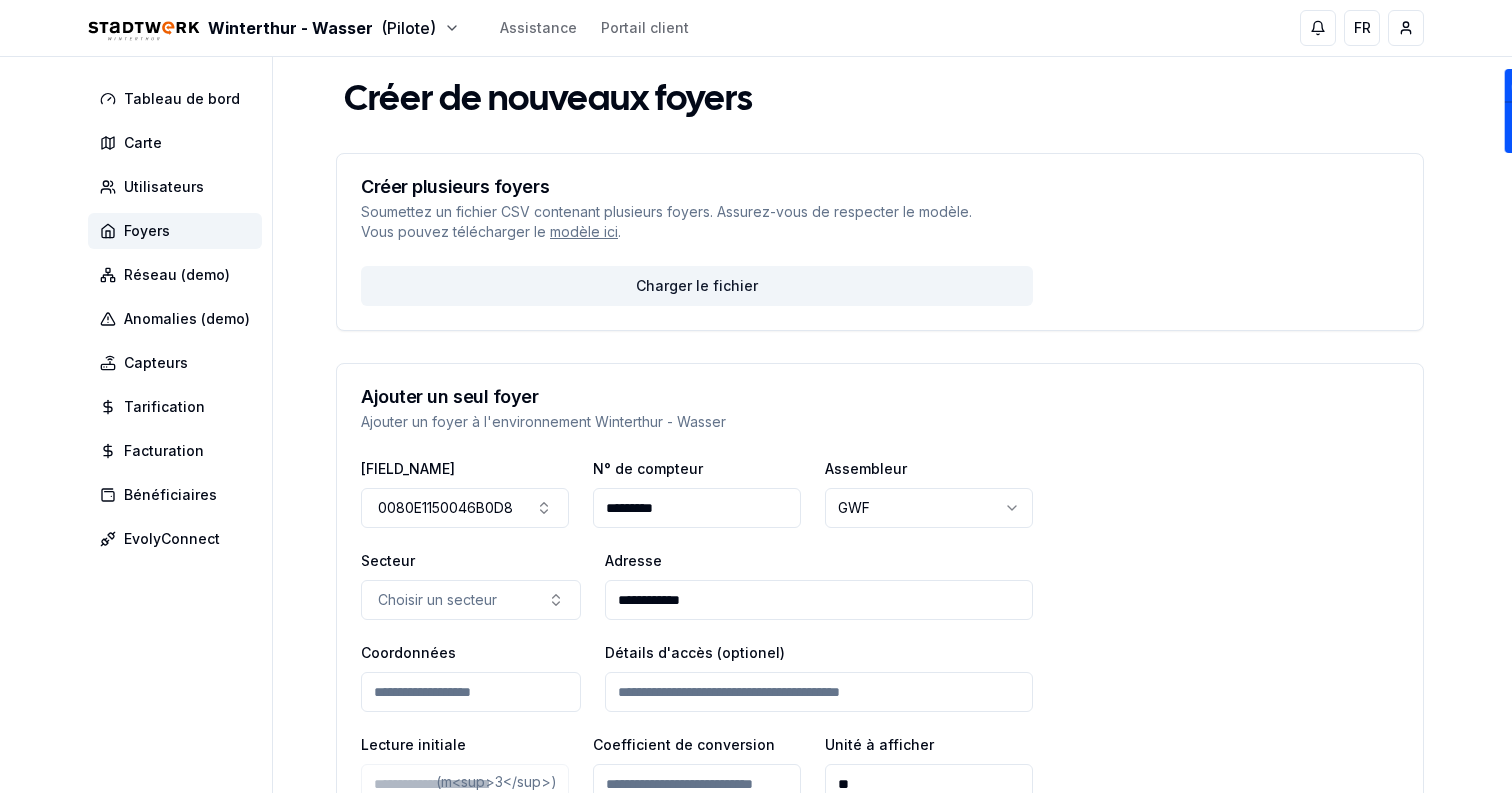 type on "*********" 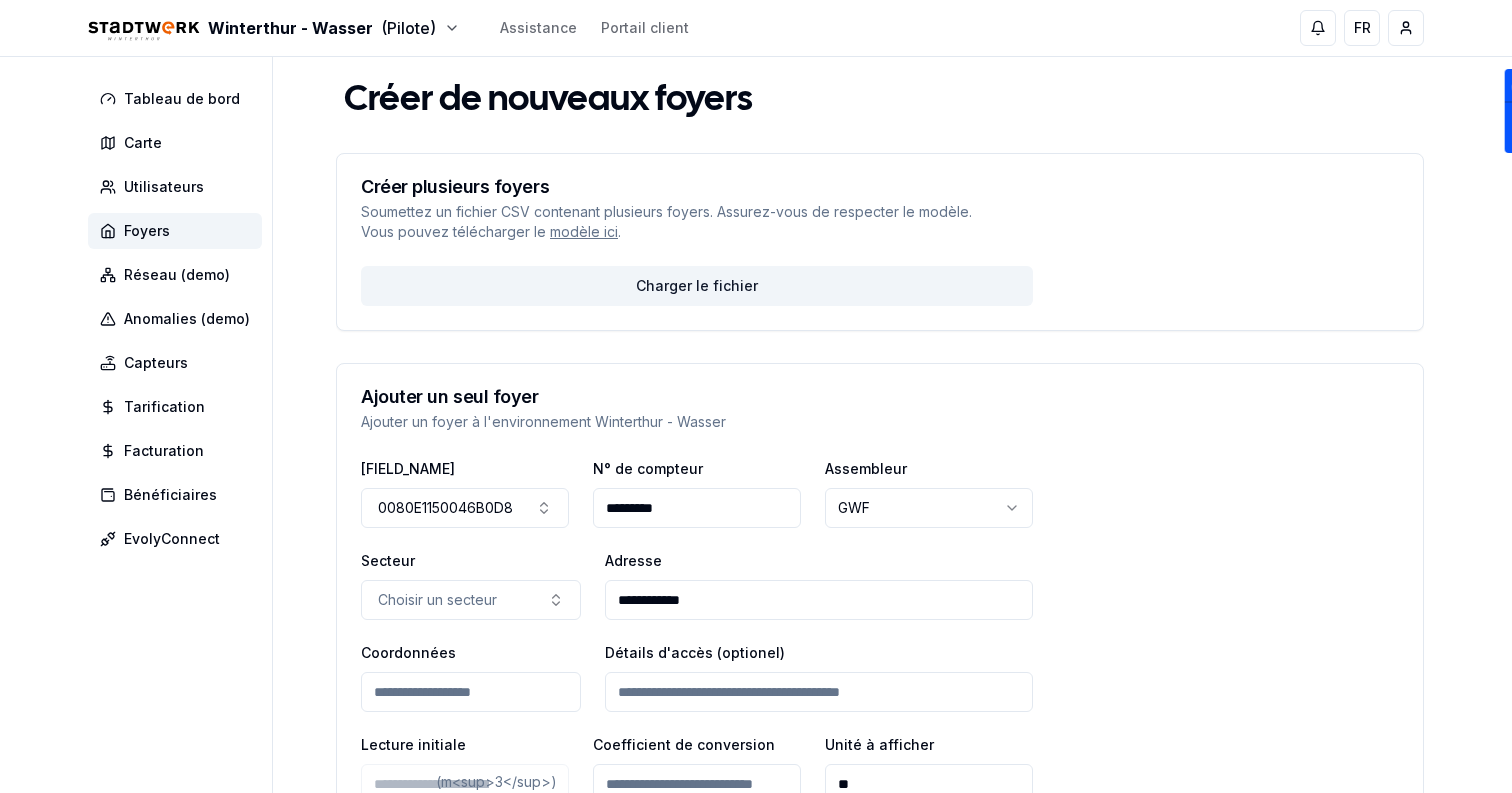 click on "Winterthur - Wasser (Pilote) Assistance Portail client FR Sami Tableau de bord Carte Utilisateurs Foyers Réseau (demo) Anomalies (demo) Capteurs Tarification Facturation Bénéficiaires EvolyConnect Créer de nouveaux foyers Créer plusieurs foyers Soumettez un fichier CSV contenant plusieurs foyers. Assurez-vous de respecter le modèle. Vous pouvez télécharger le   modèle ici . Charger le fichier Charger le fichier Ajouter un seul foyer Ajouter un foyer à l'environnement Winterthur - Wasser DevEui [DEVICE_ID] N° de compteur ********* Assembleur GWF ***** *** ******* ***** ****** ****** ****** ******* ****** ******* Secteur Choisir un secteur Adresse [ADDRESS] Coordonnées Détails d'accès   (optionel) Lecture initiale * (m³ ) Coefficient de conversion * Unité à afficher ** Image   (optionel) Charger l'image Charger l'image Tags   (optionel) Tags Ajouter de nouveaux tags Type de consommateur Standard Calibre du compteur mm ** Créer un foyer Créer un foyer Développé par     ." at bounding box center (756, 655) 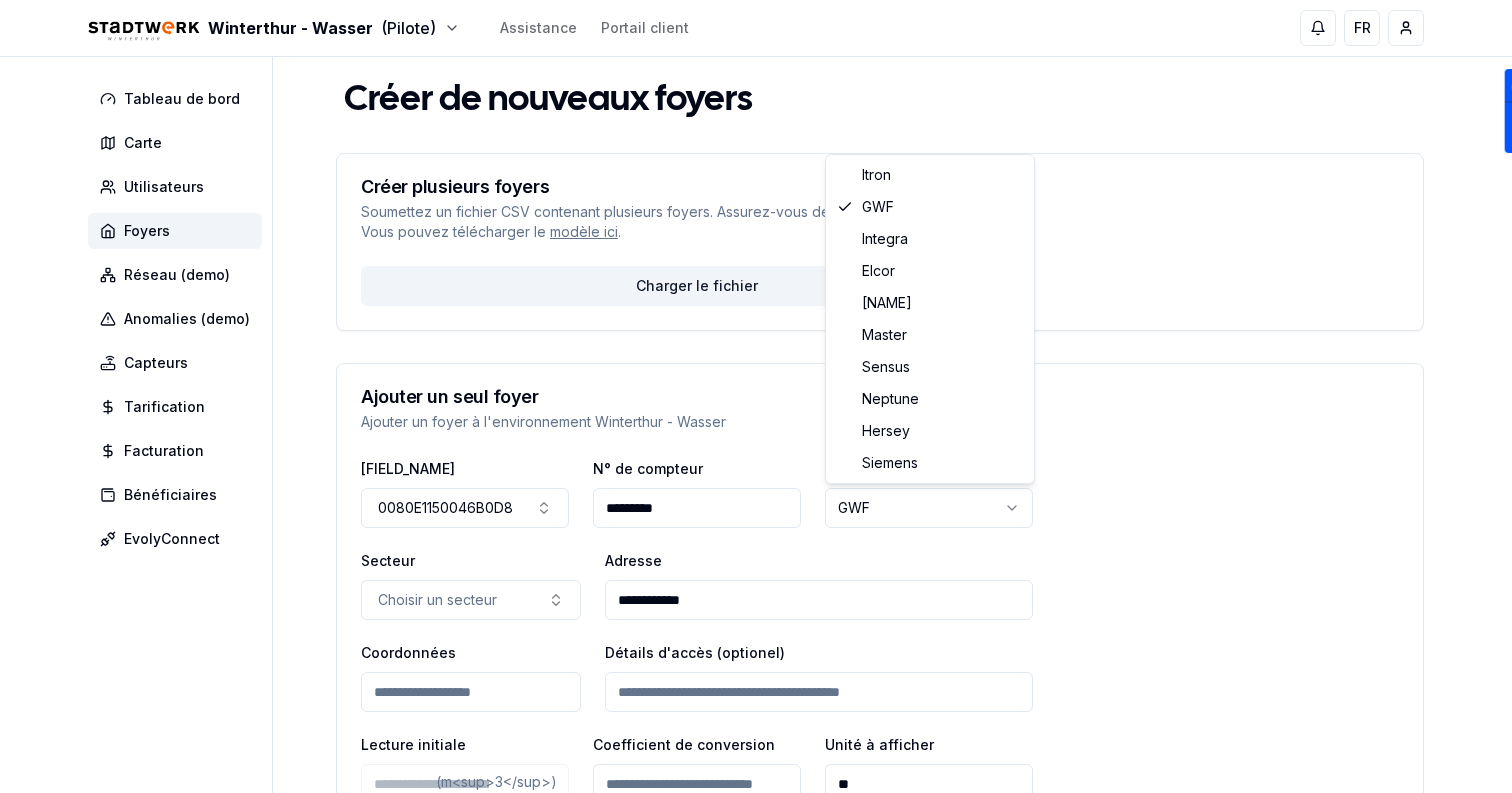 select on "*******" 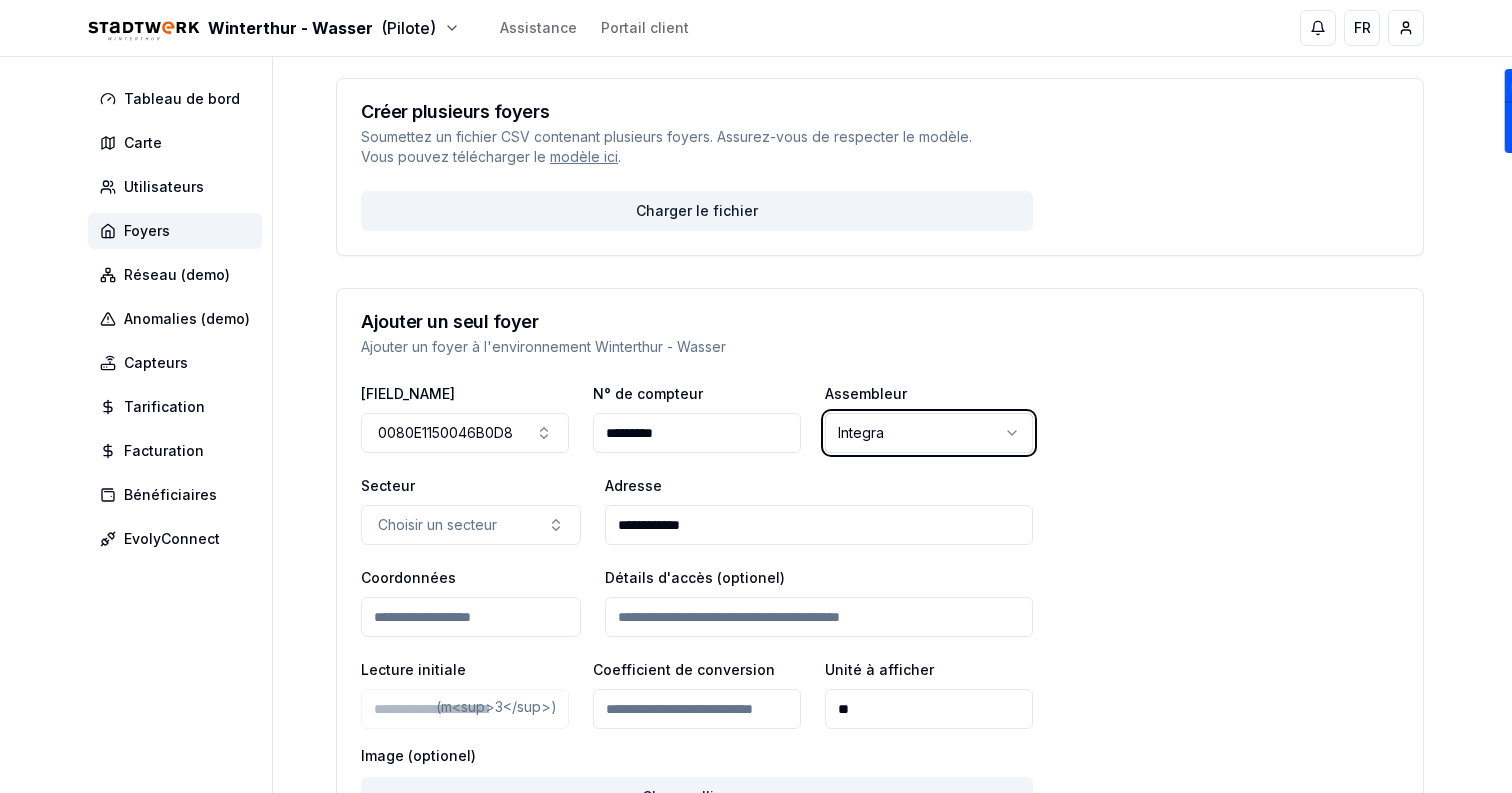 scroll, scrollTop: 96, scrollLeft: 0, axis: vertical 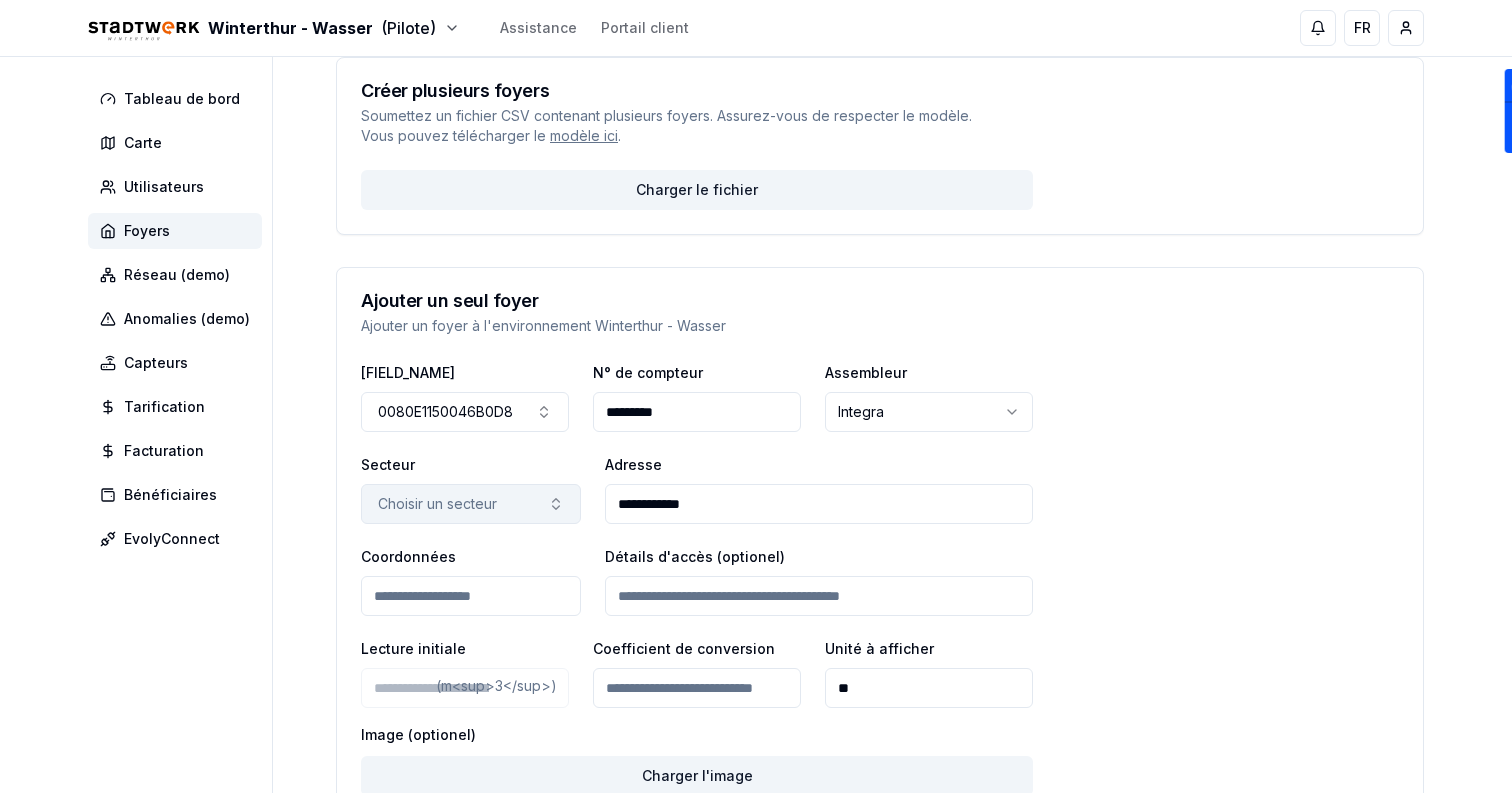 click on "Choisir un secteur" at bounding box center (471, 504) 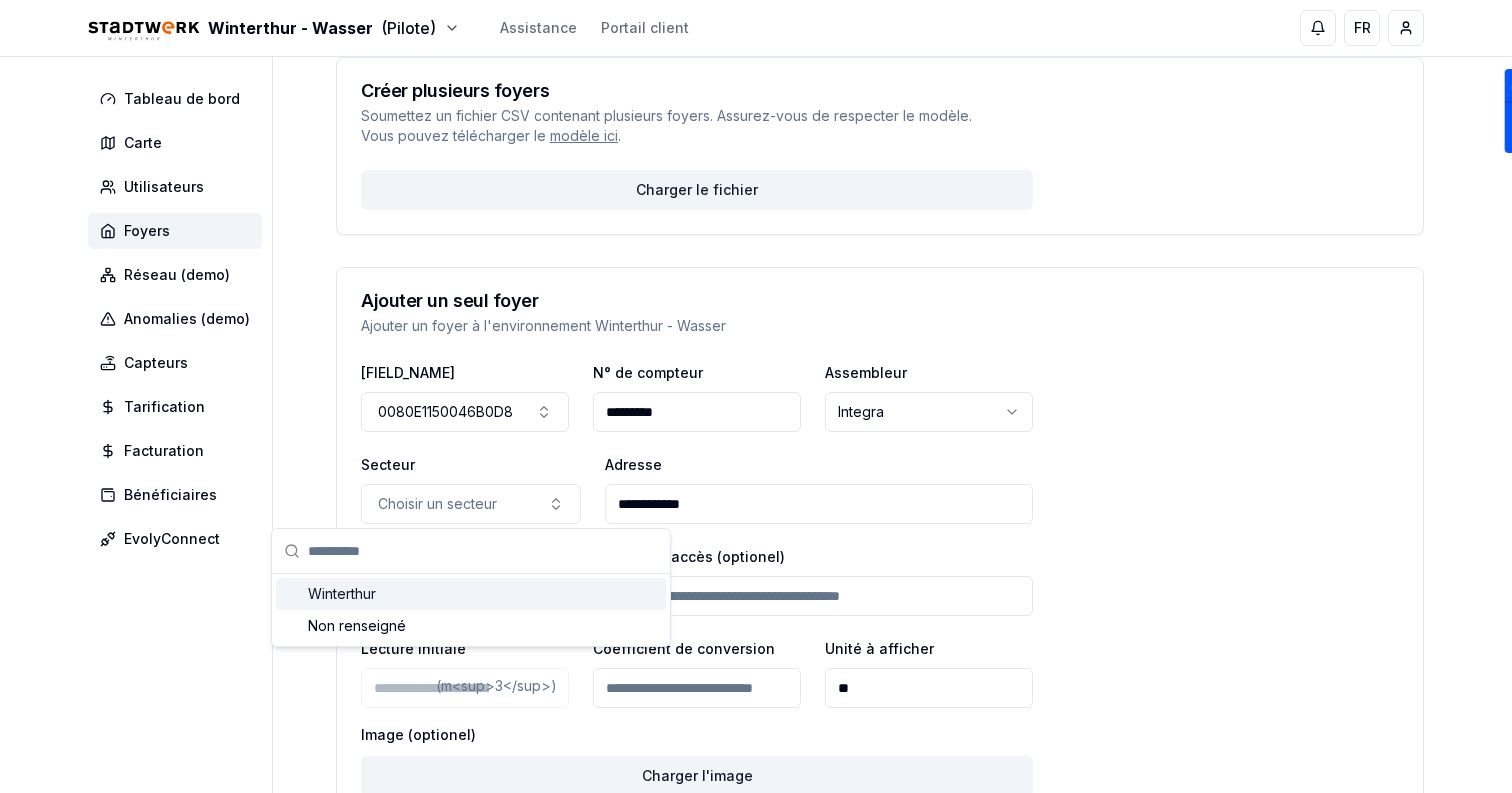 click on "Winterthur" at bounding box center (471, 594) 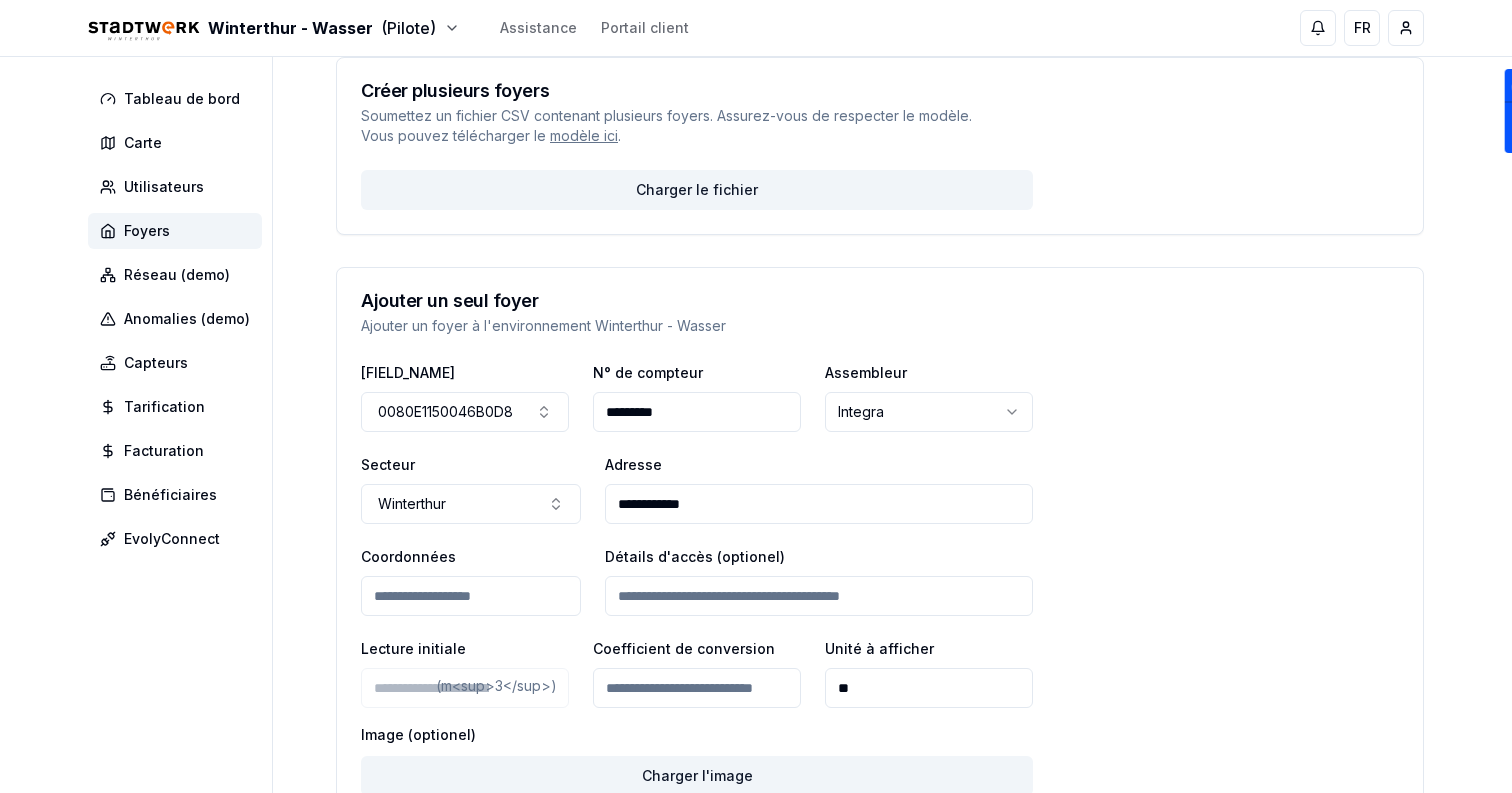 click on "**********" at bounding box center (819, 504) 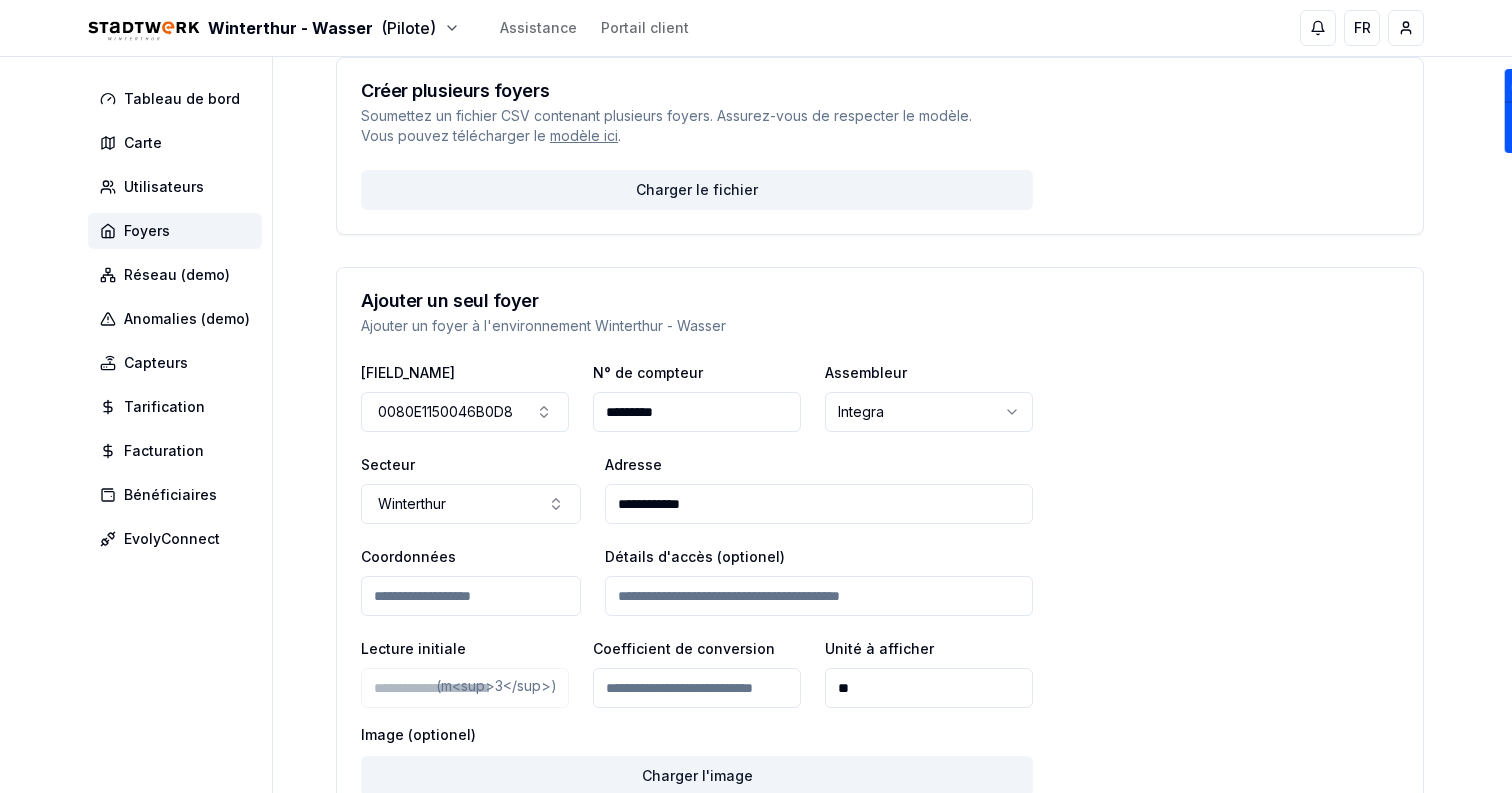 click on "**********" at bounding box center (819, 504) 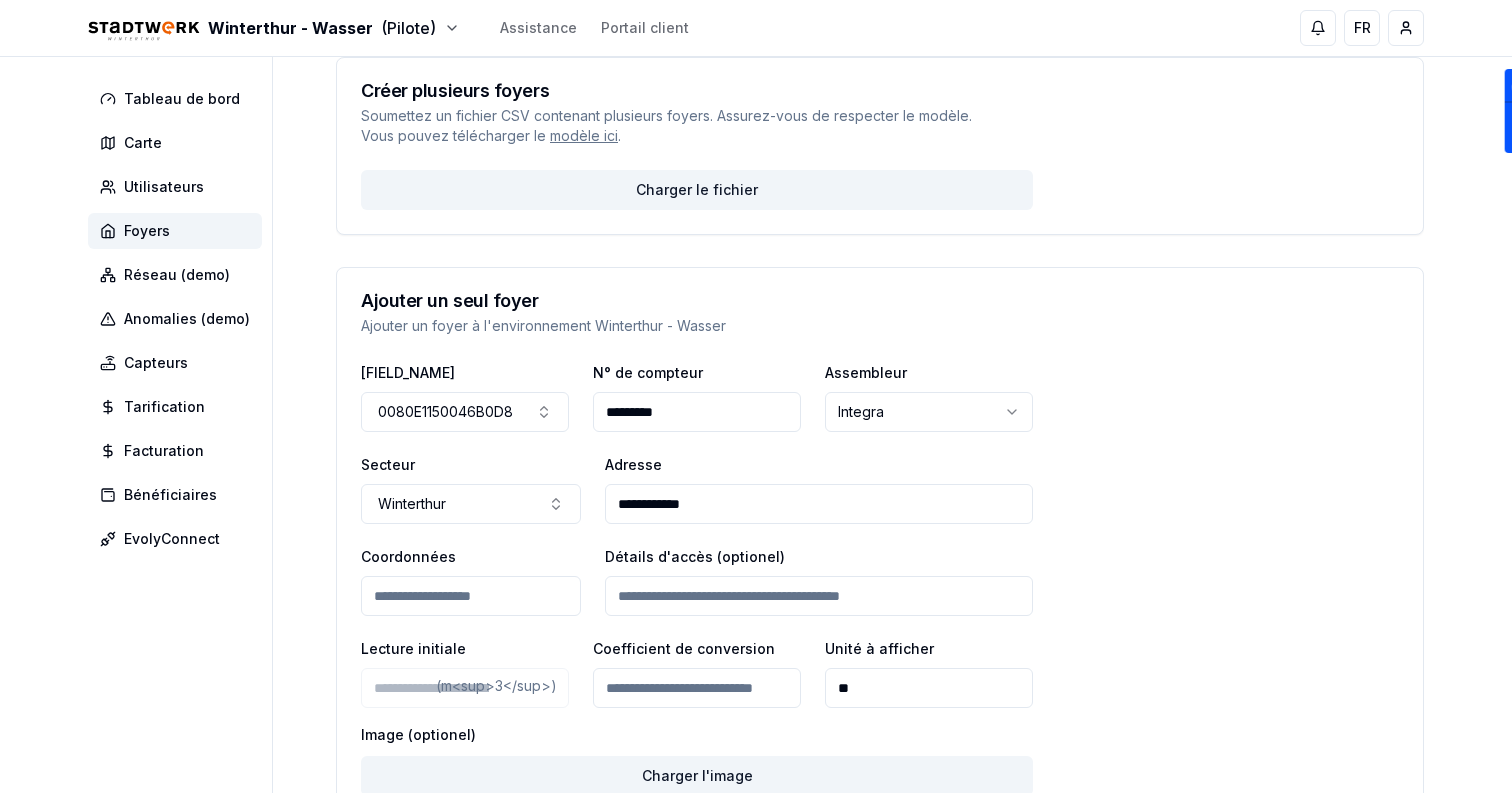 click on "Coordonnées" at bounding box center [471, 596] 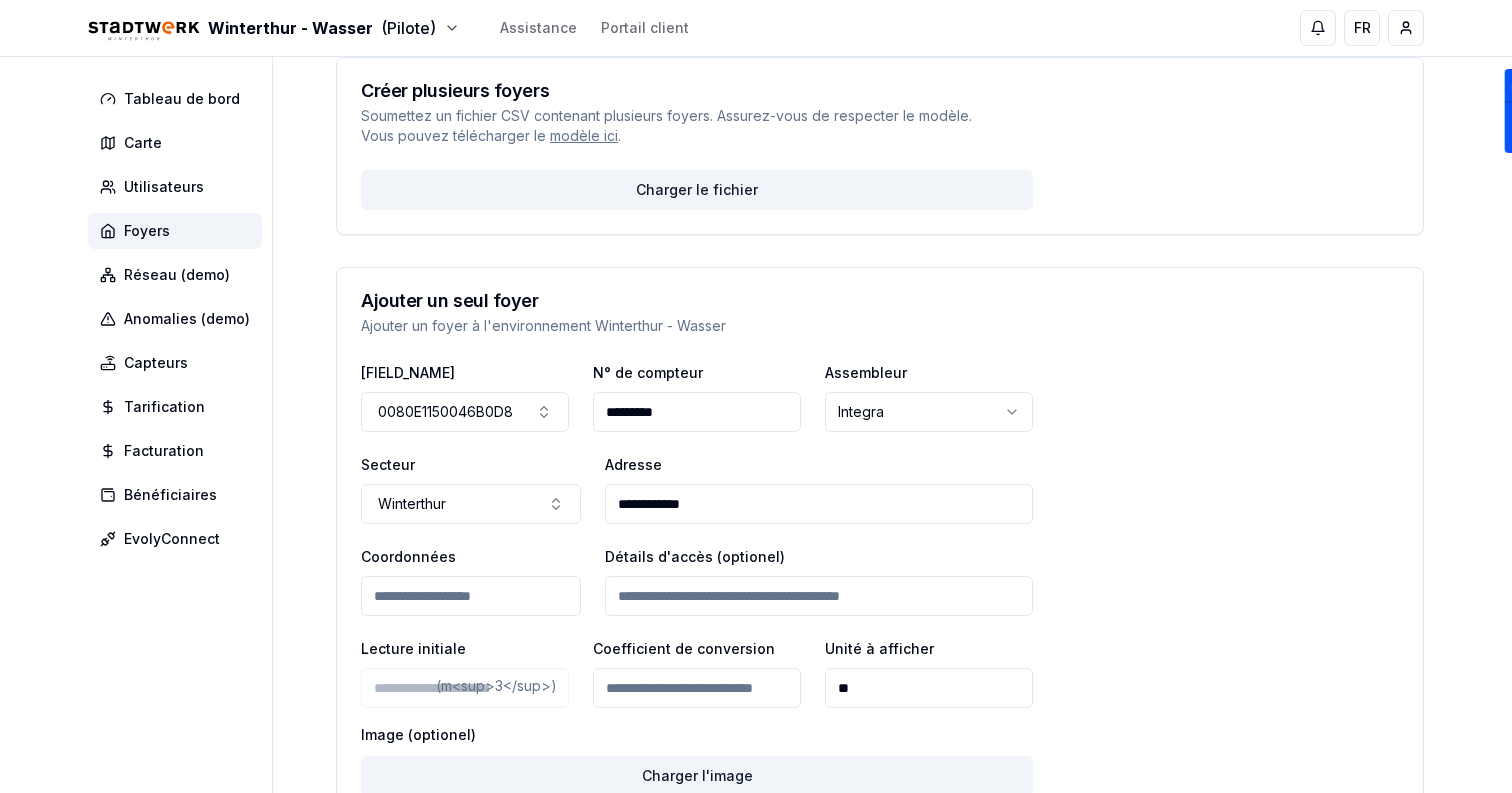paste on "**********" 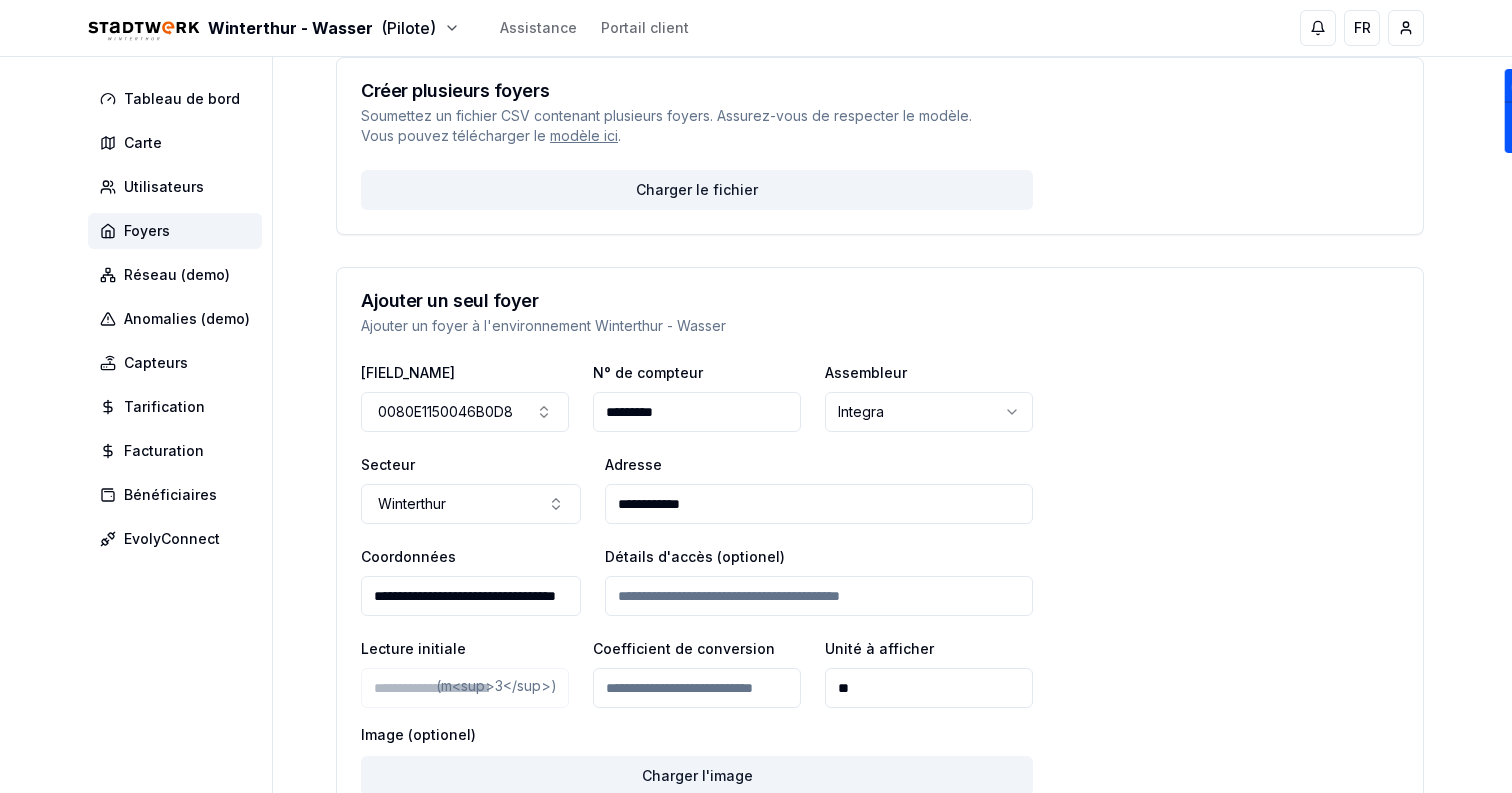 scroll, scrollTop: 0, scrollLeft: 88, axis: horizontal 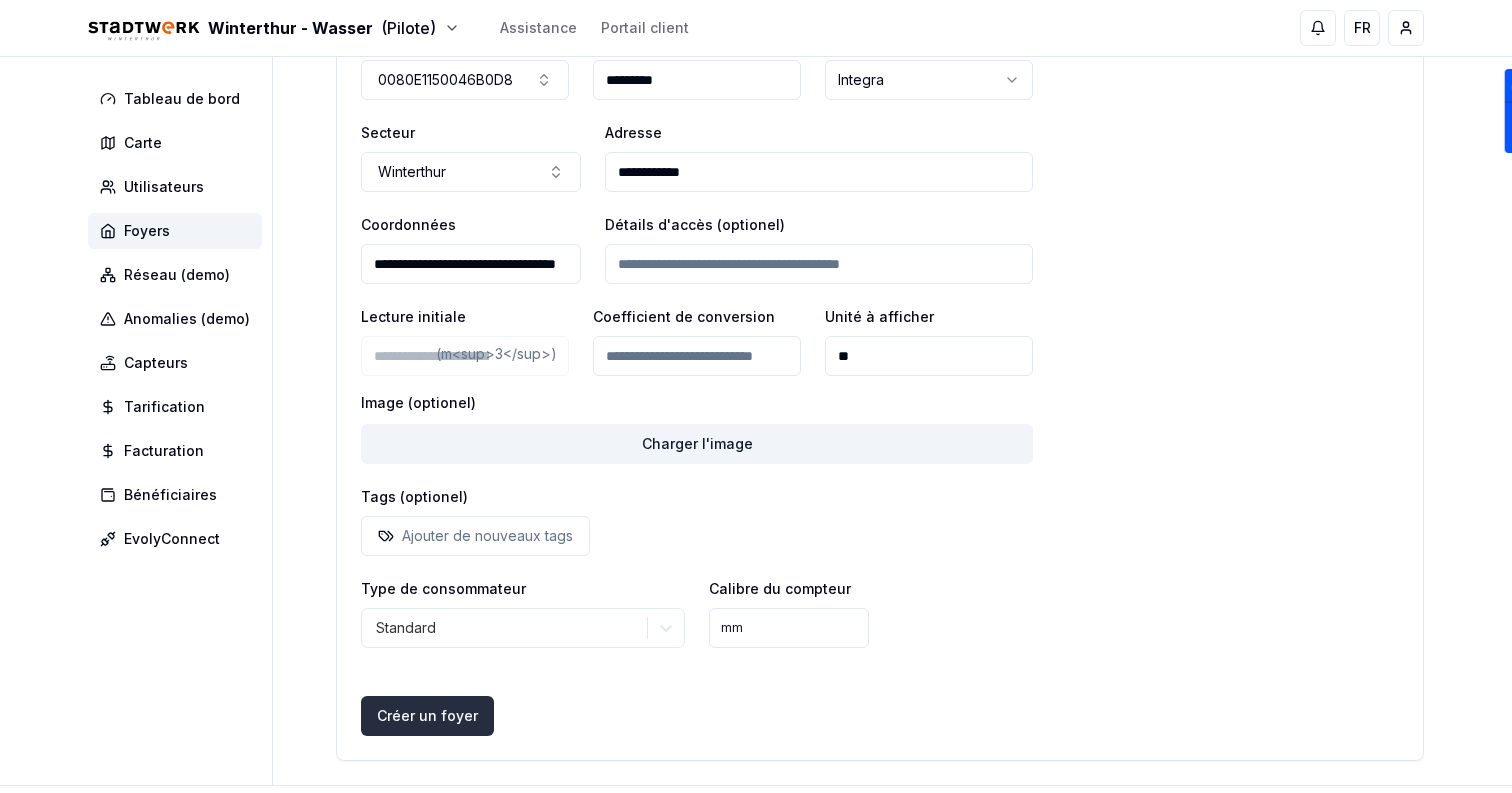 type on "**********" 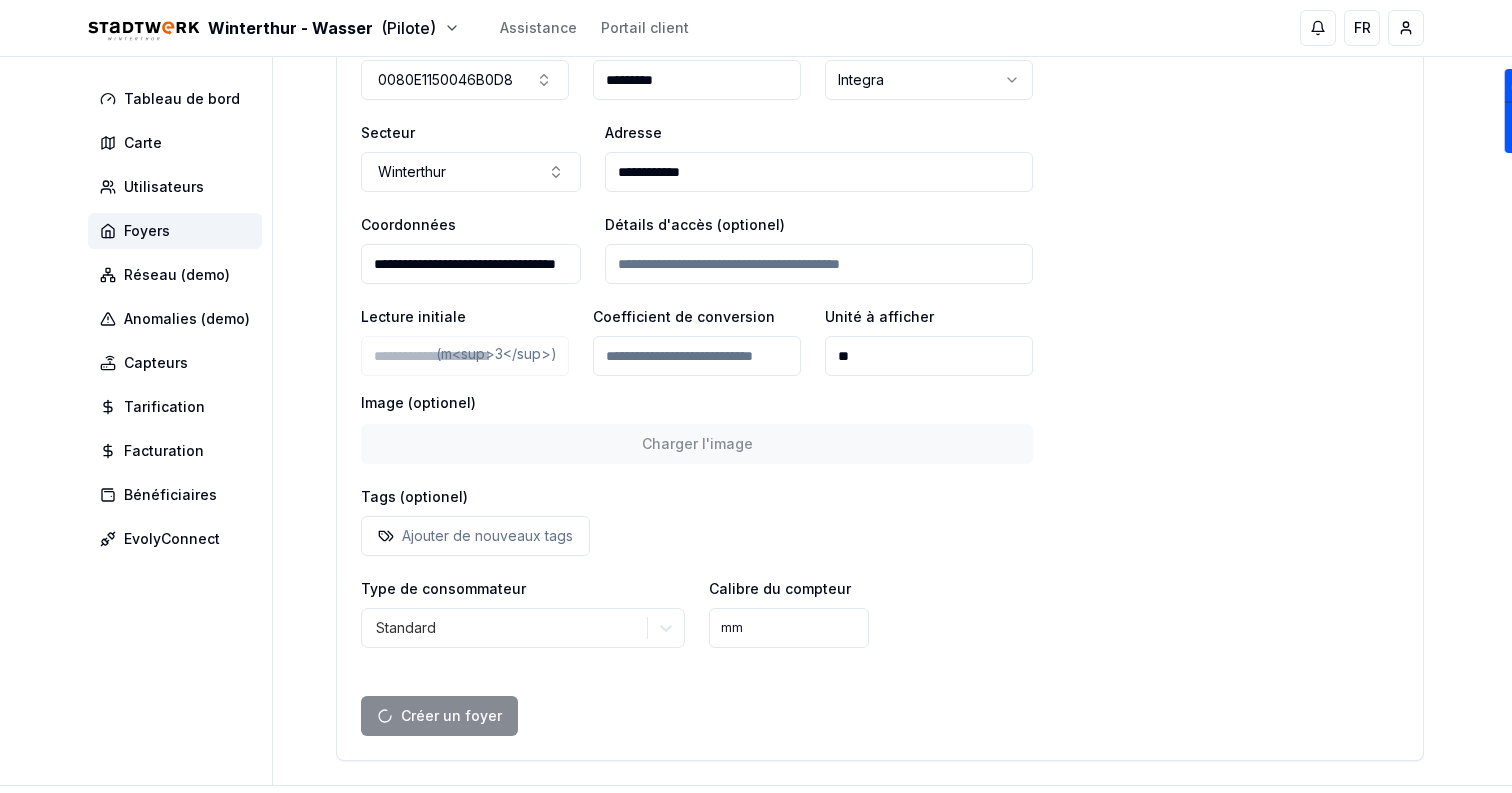 select on "***" 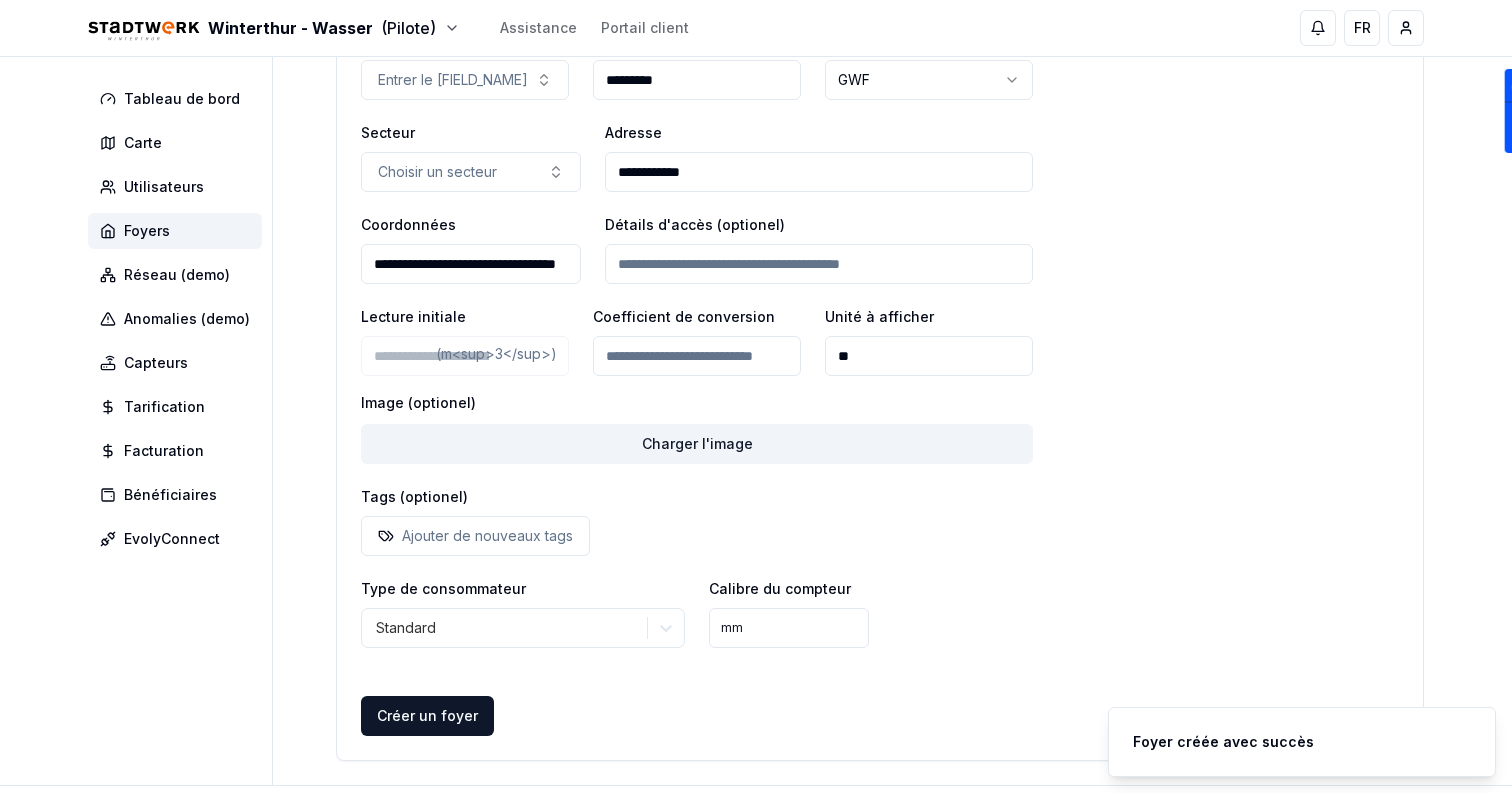scroll, scrollTop: 0, scrollLeft: 0, axis: both 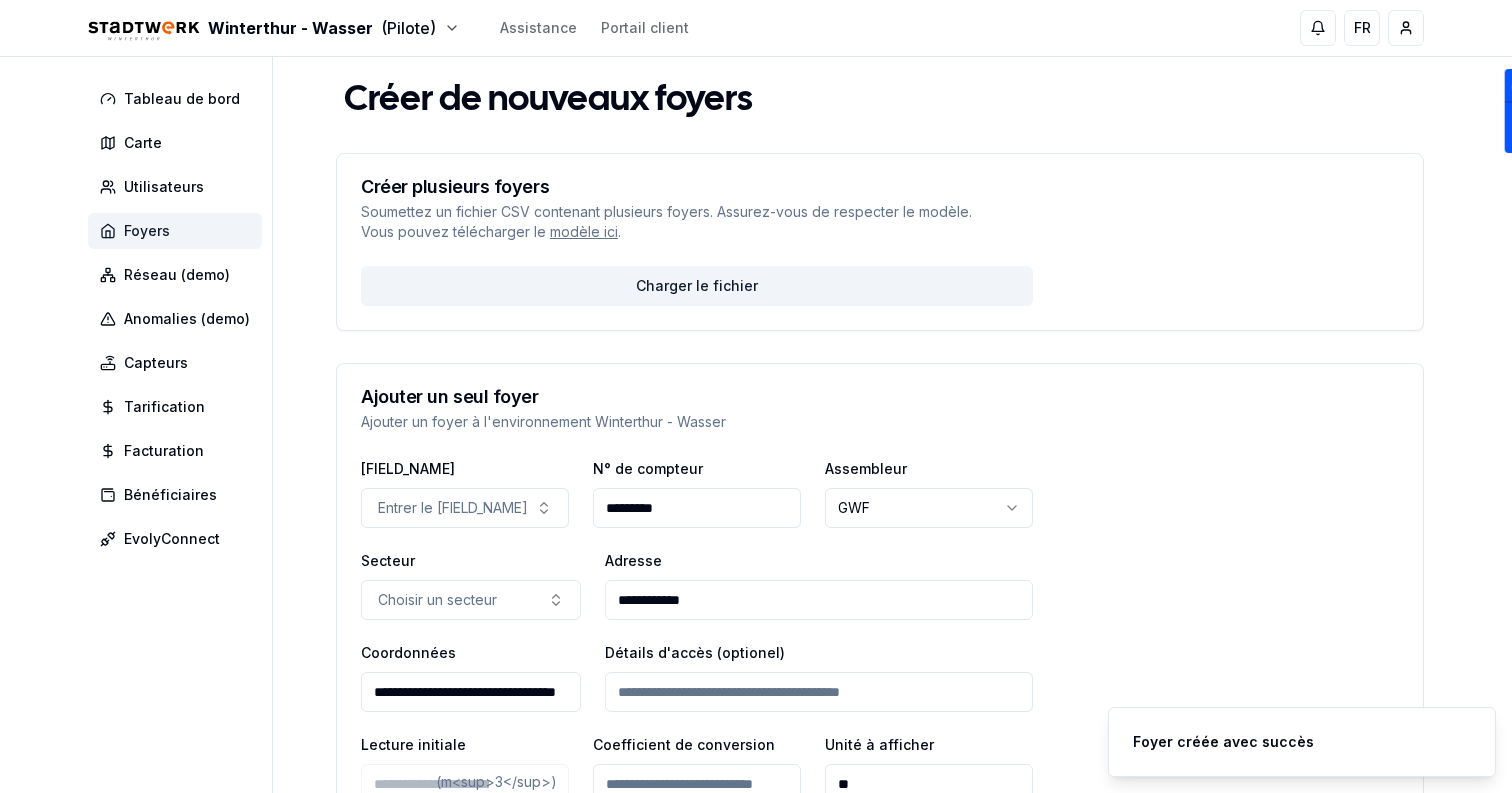 click on "Foyers" at bounding box center [175, 231] 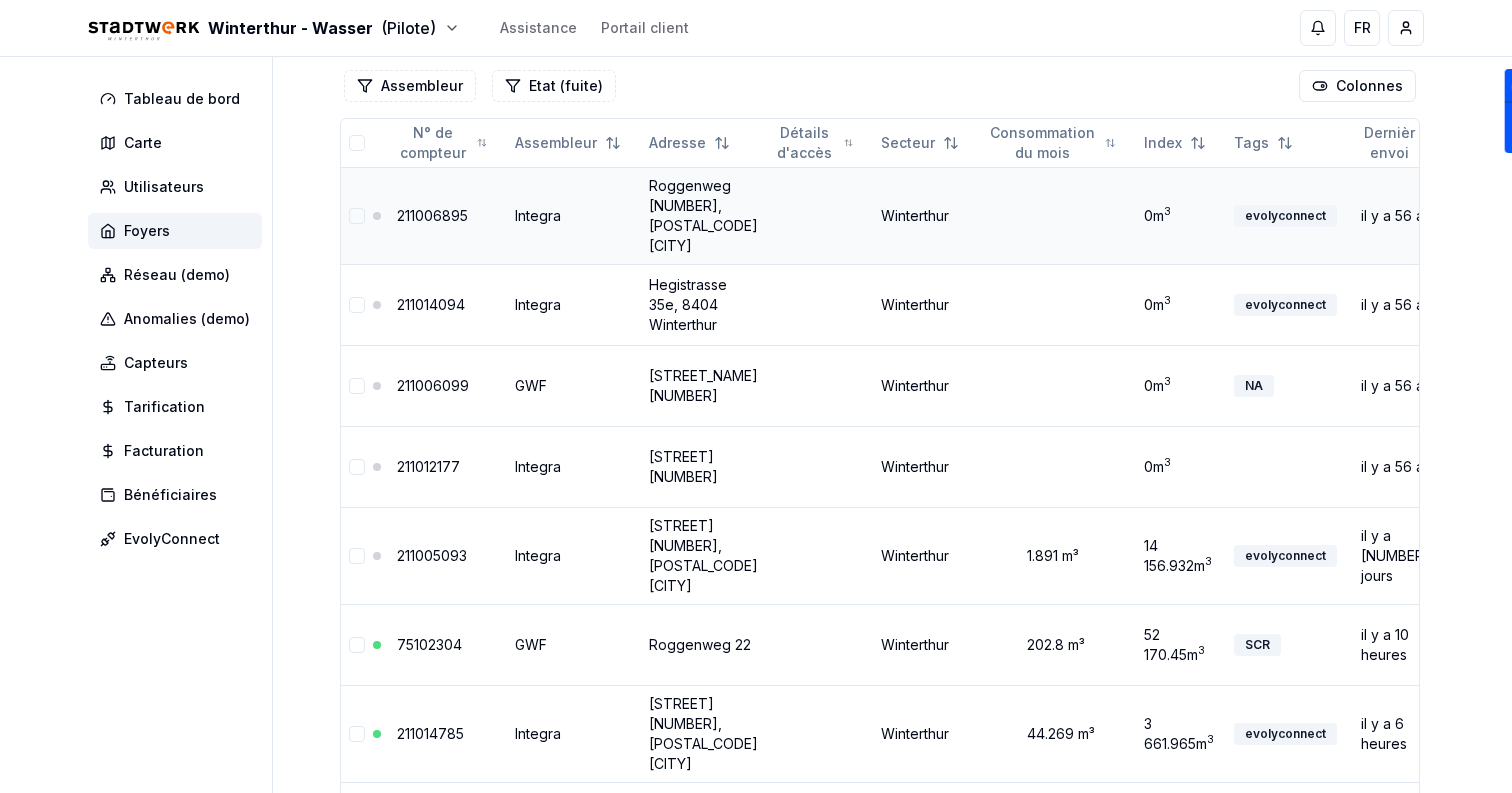 scroll, scrollTop: 173, scrollLeft: 0, axis: vertical 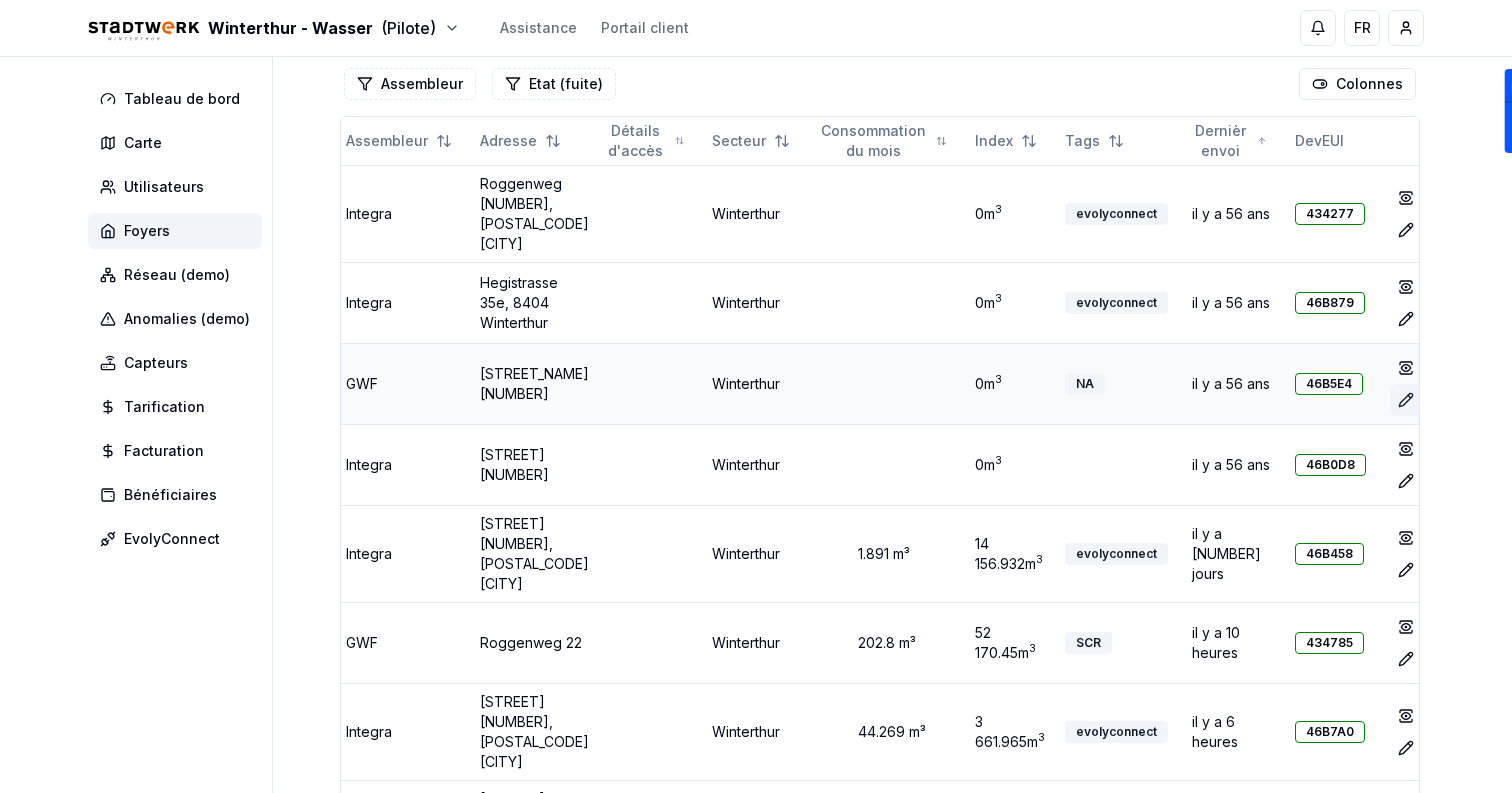 click 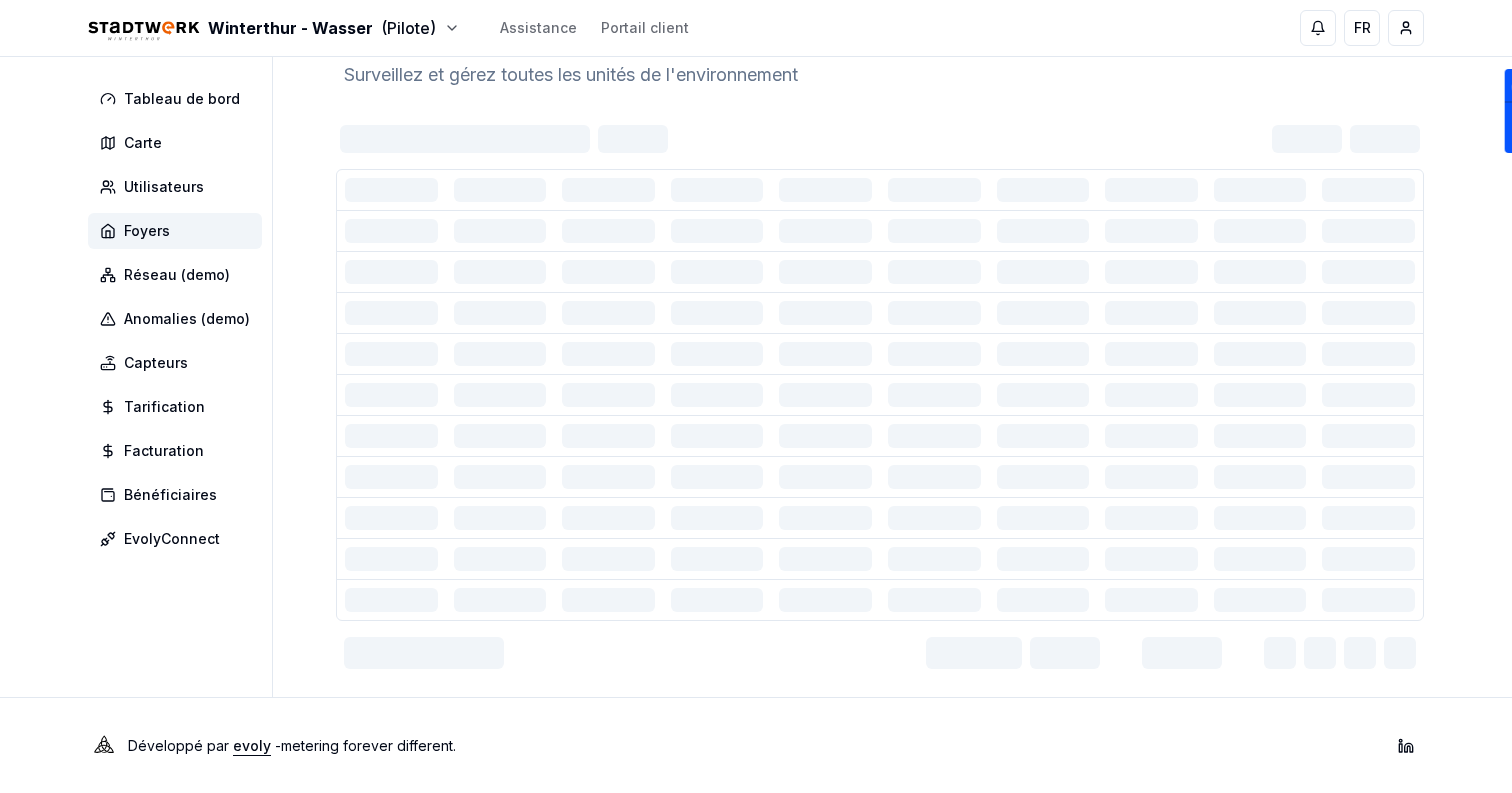 scroll, scrollTop: 173, scrollLeft: 0, axis: vertical 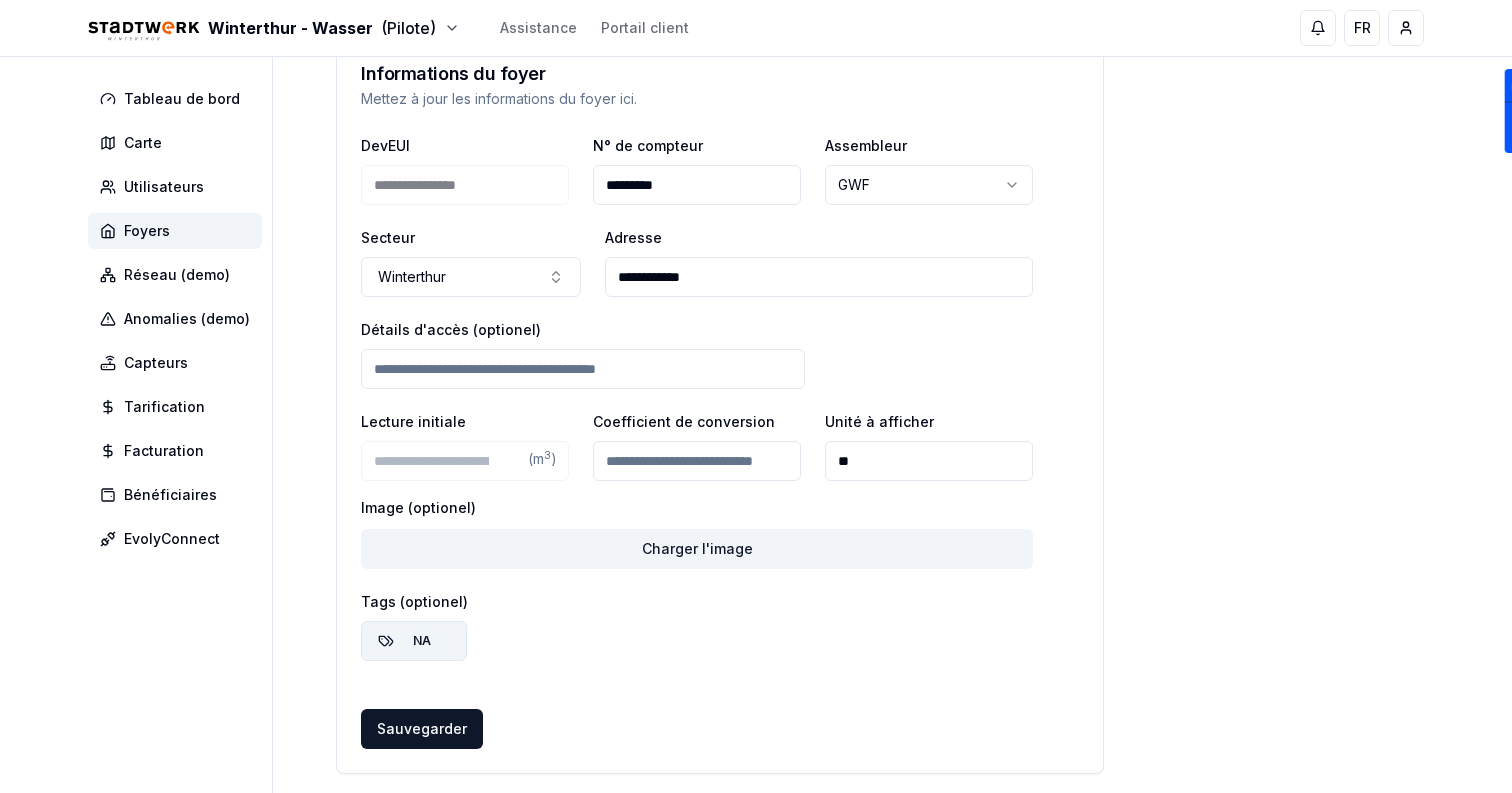 click on "NA" at bounding box center (422, 641) 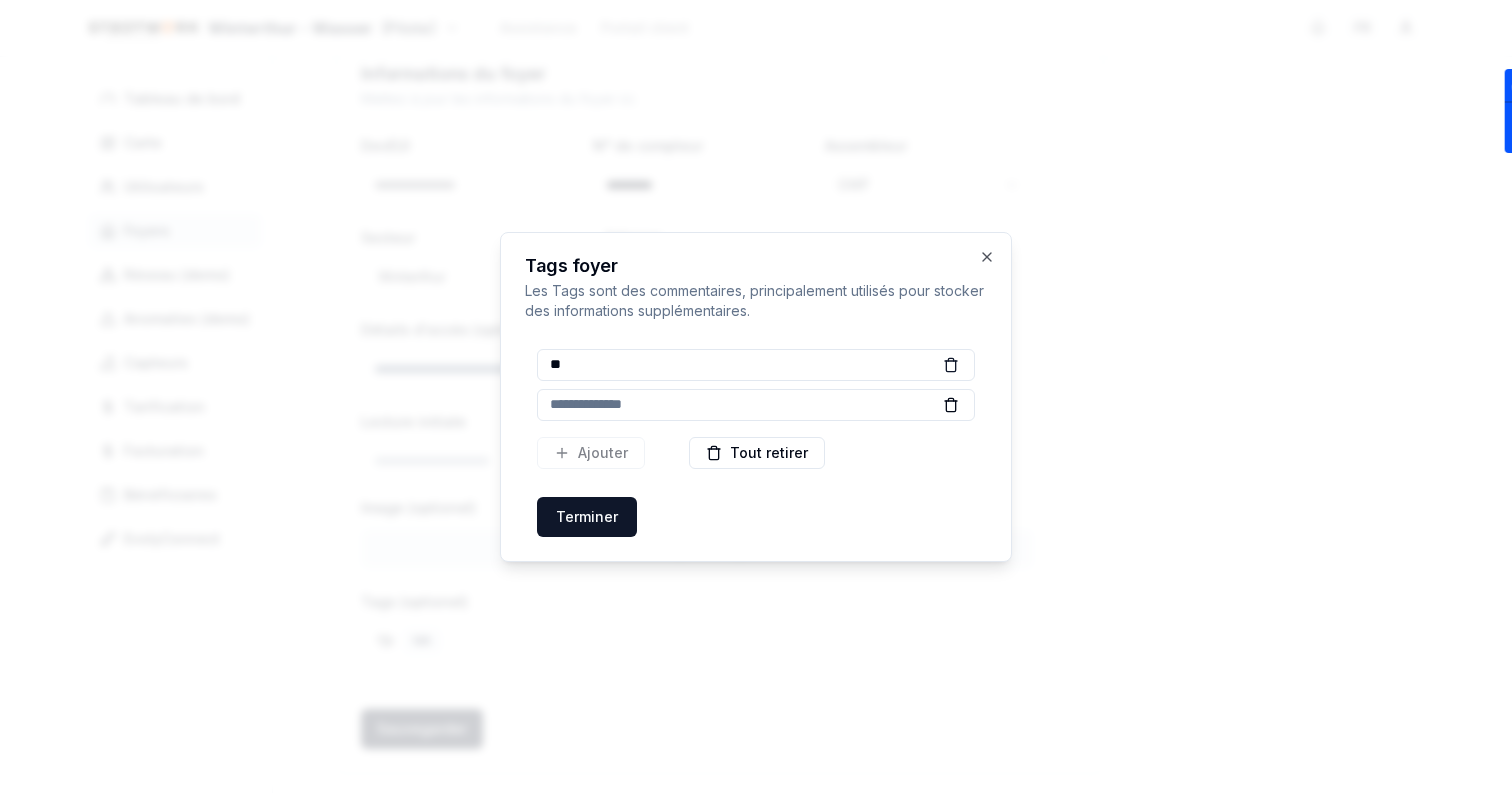 click 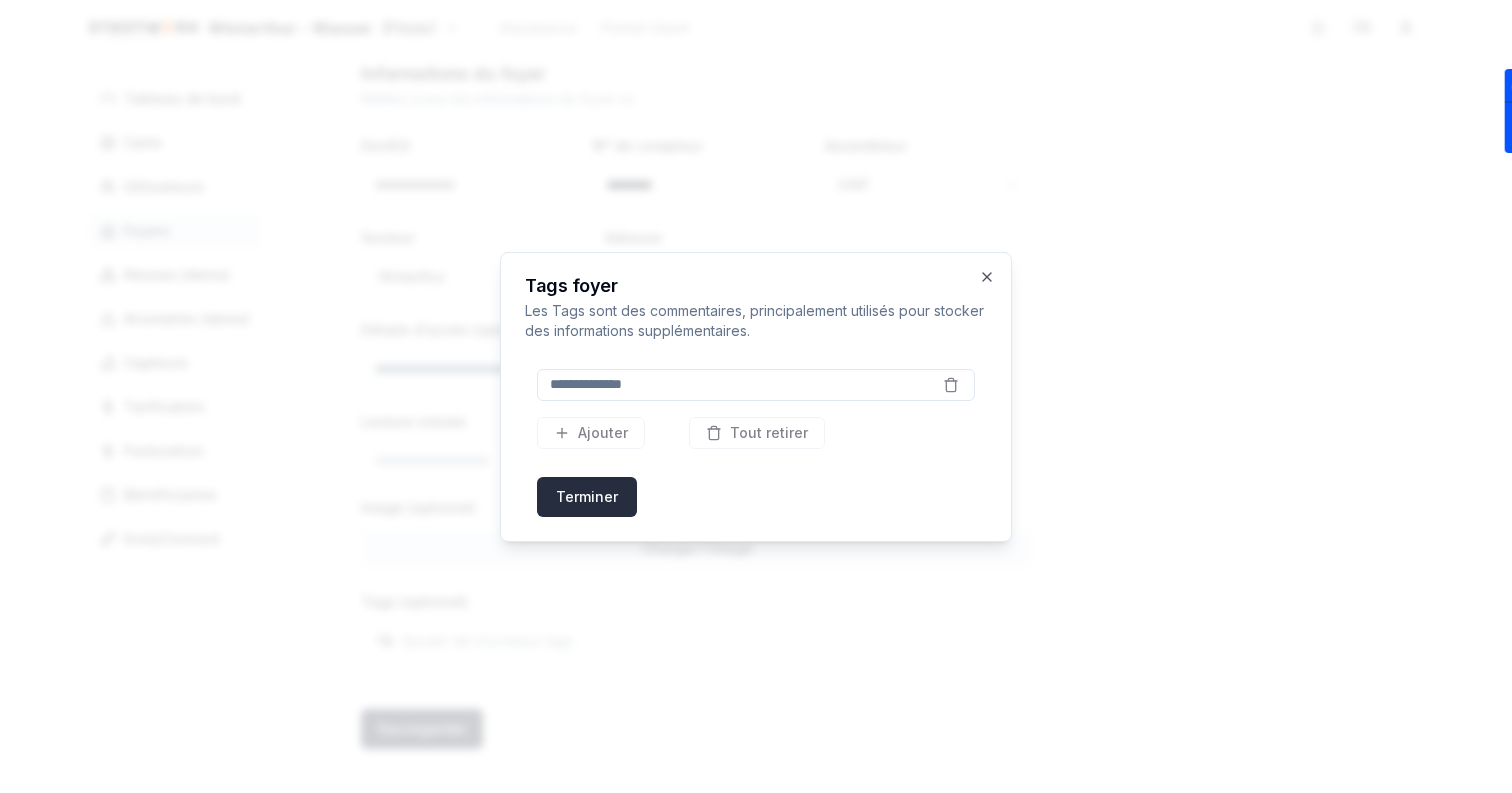 click on "Terminer" at bounding box center [587, 497] 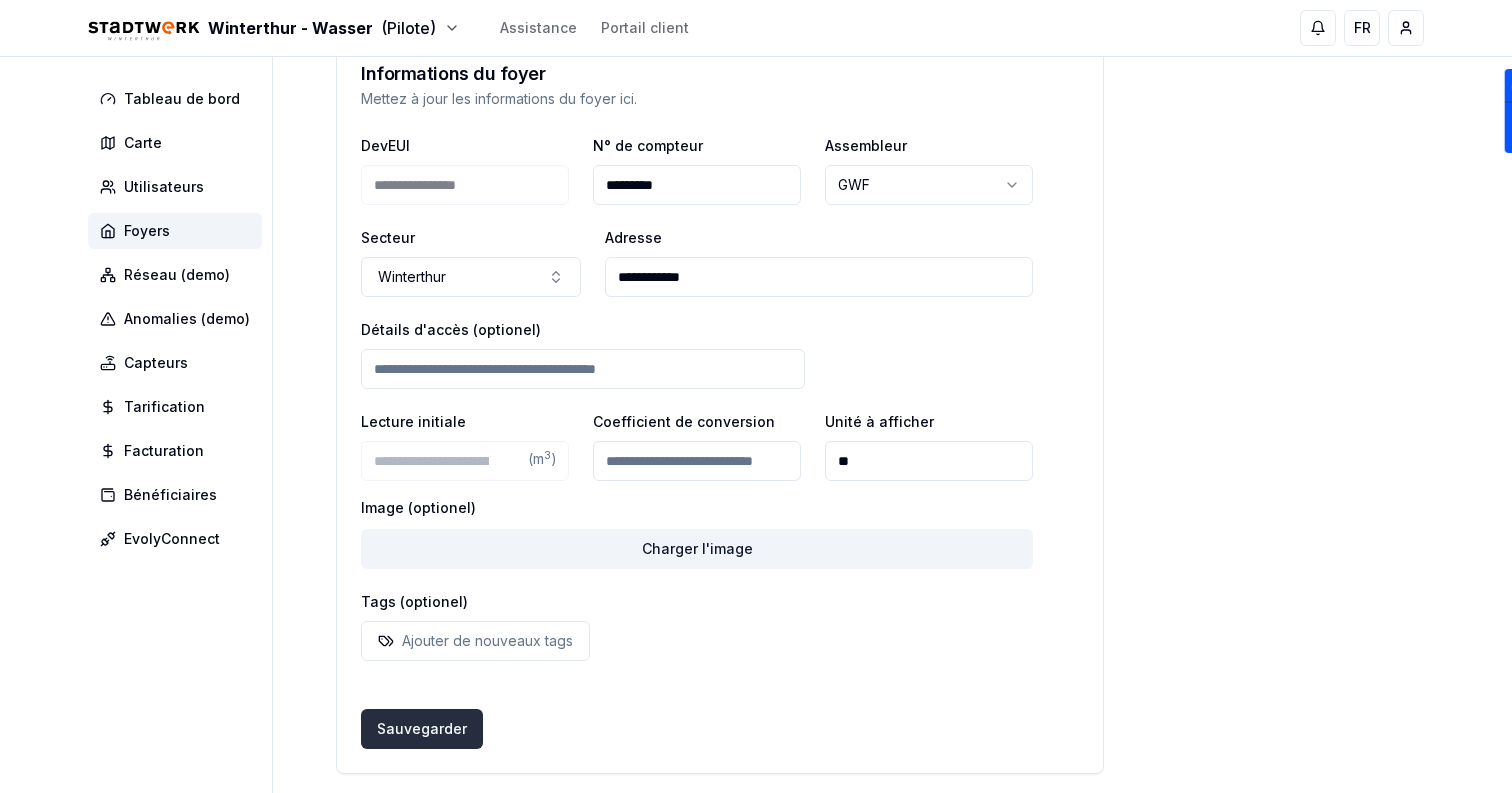 click on "Sauvegarder Sauvegarder" at bounding box center [422, 729] 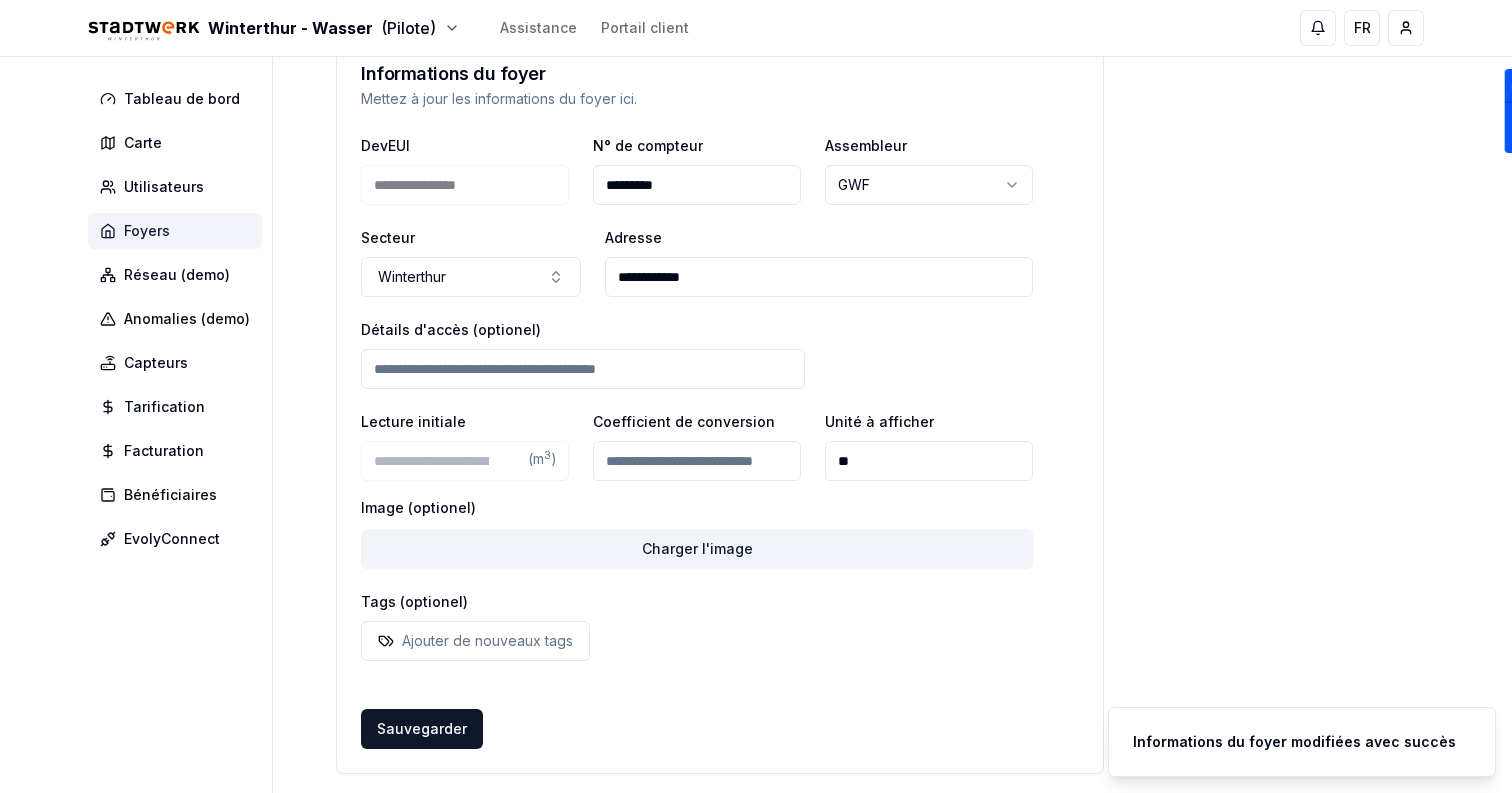 click on "Foyers" at bounding box center [175, 231] 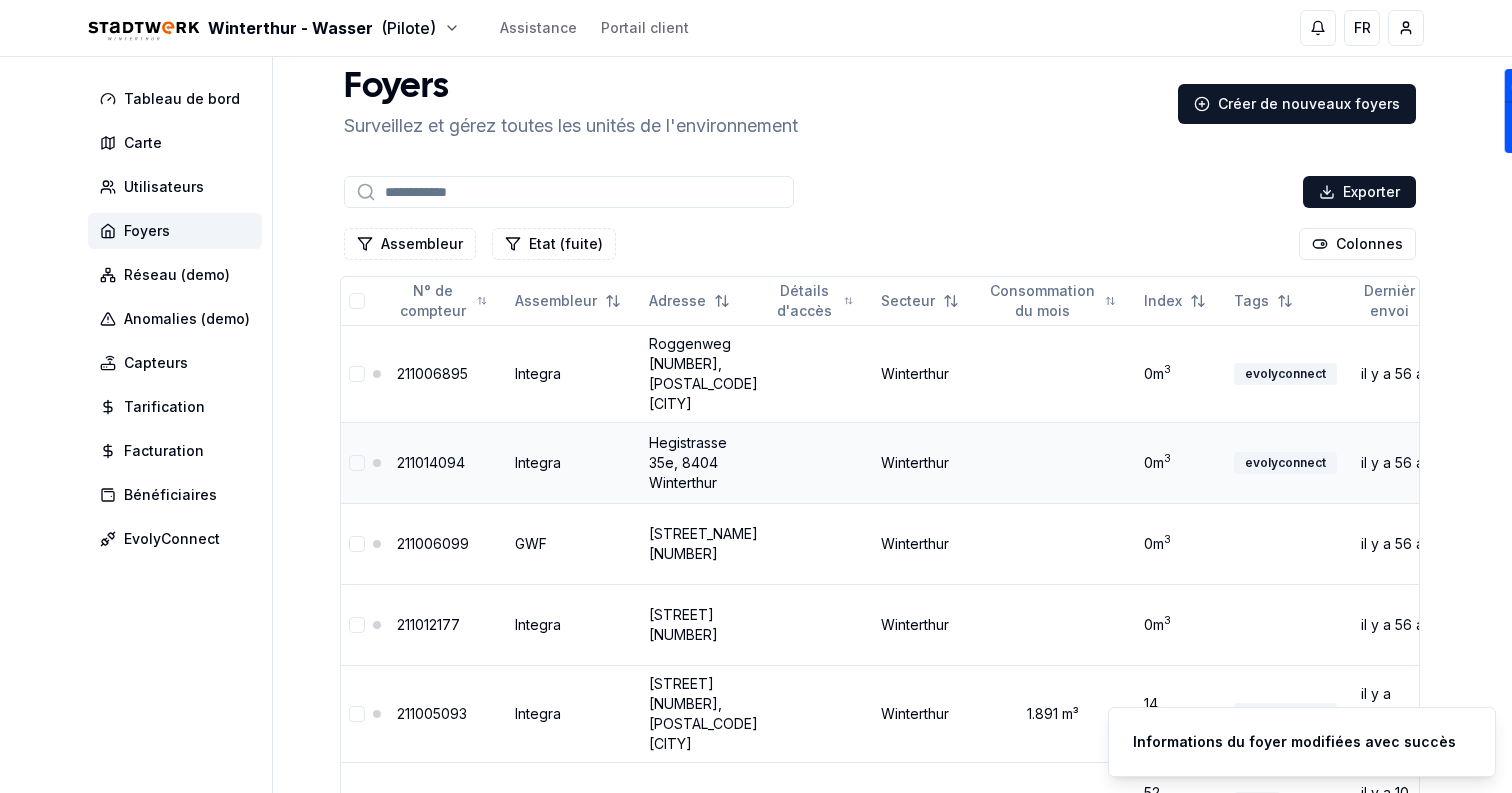 scroll, scrollTop: 0, scrollLeft: 0, axis: both 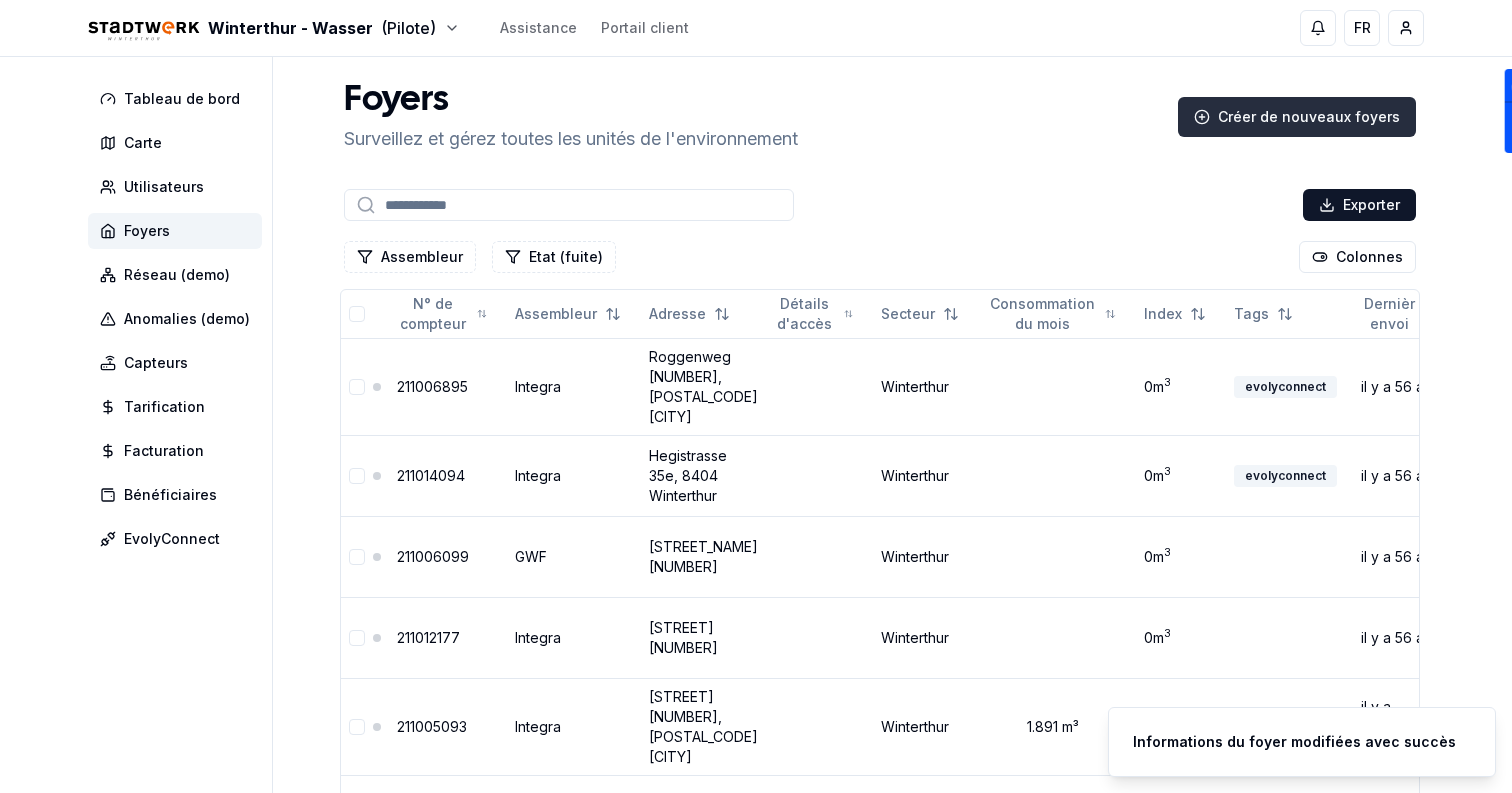 click on "Créer de nouveaux foyers" at bounding box center (1297, 117) 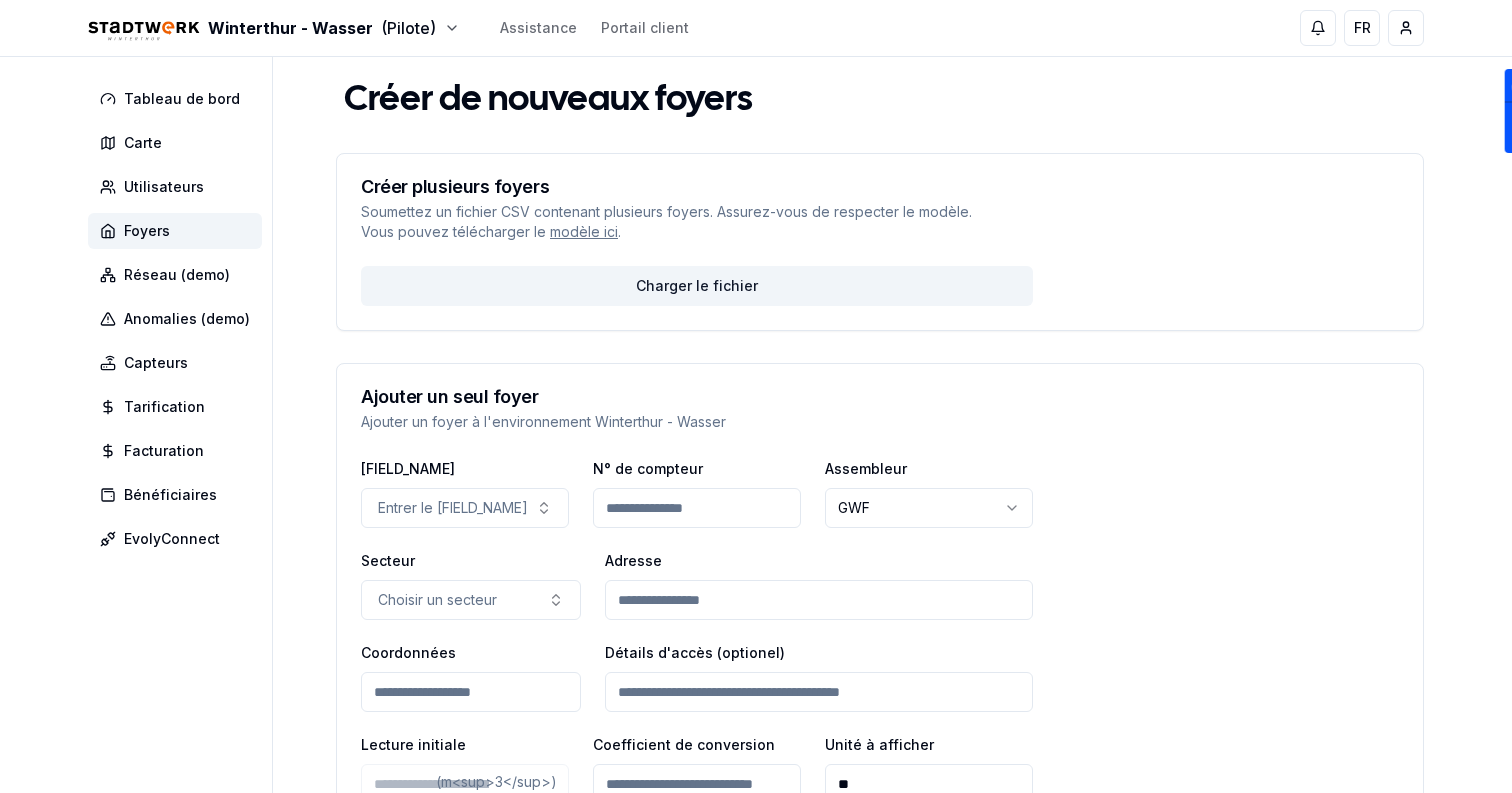 click on "Adresse" at bounding box center (819, 600) 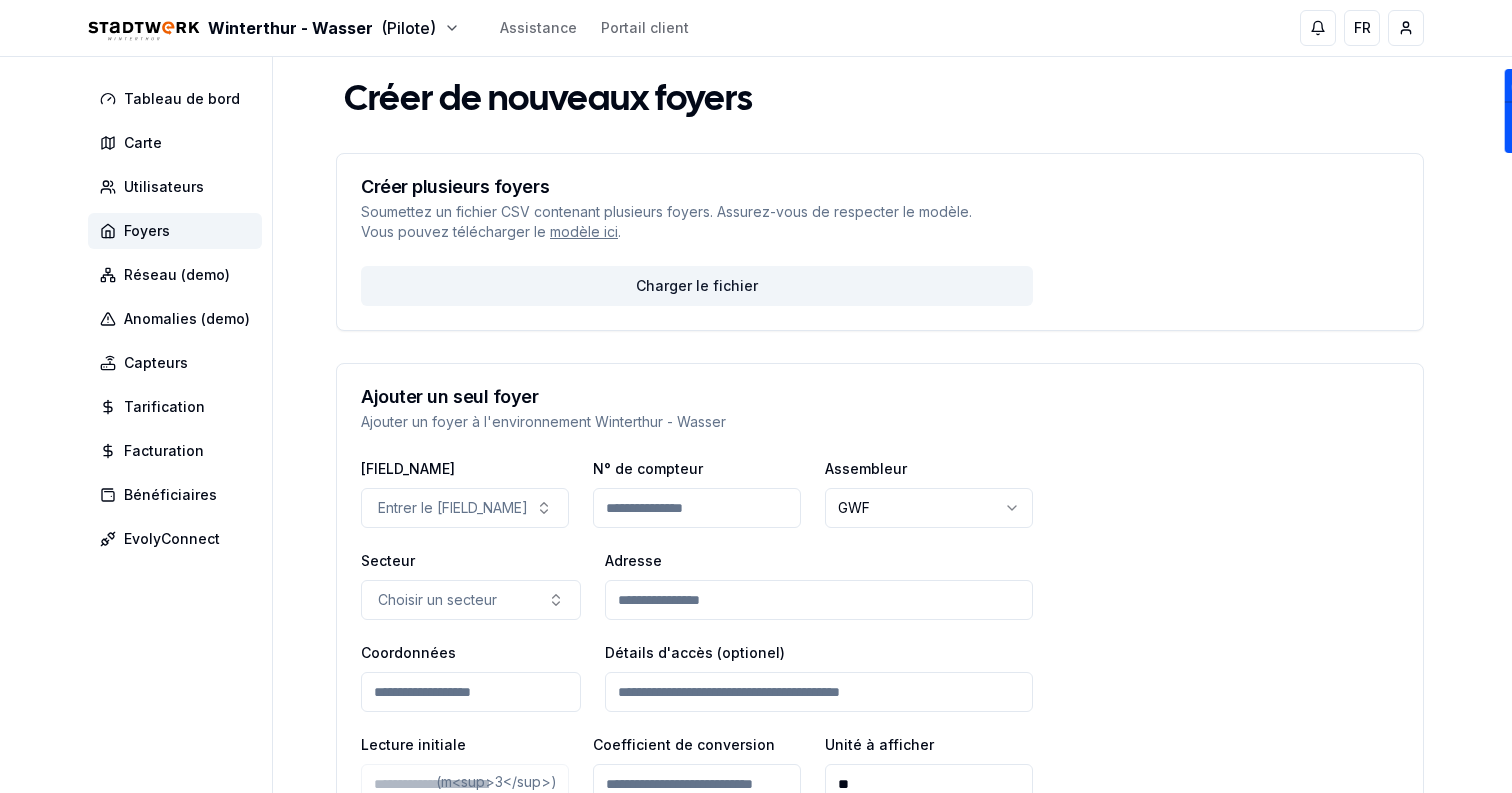 paste on "**********" 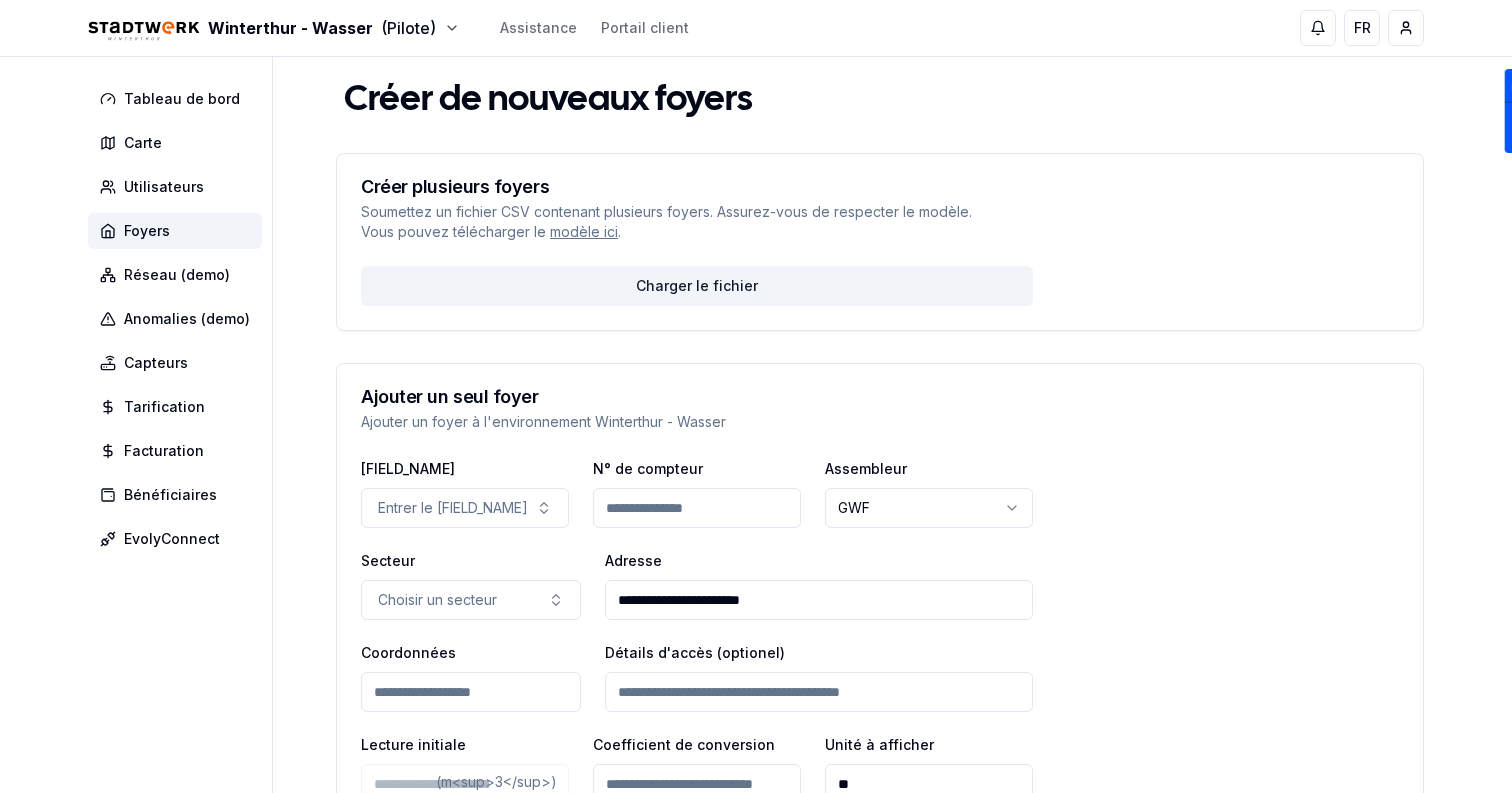 type on "**********" 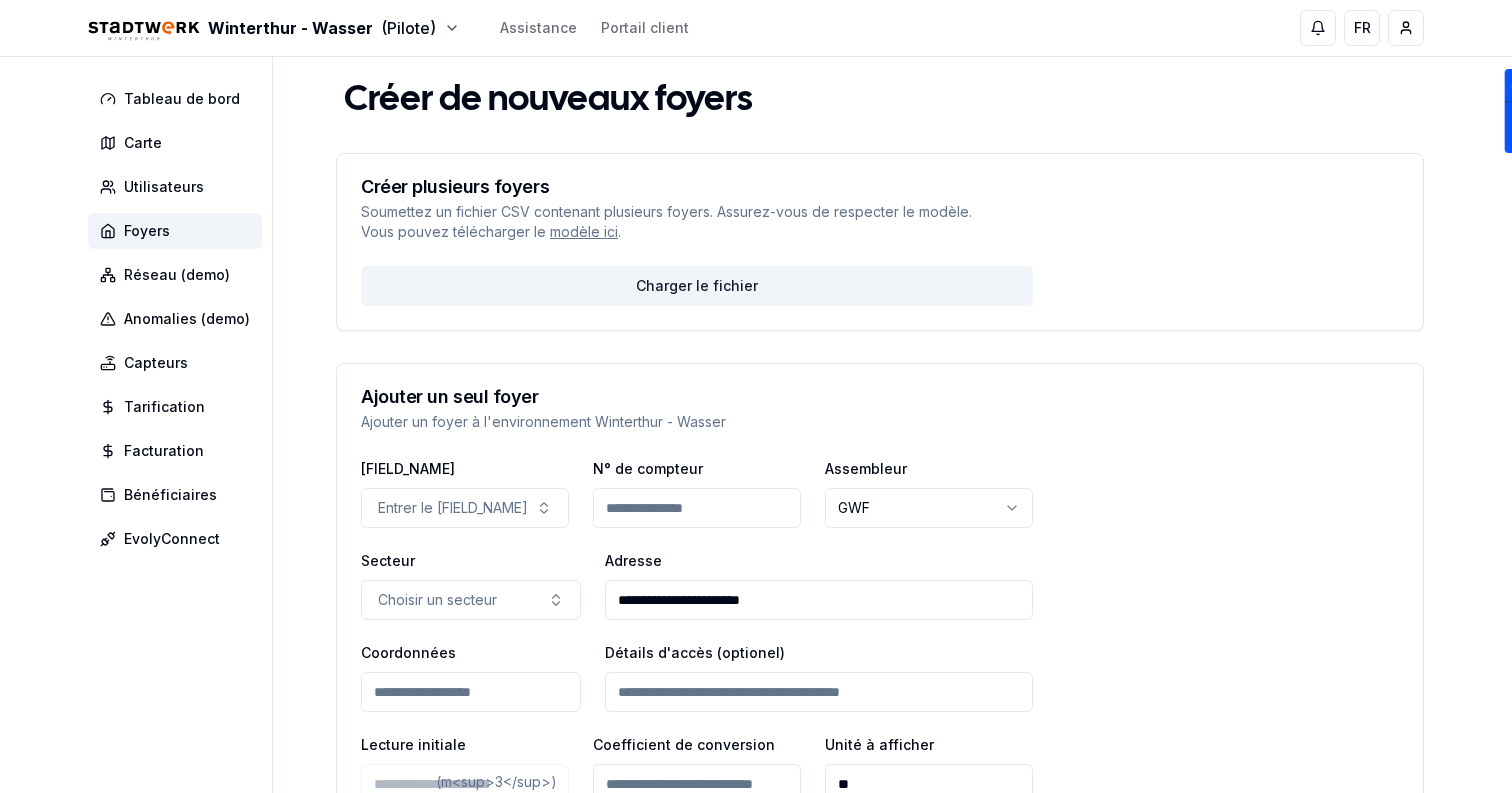 click on "Coordonnées" at bounding box center (471, 692) 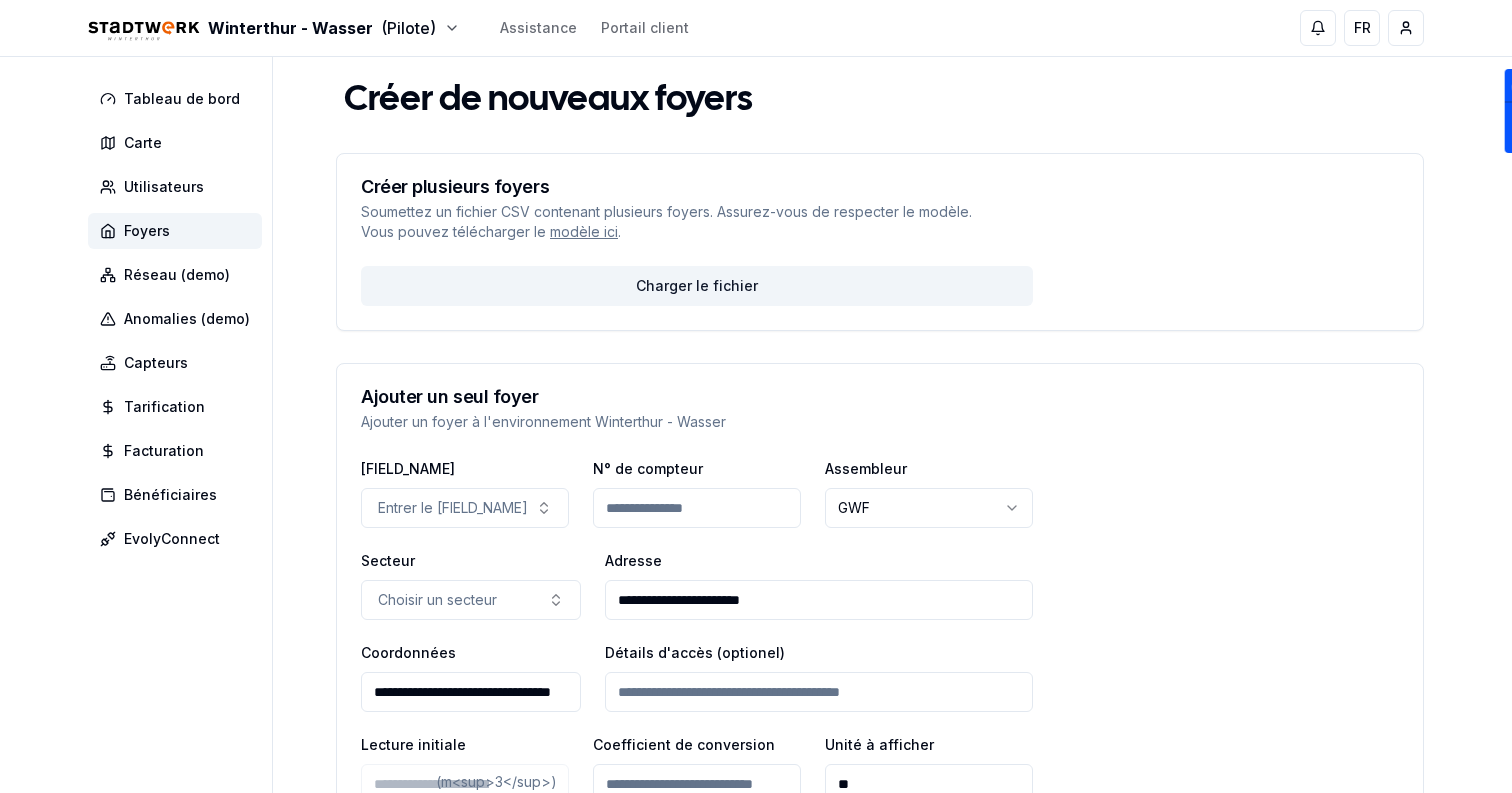 scroll, scrollTop: 0, scrollLeft: 76, axis: horizontal 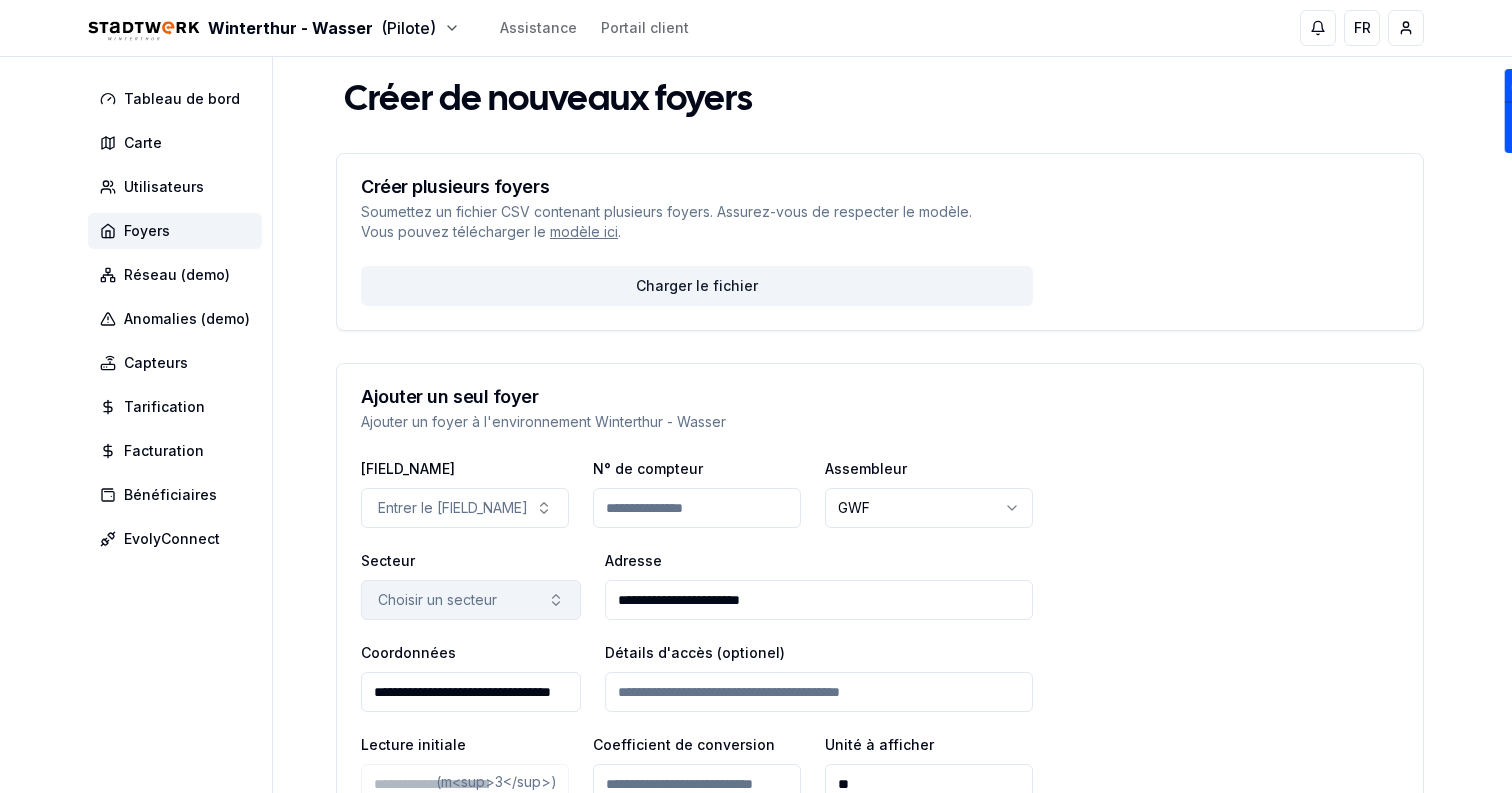 type on "**********" 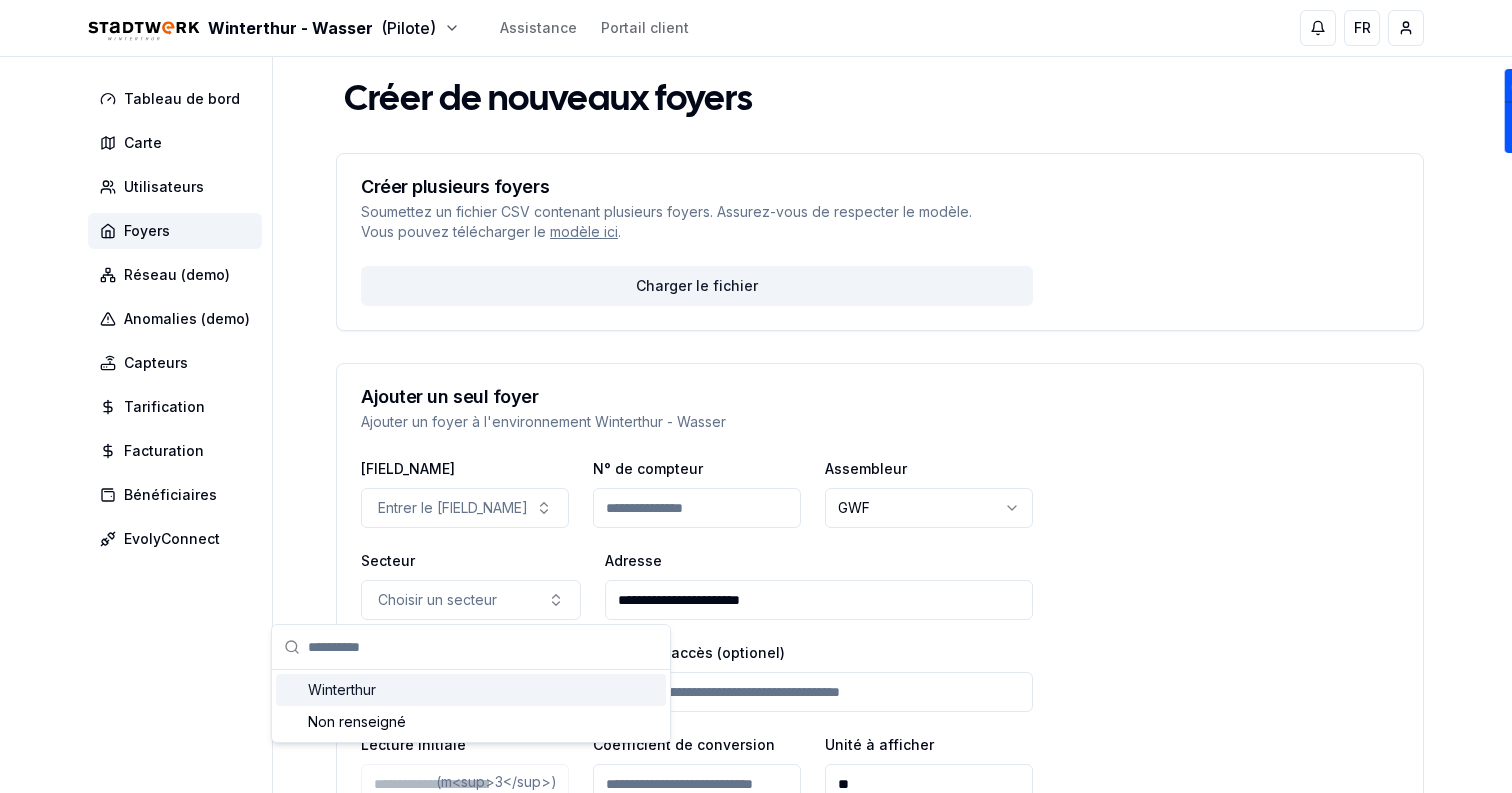 click on "Winterthur" at bounding box center (471, 690) 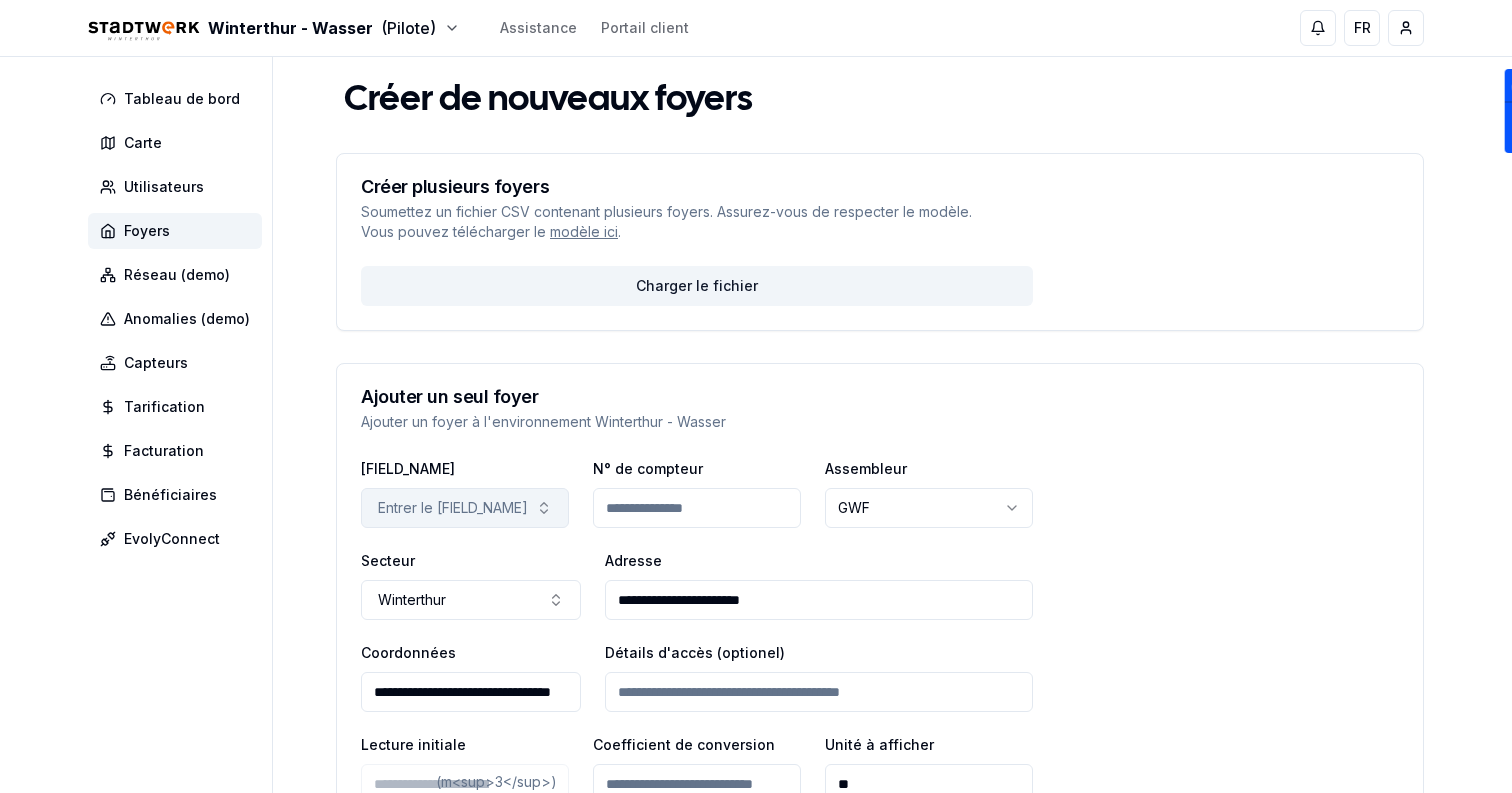 click on "Entrer le [FIELD_NAME]" at bounding box center (465, 508) 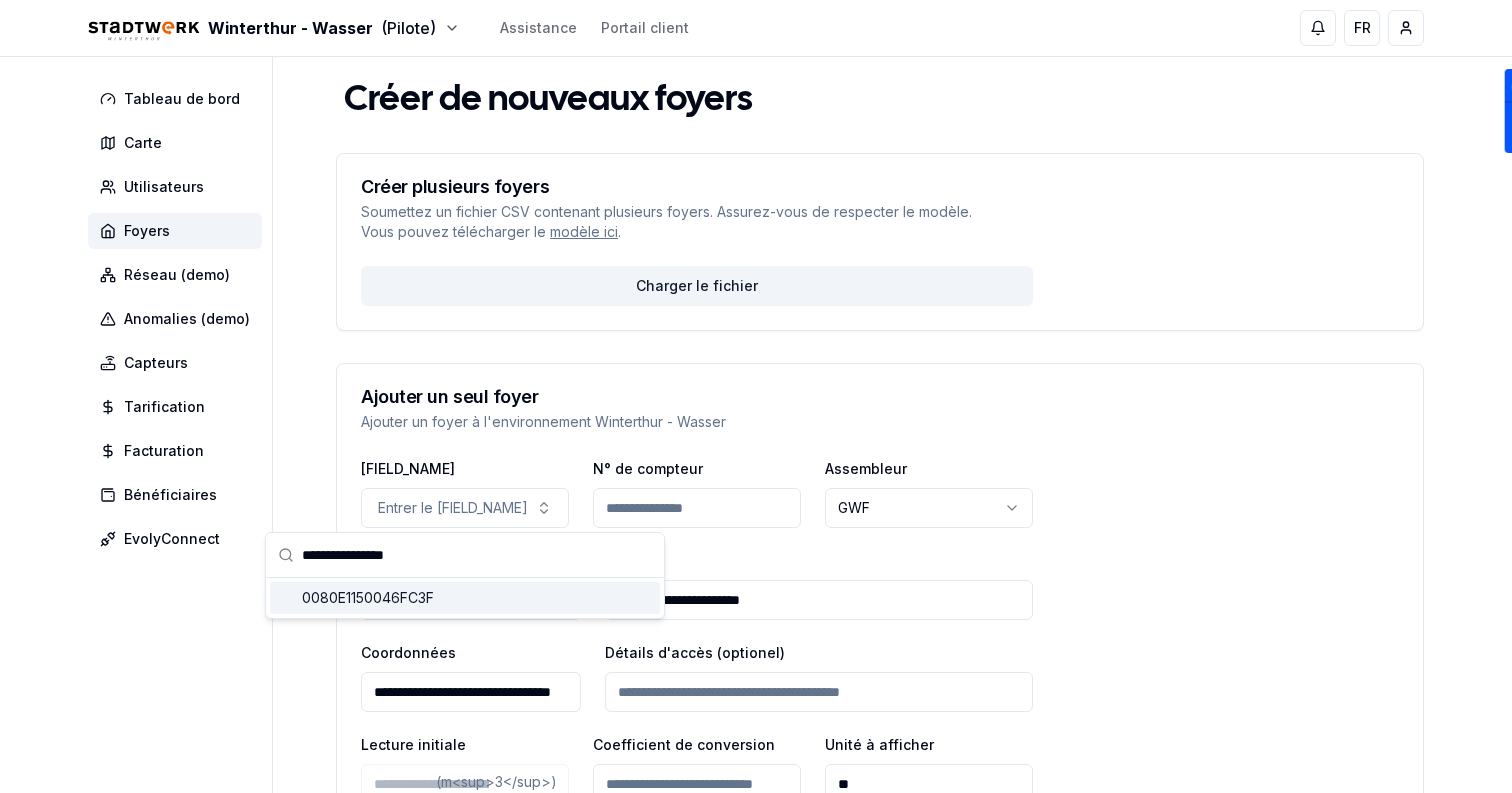 type on "**********" 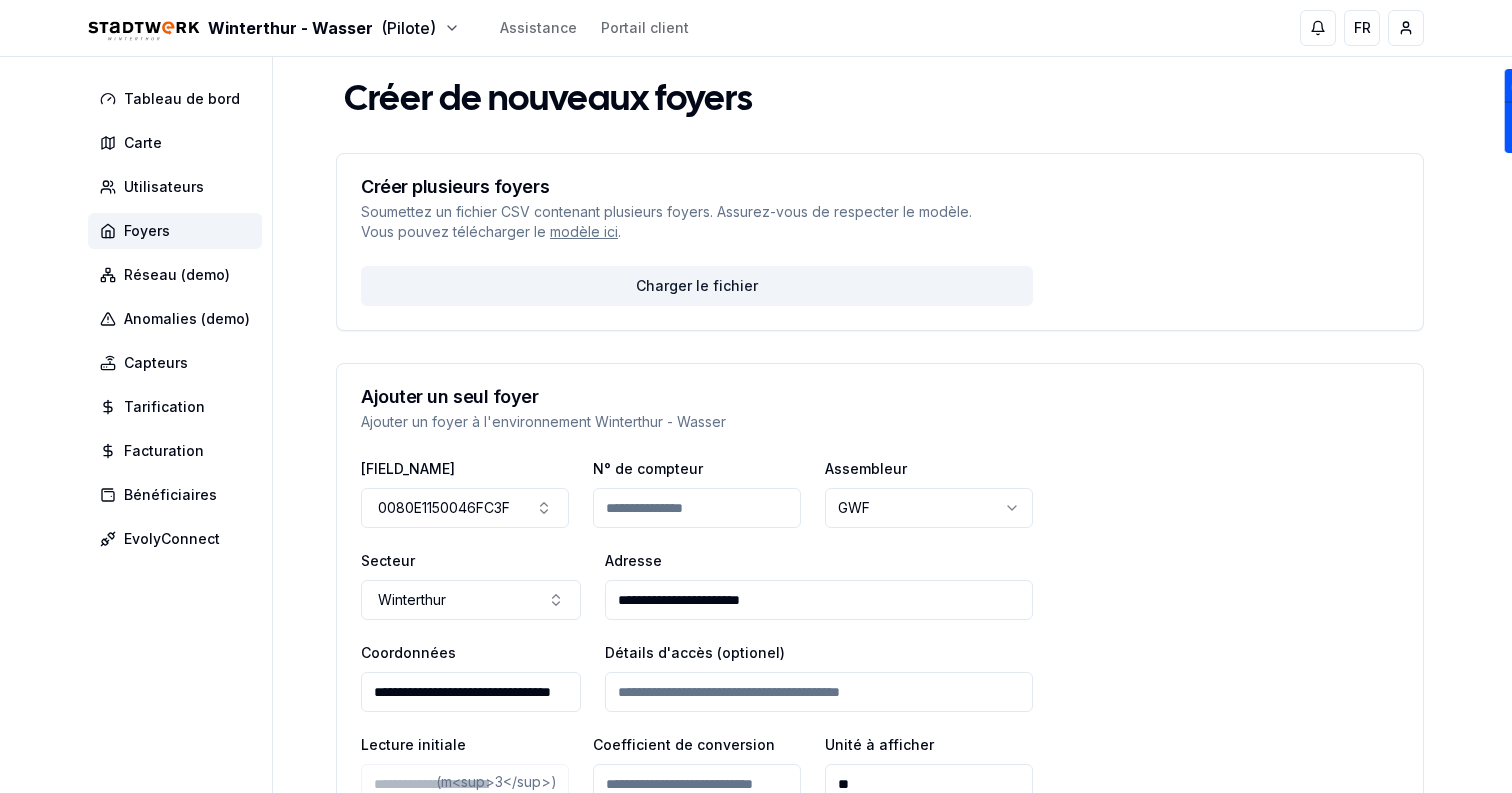 click on "N° de compteur" at bounding box center (697, 508) 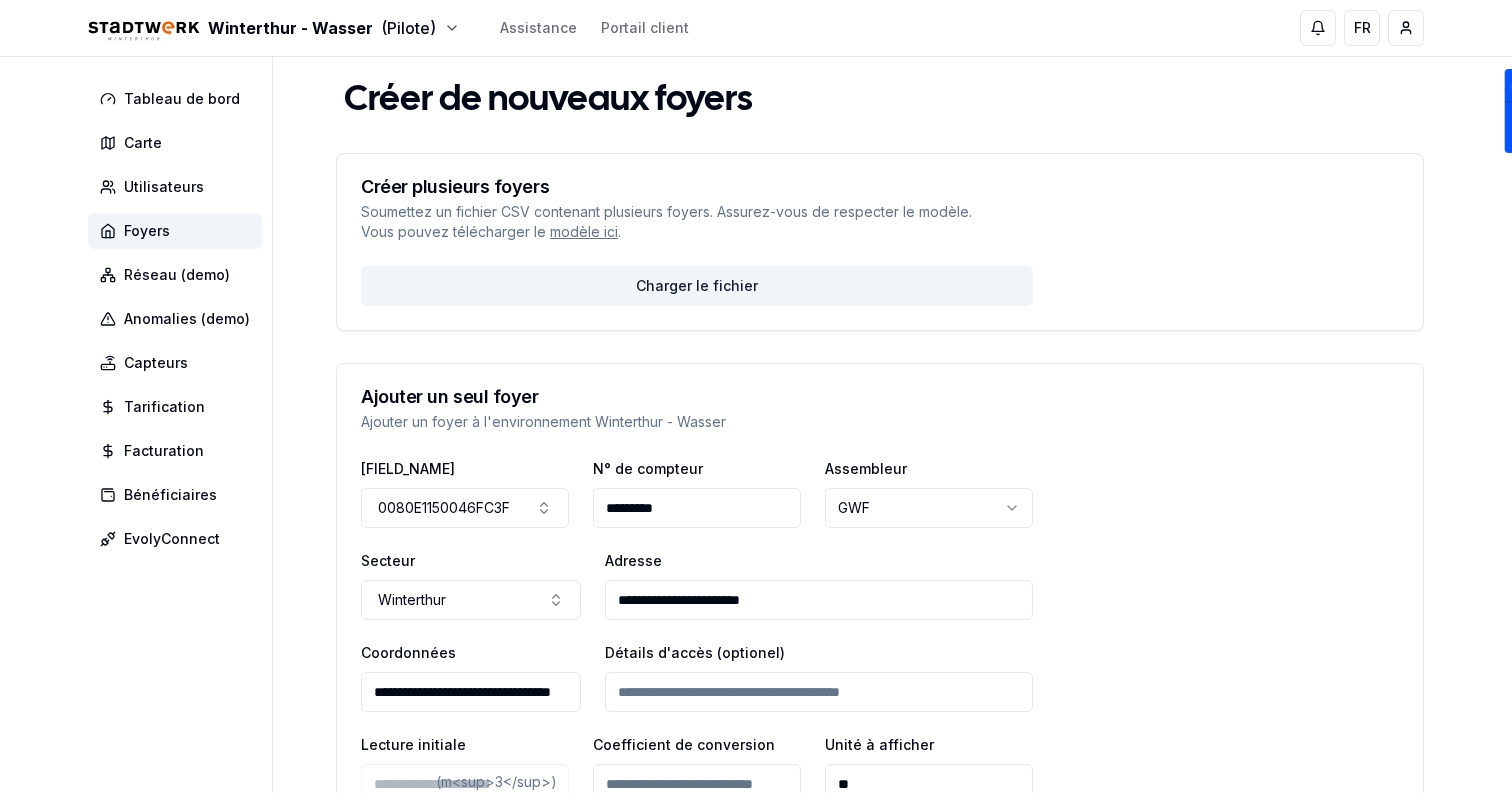 type on "*********" 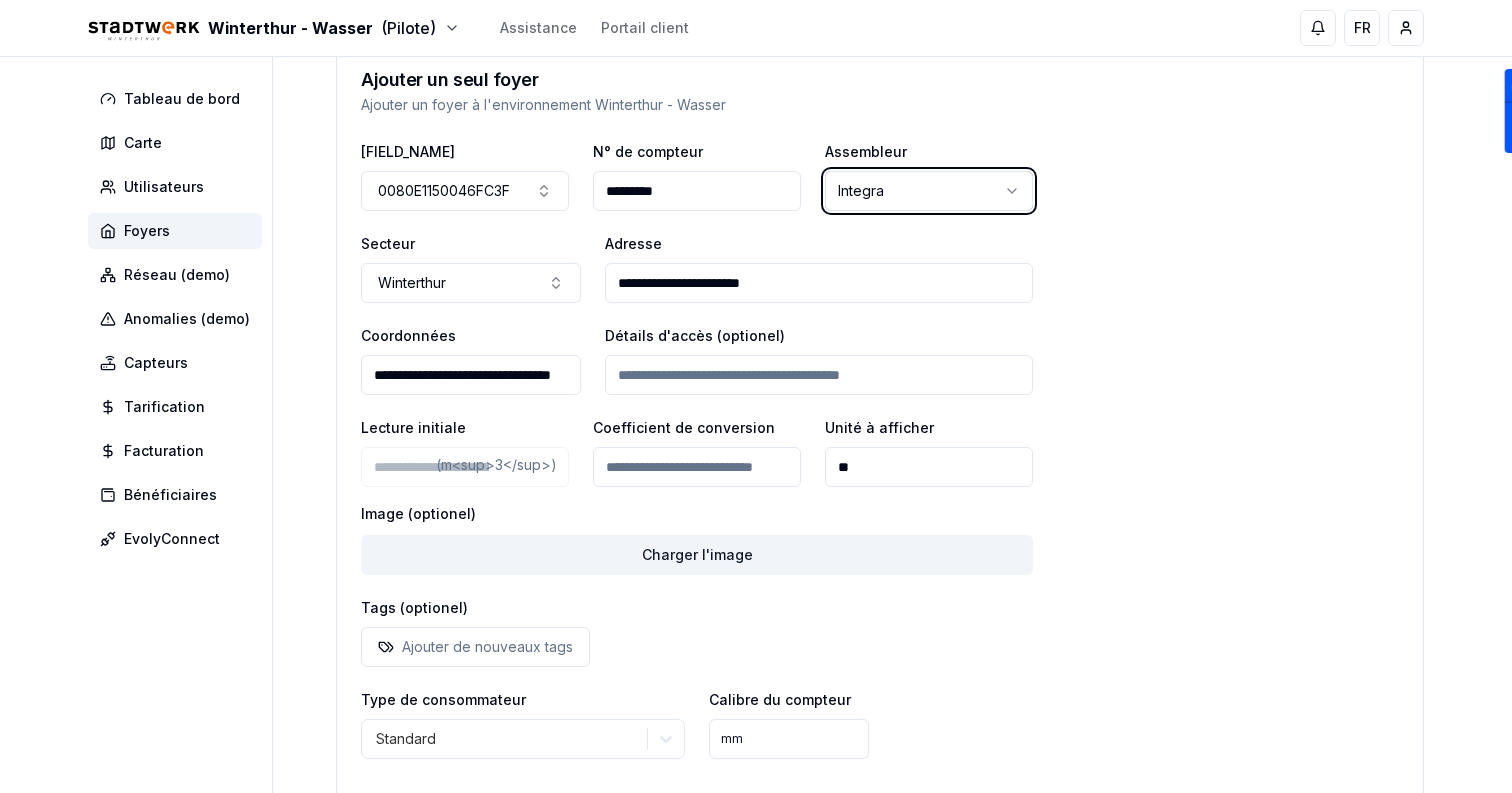 scroll, scrollTop: 469, scrollLeft: 0, axis: vertical 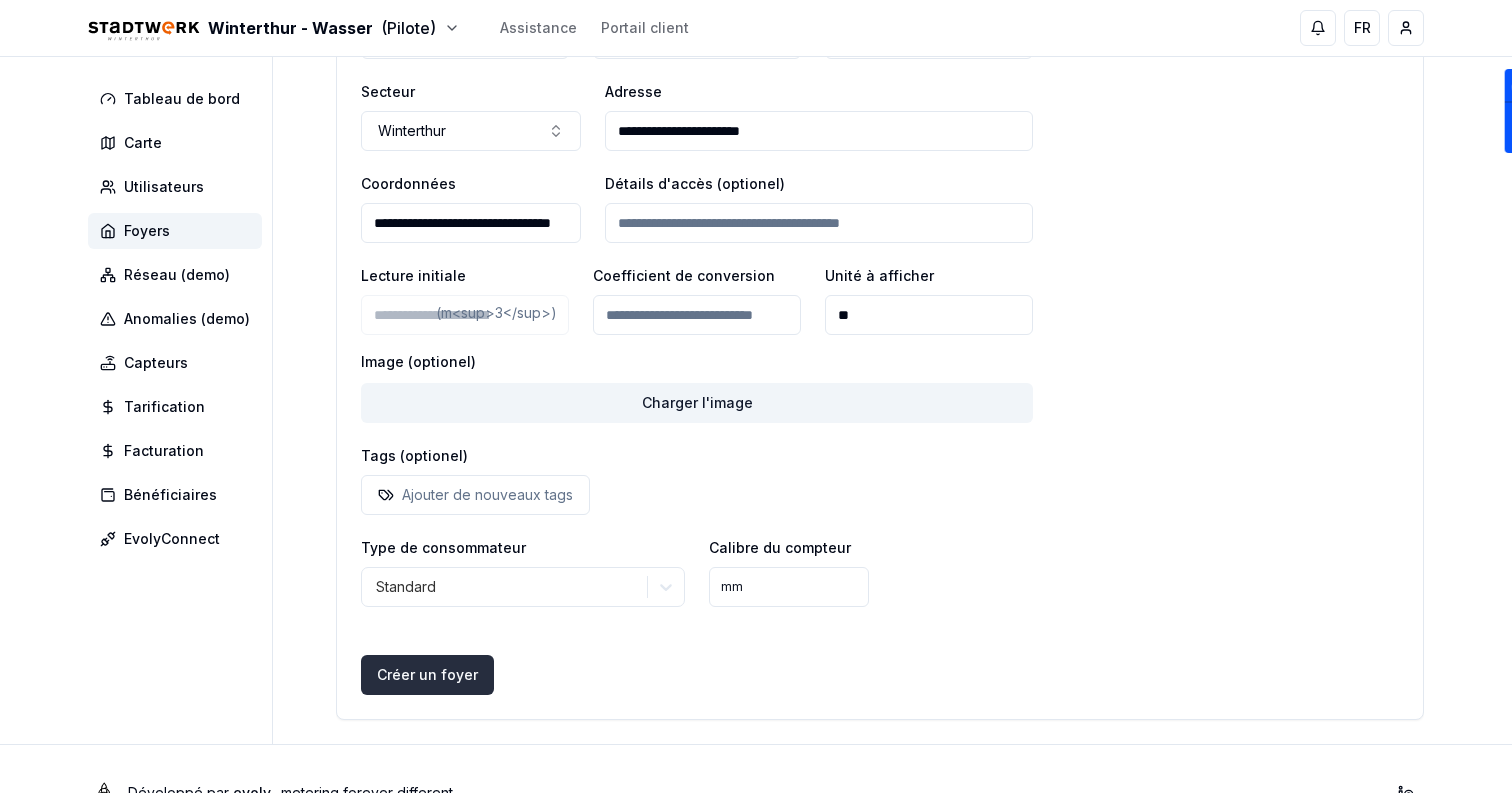 click on "Créer un foyer Créer un foyer" at bounding box center [427, 675] 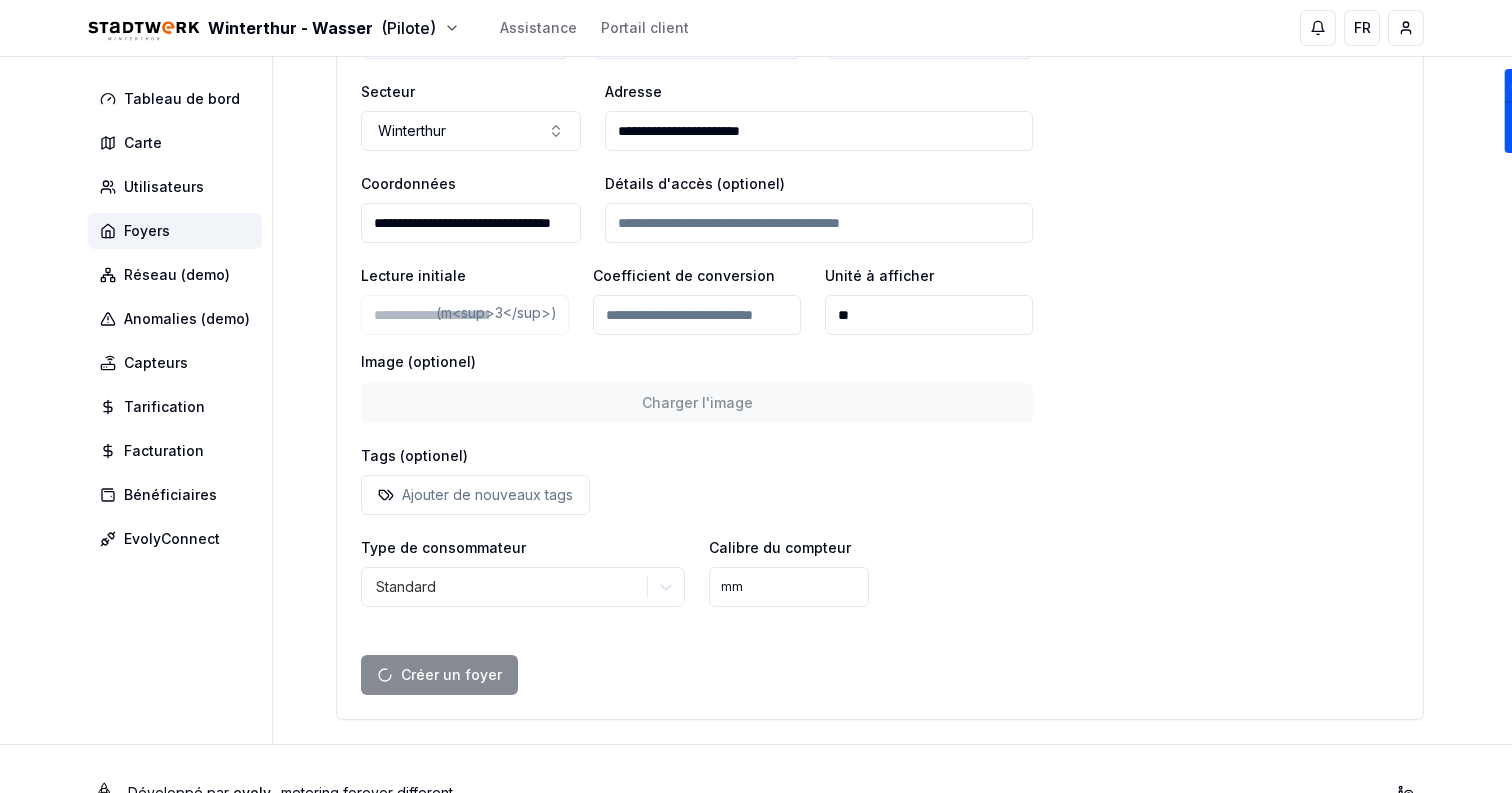 select on "***" 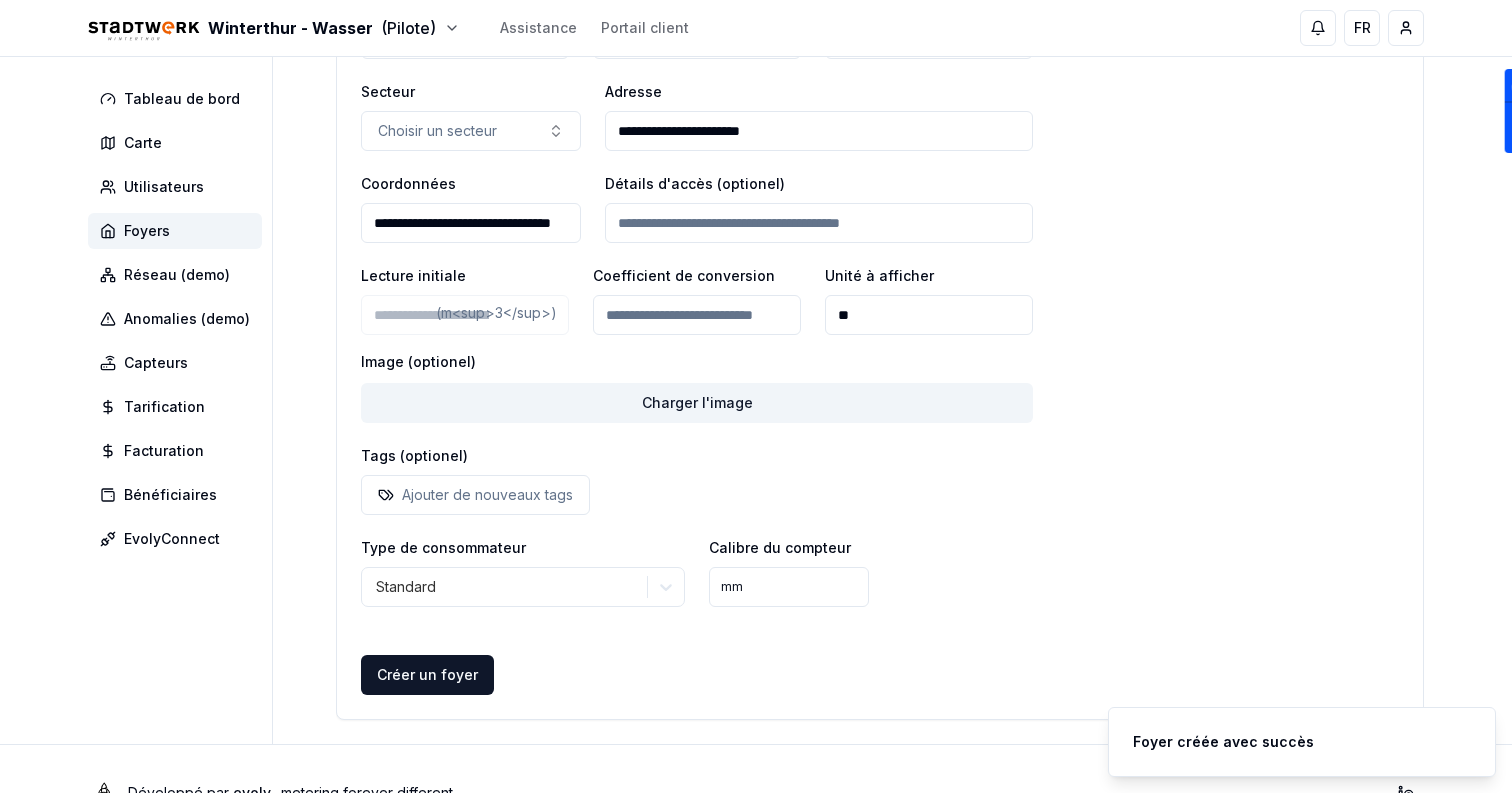 scroll, scrollTop: 0, scrollLeft: 0, axis: both 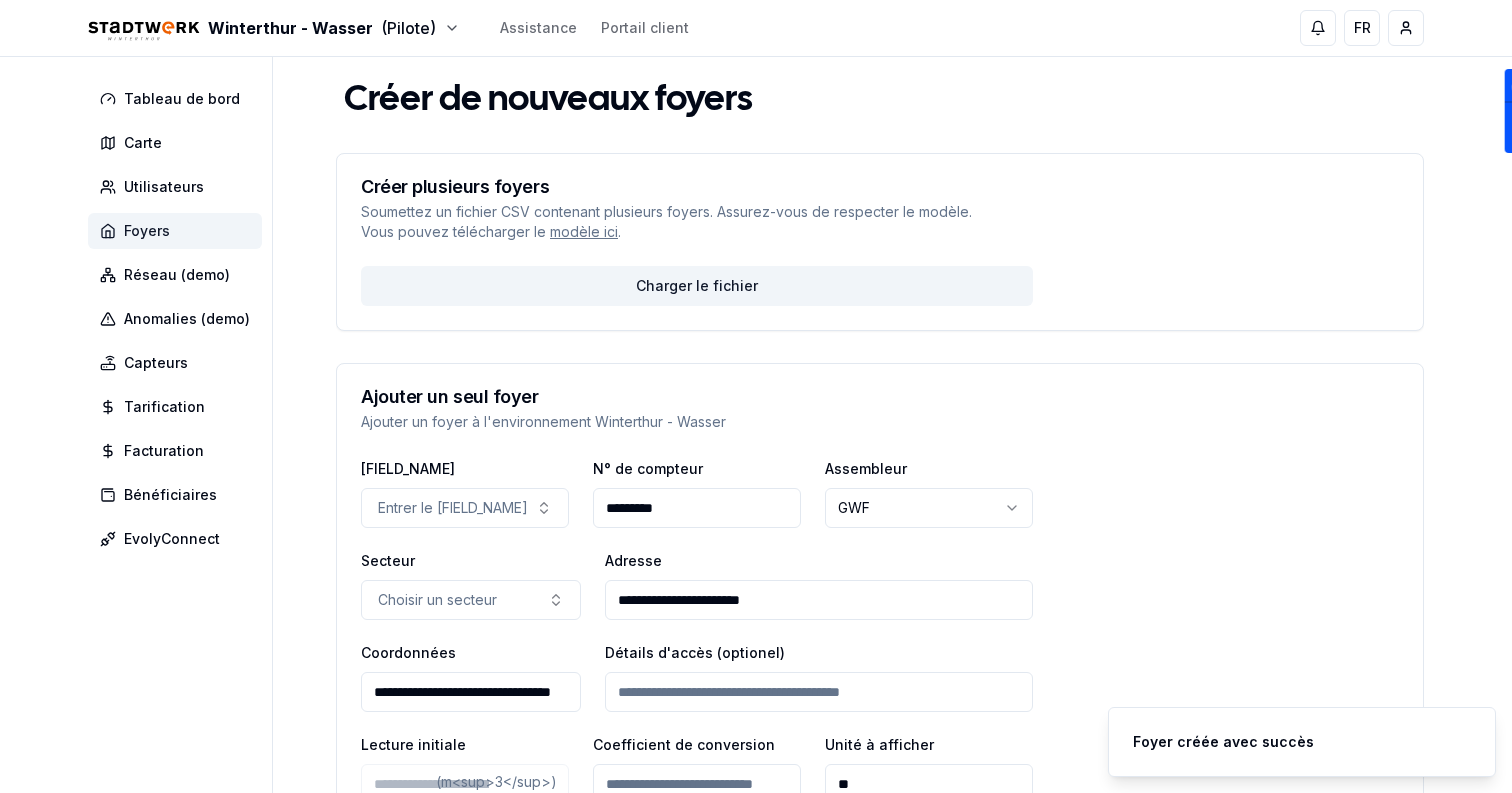 click on "Foyers" at bounding box center (175, 231) 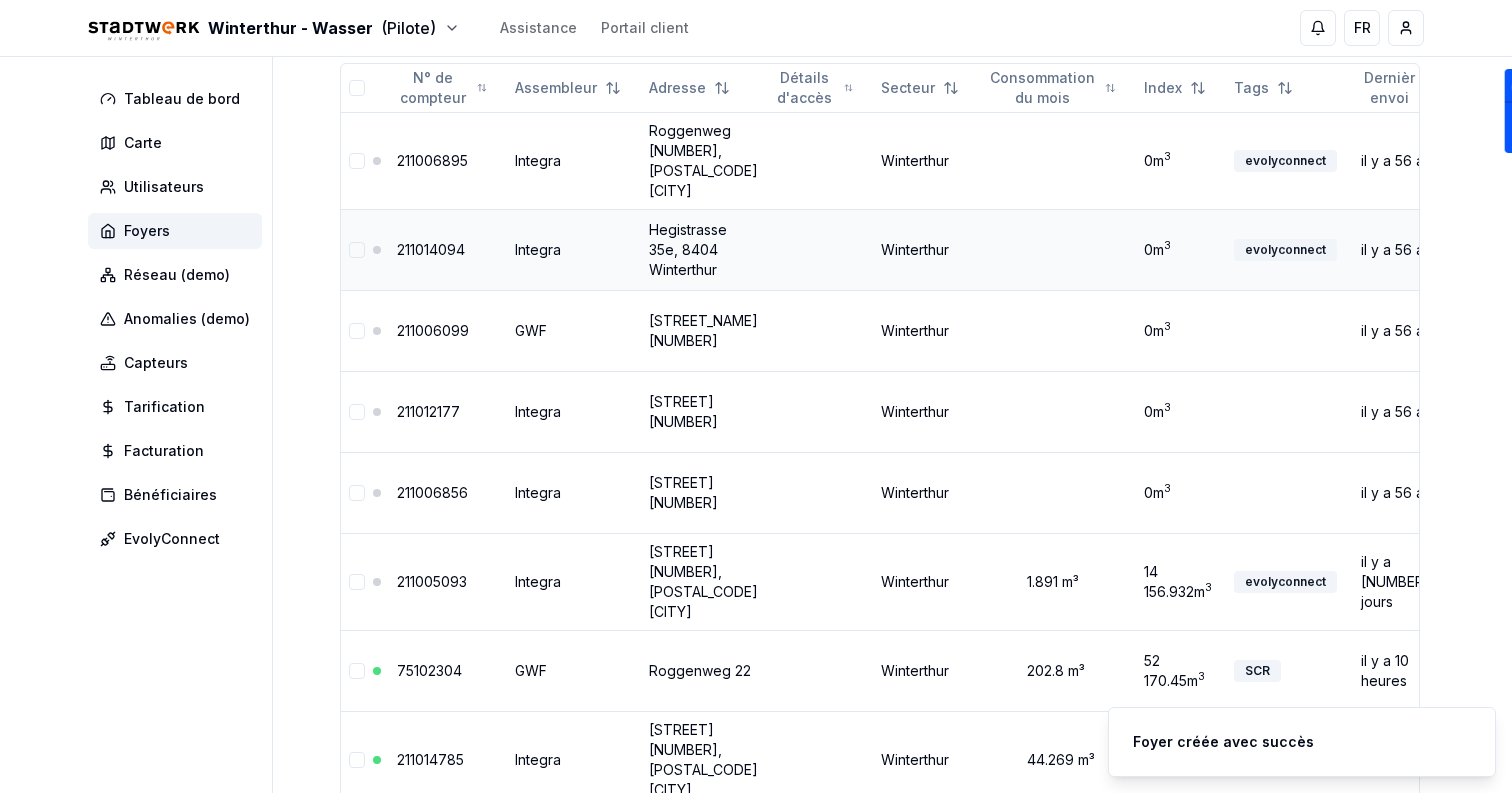 scroll, scrollTop: 0, scrollLeft: 0, axis: both 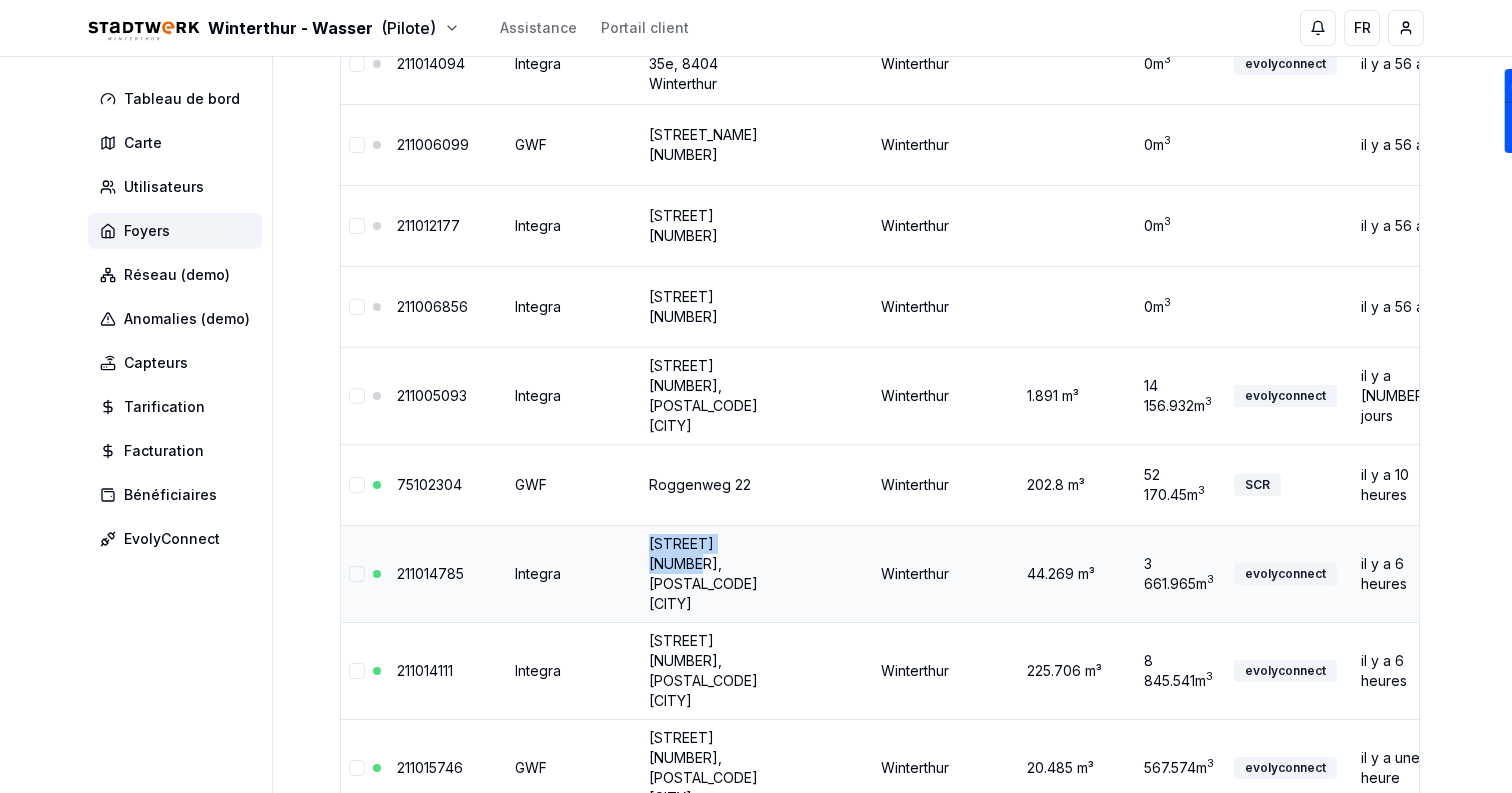 drag, startPoint x: 640, startPoint y: 519, endPoint x: 752, endPoint y: 522, distance: 112.04017 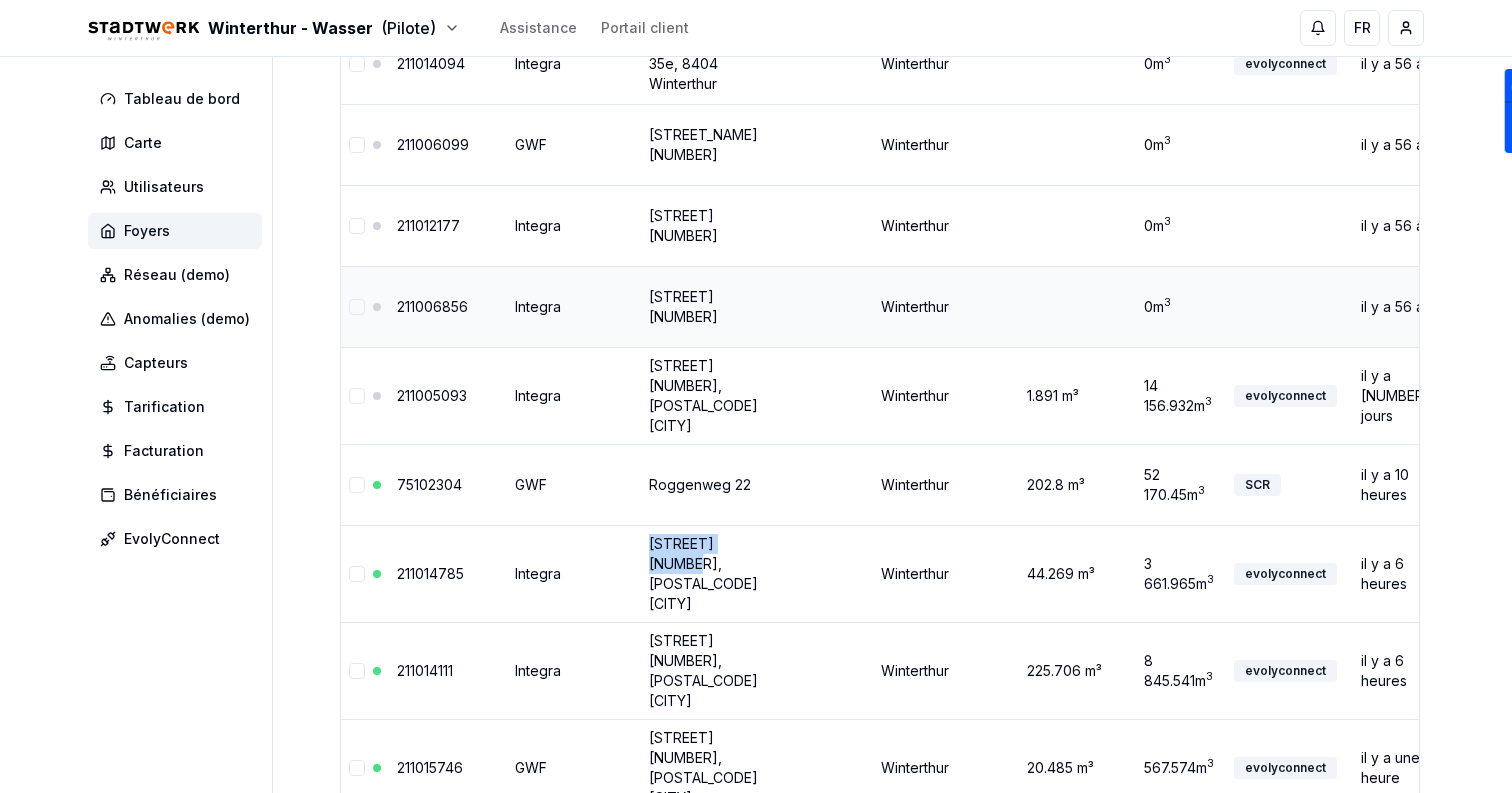 copy on "[STREET] [NUMBER]" 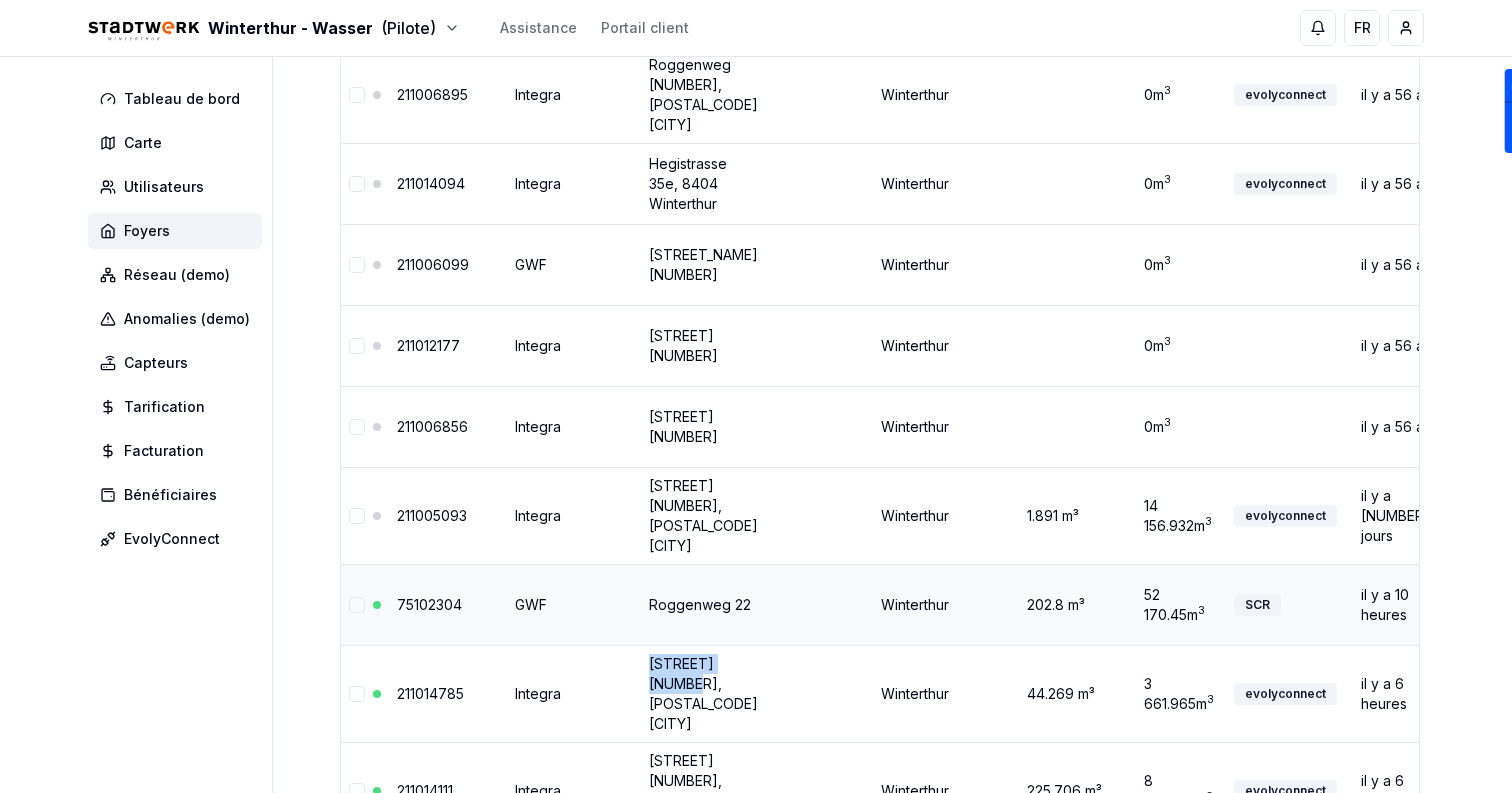 scroll, scrollTop: 235, scrollLeft: 0, axis: vertical 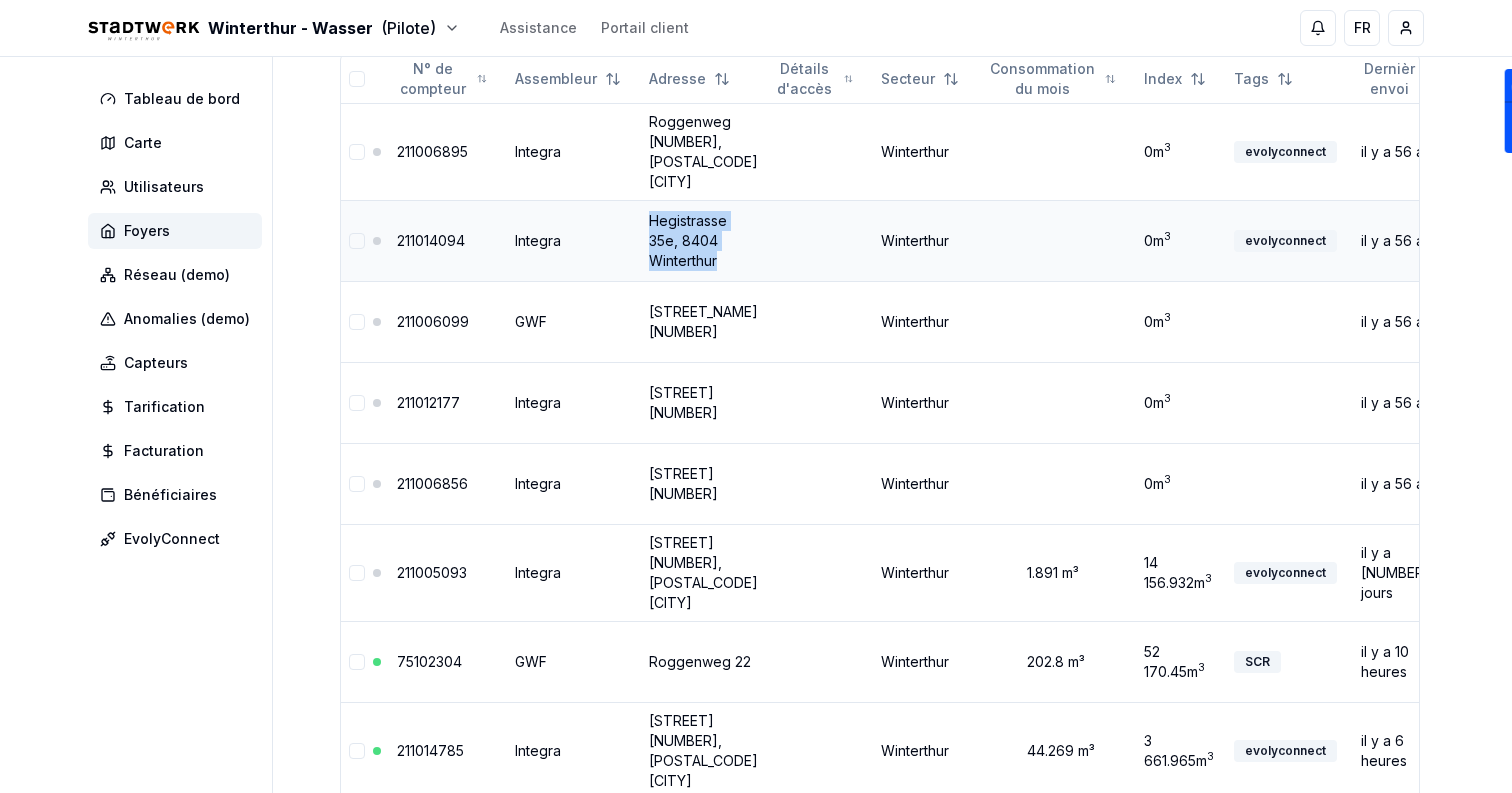drag, startPoint x: 758, startPoint y: 236, endPoint x: 638, endPoint y: 225, distance: 120.50311 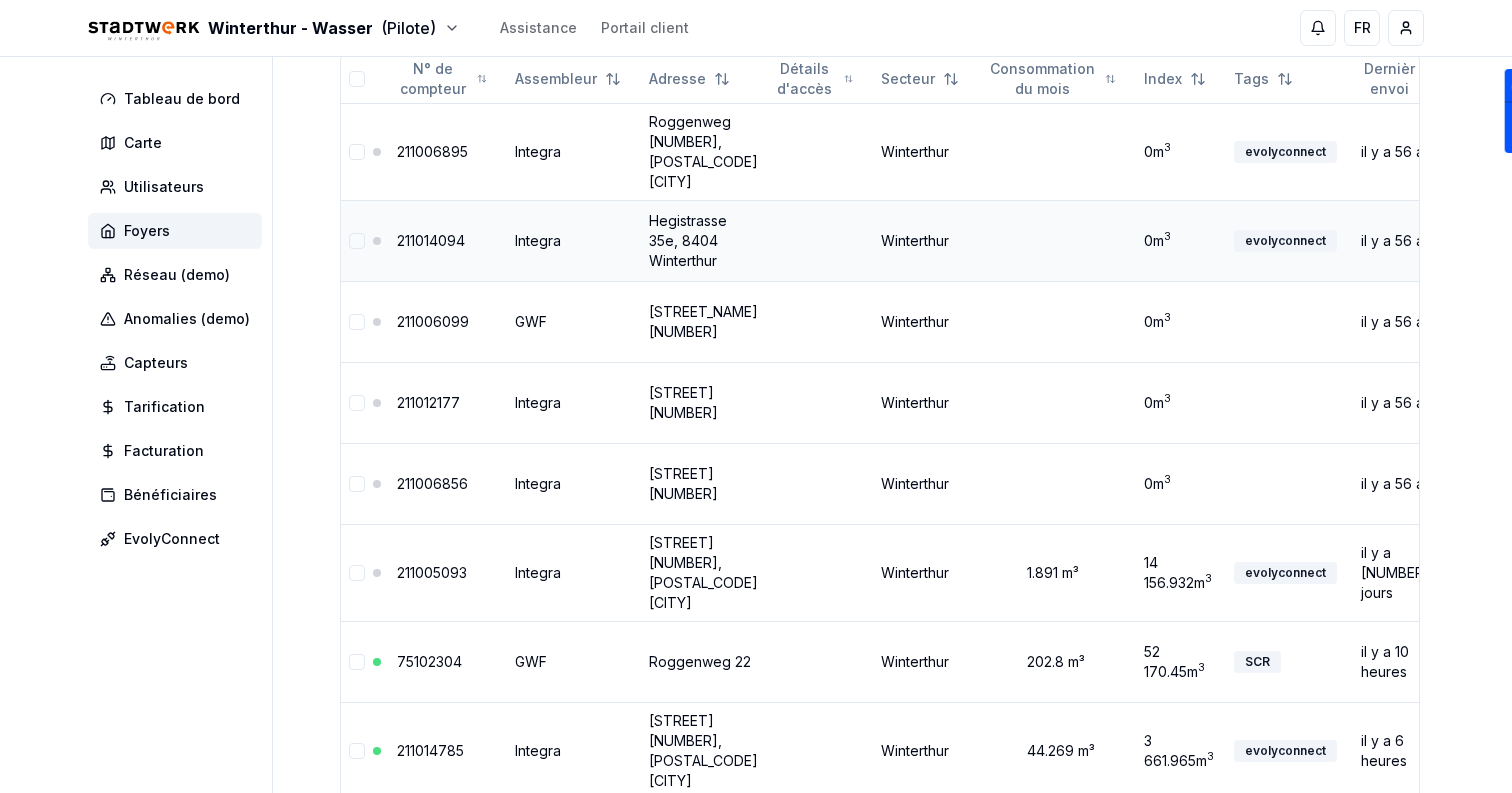 click on "Integra" at bounding box center (574, 240) 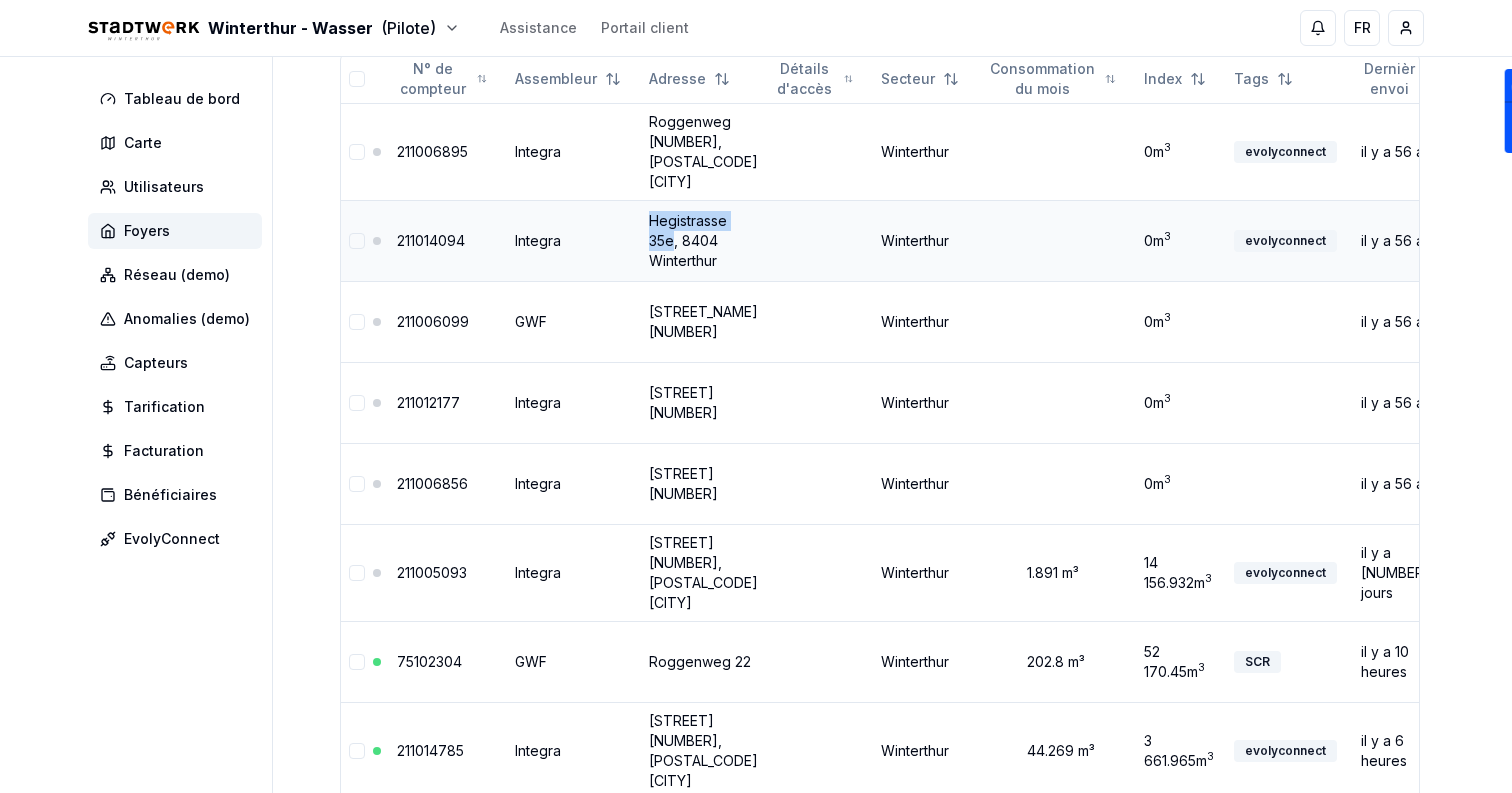 drag, startPoint x: 639, startPoint y: 216, endPoint x: 752, endPoint y: 216, distance: 113 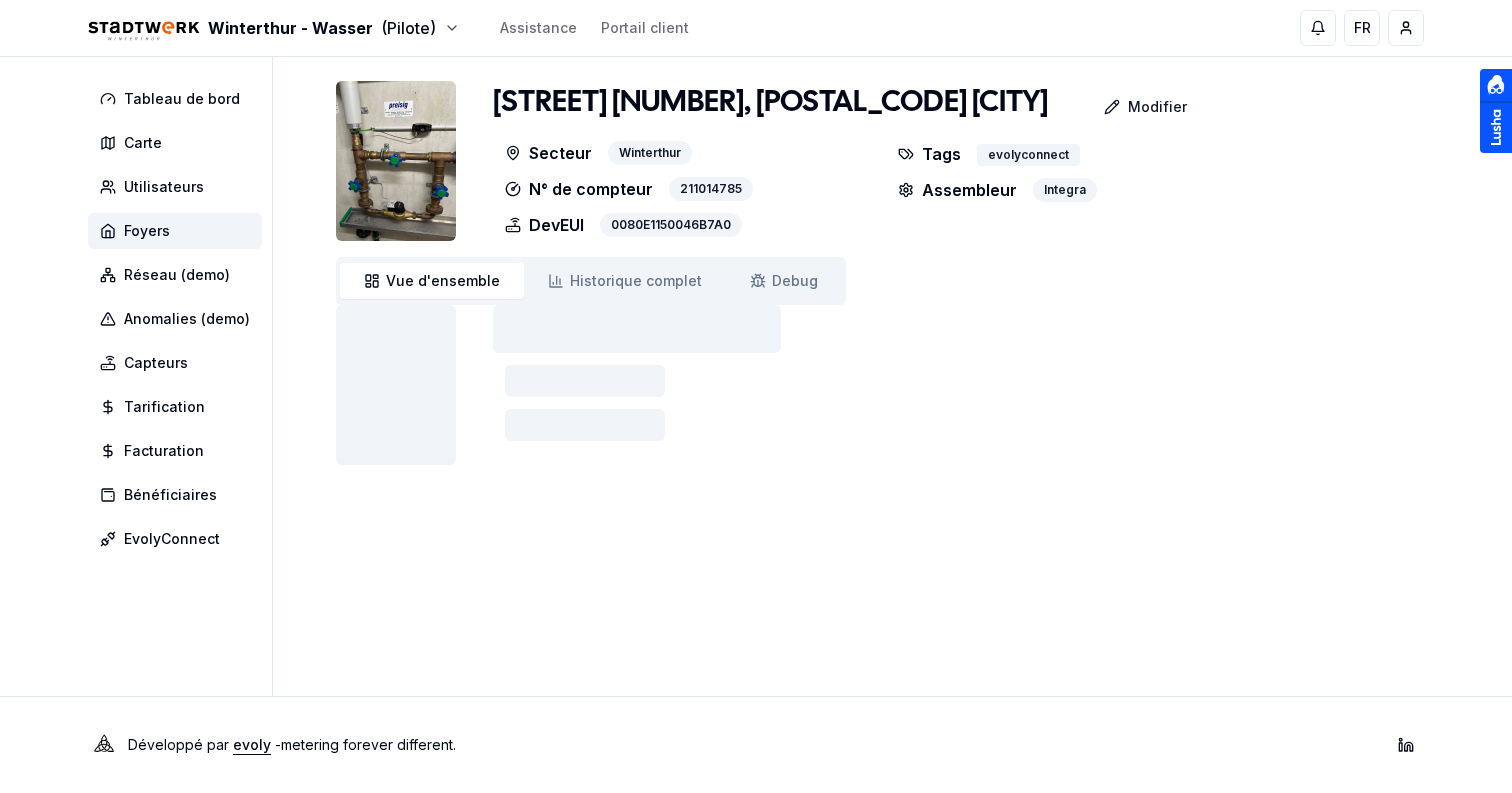 scroll, scrollTop: 0, scrollLeft: 0, axis: both 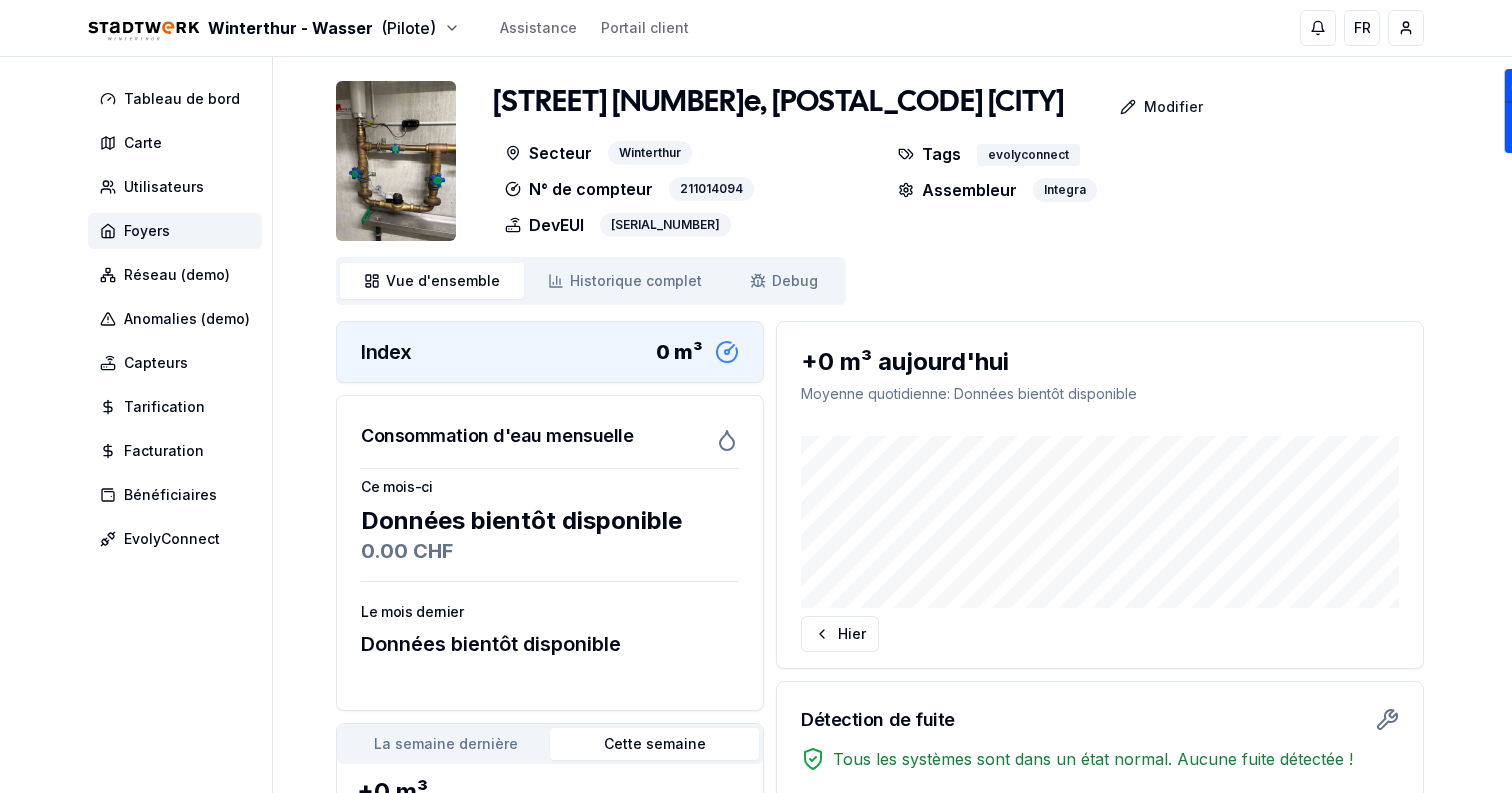 click at bounding box center [396, 161] 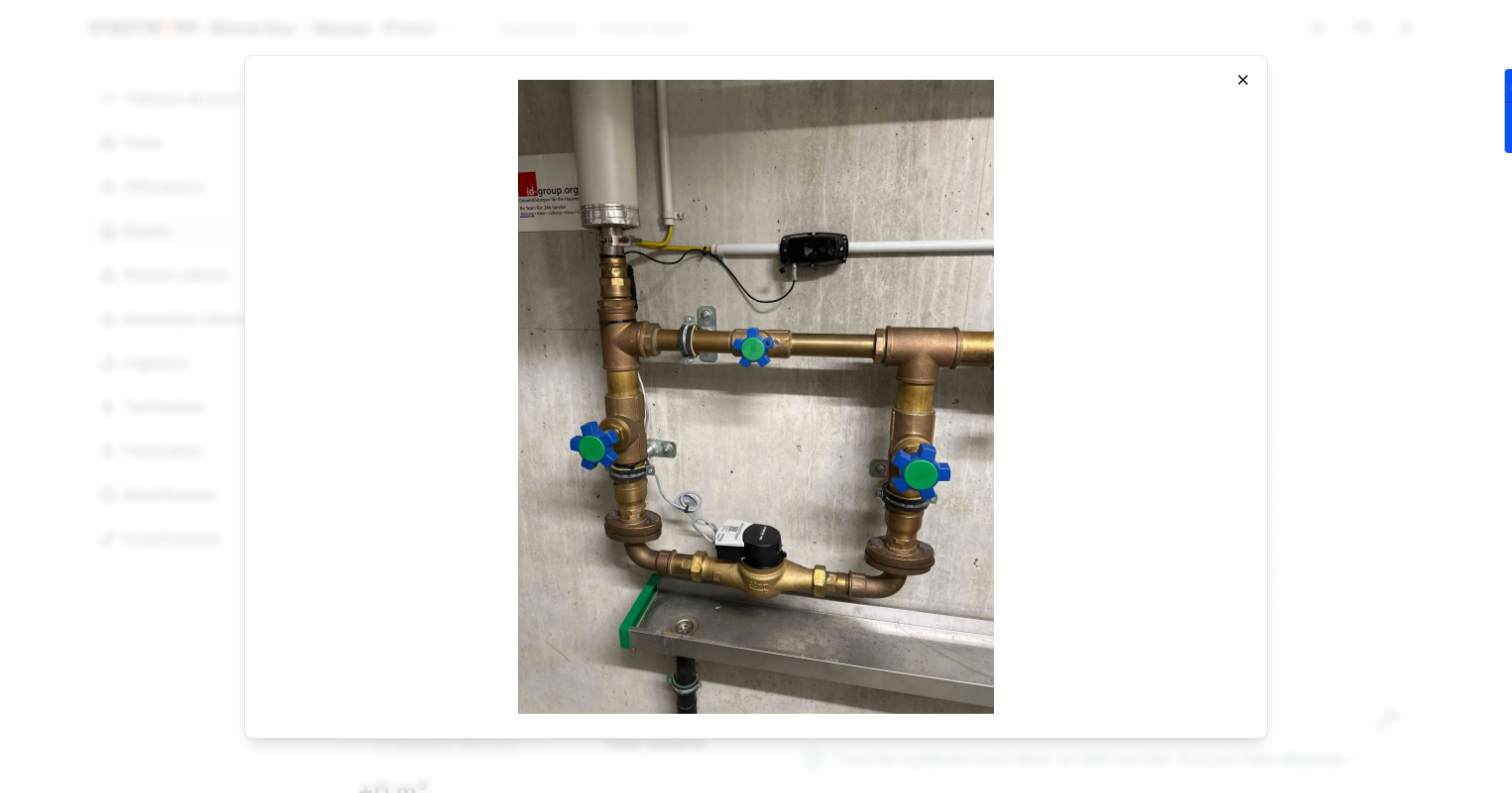 click 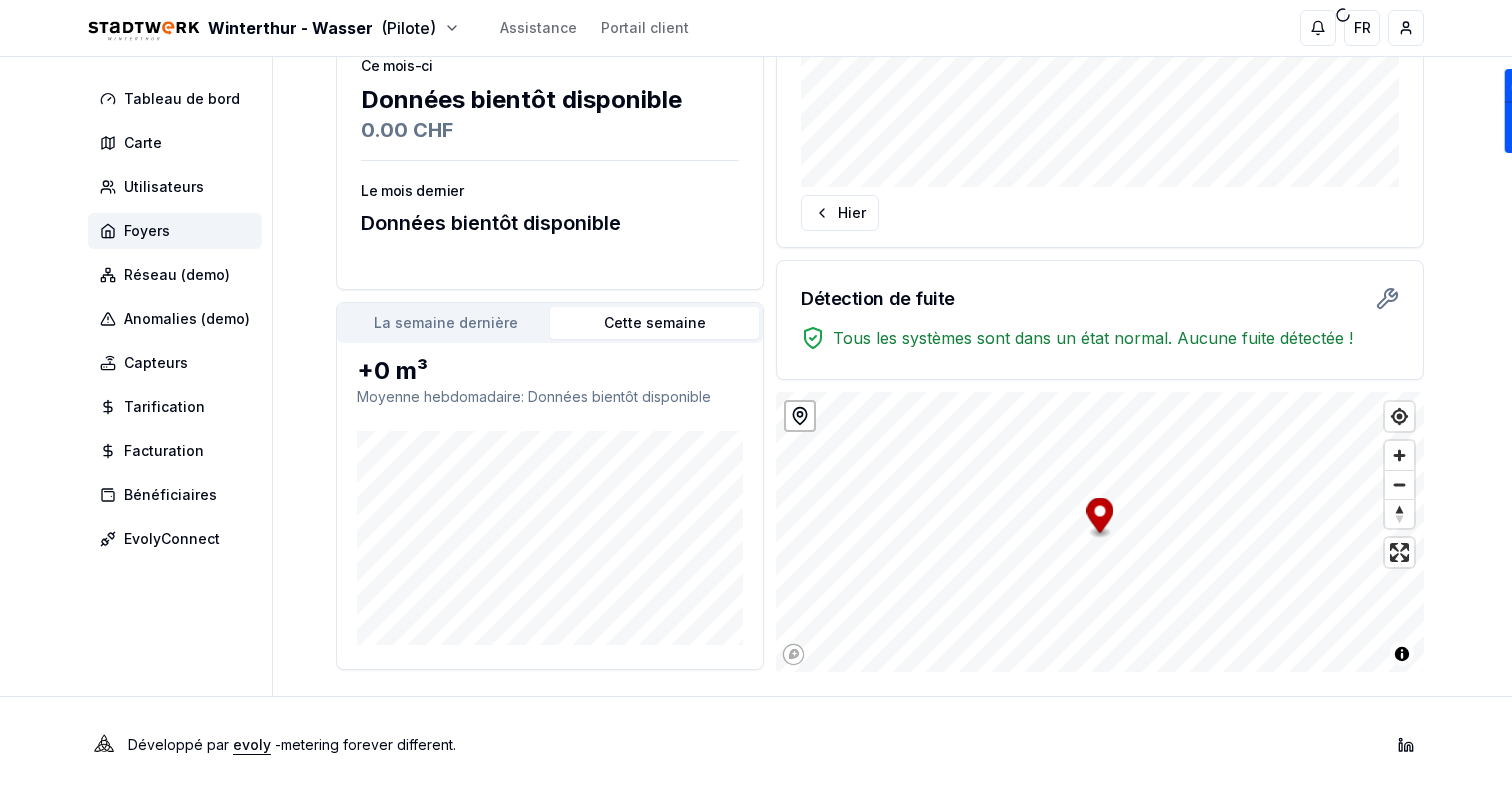 scroll, scrollTop: 0, scrollLeft: 0, axis: both 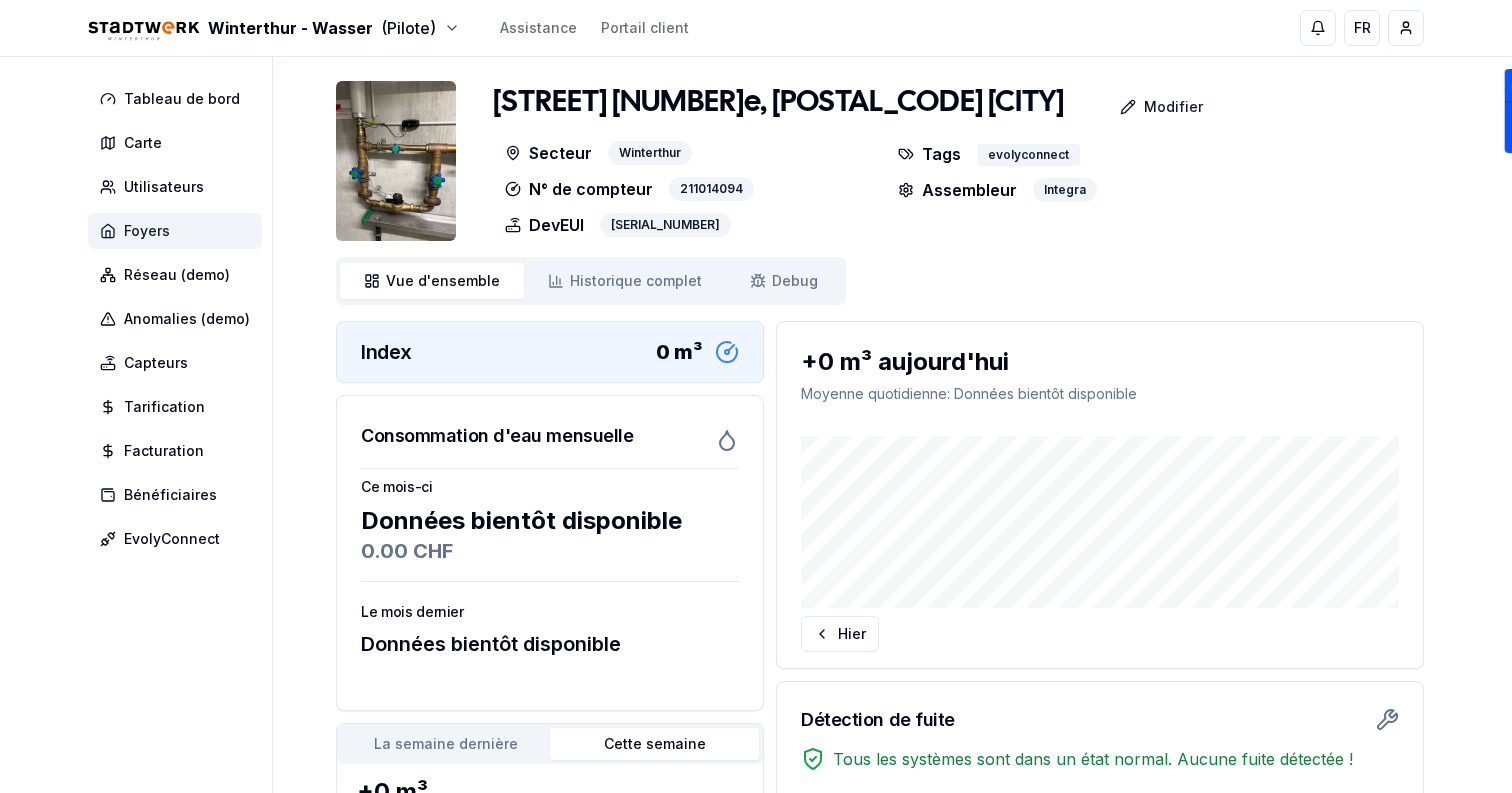 click on "Foyers" at bounding box center [175, 231] 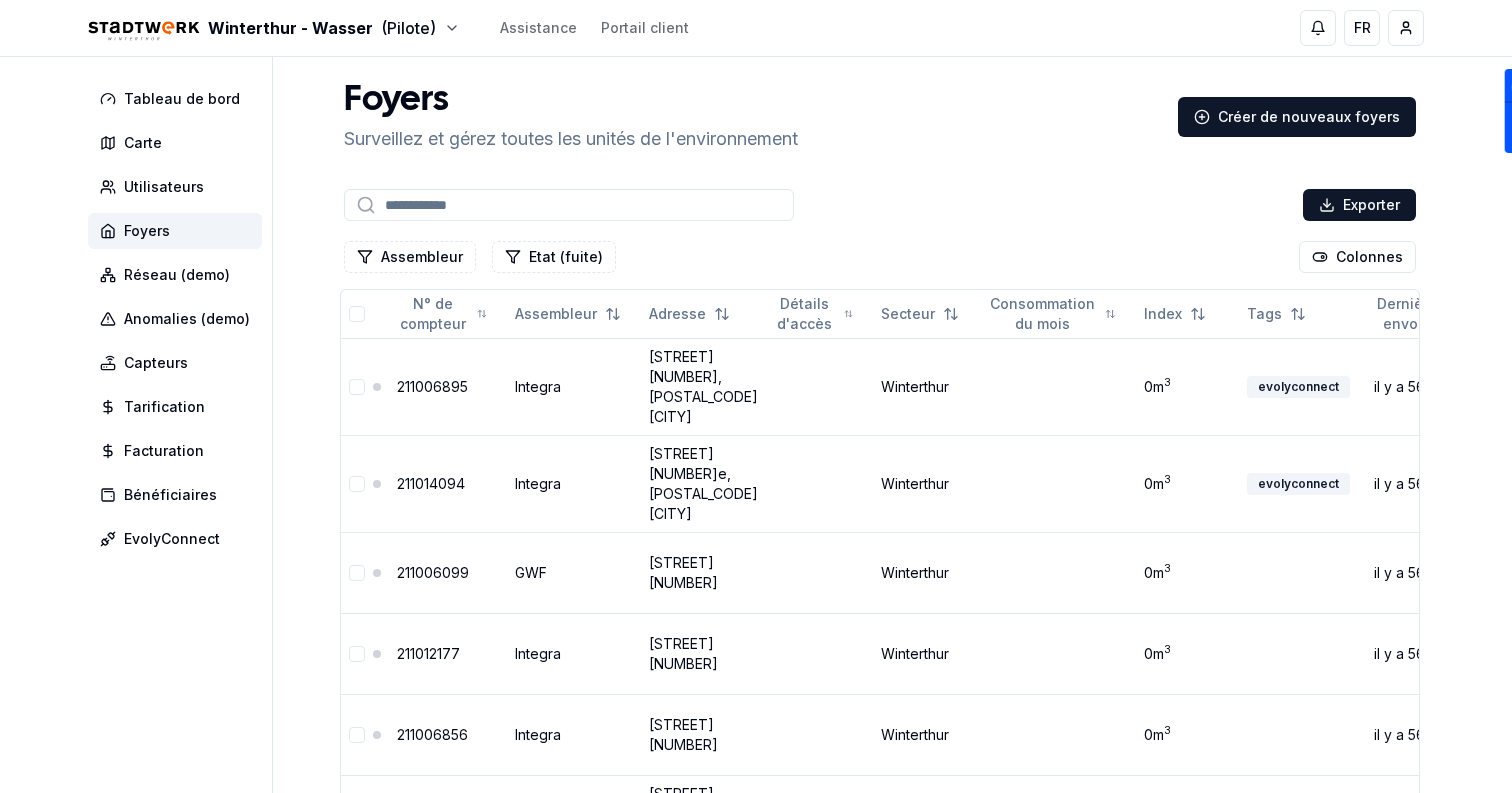 click at bounding box center (569, 205) 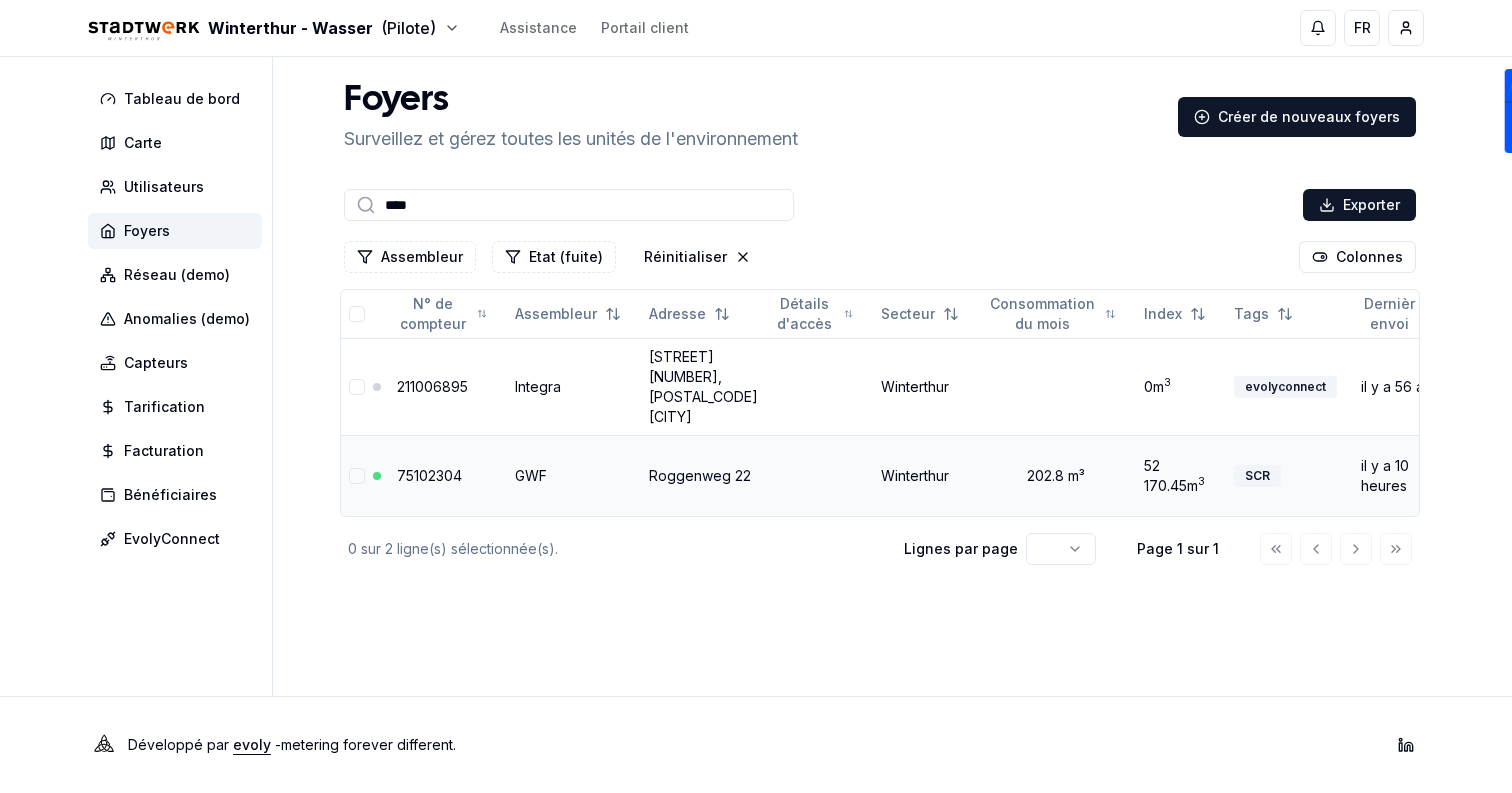 type on "****" 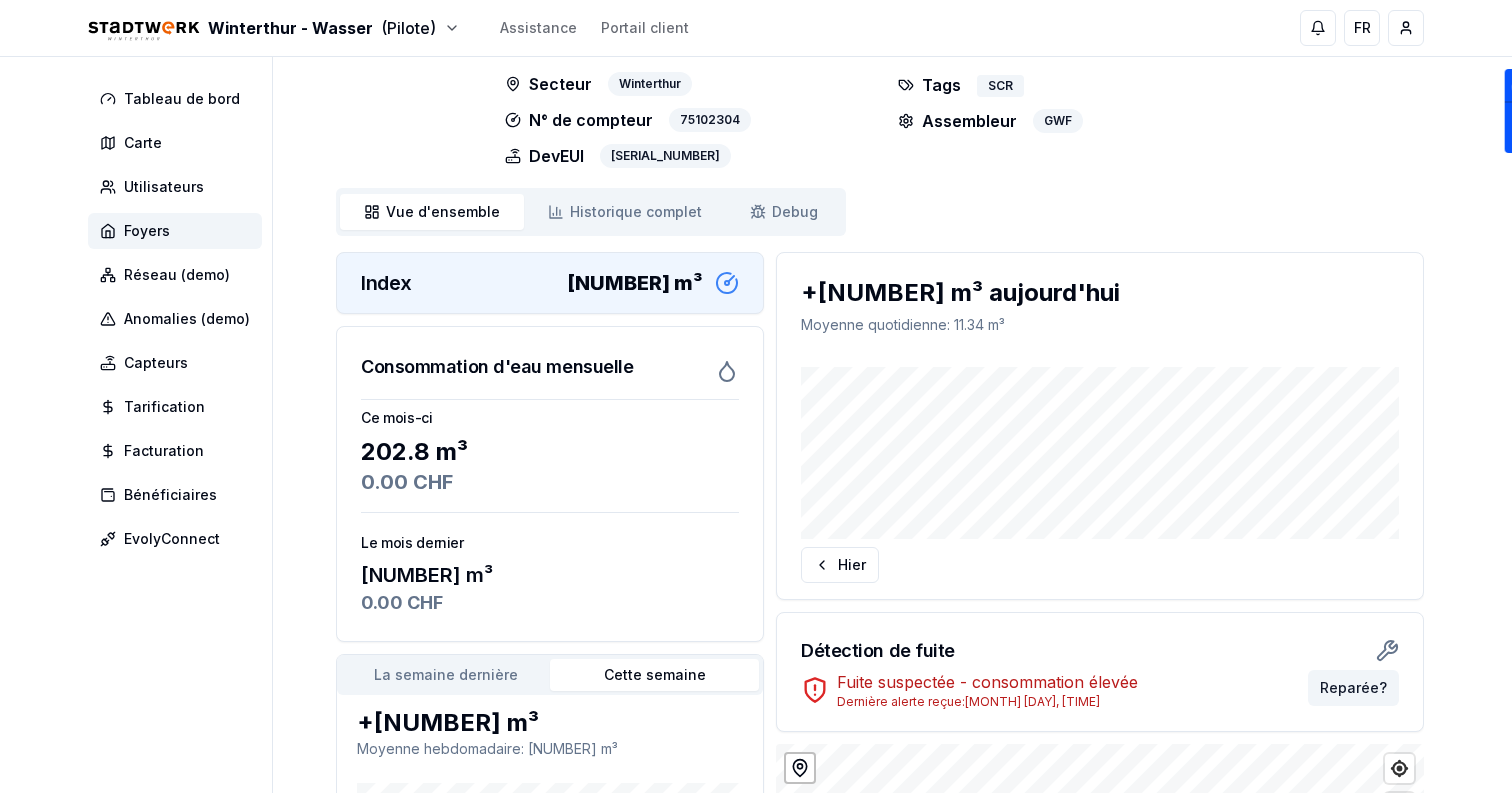 scroll, scrollTop: 66, scrollLeft: 0, axis: vertical 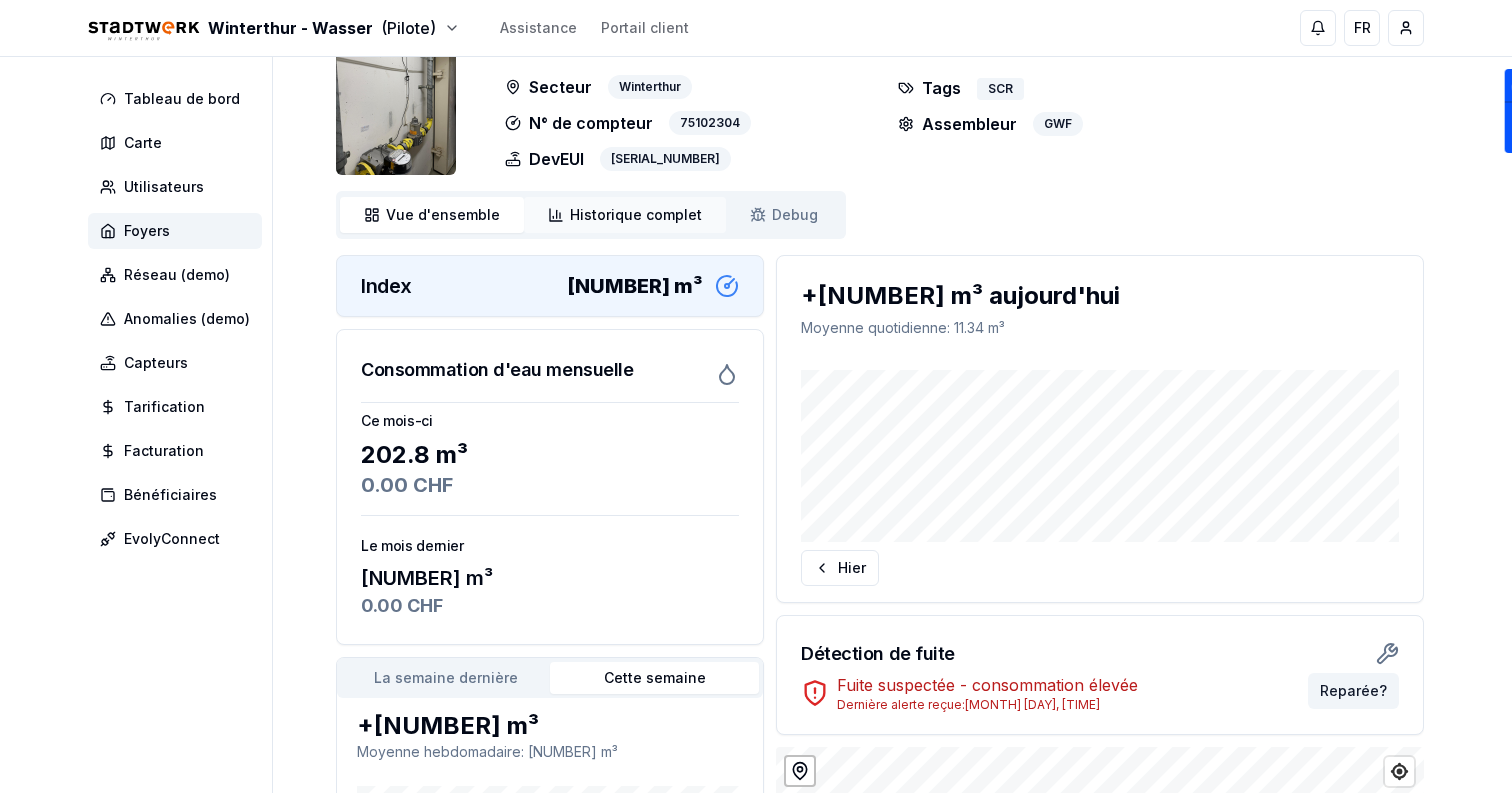 click on "Historique complet" at bounding box center [636, 215] 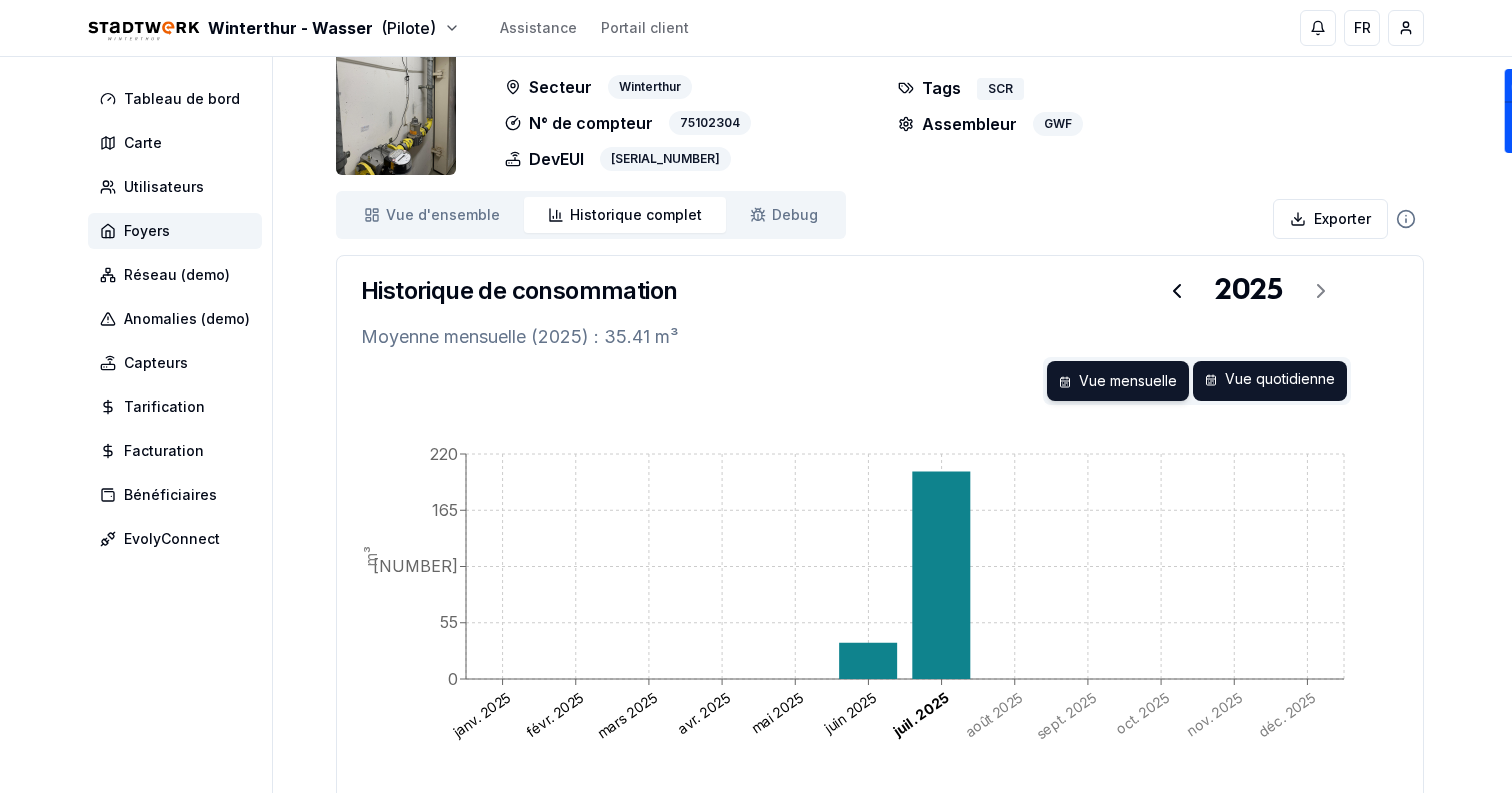 click on "Vue quotidienne" at bounding box center [1270, 381] 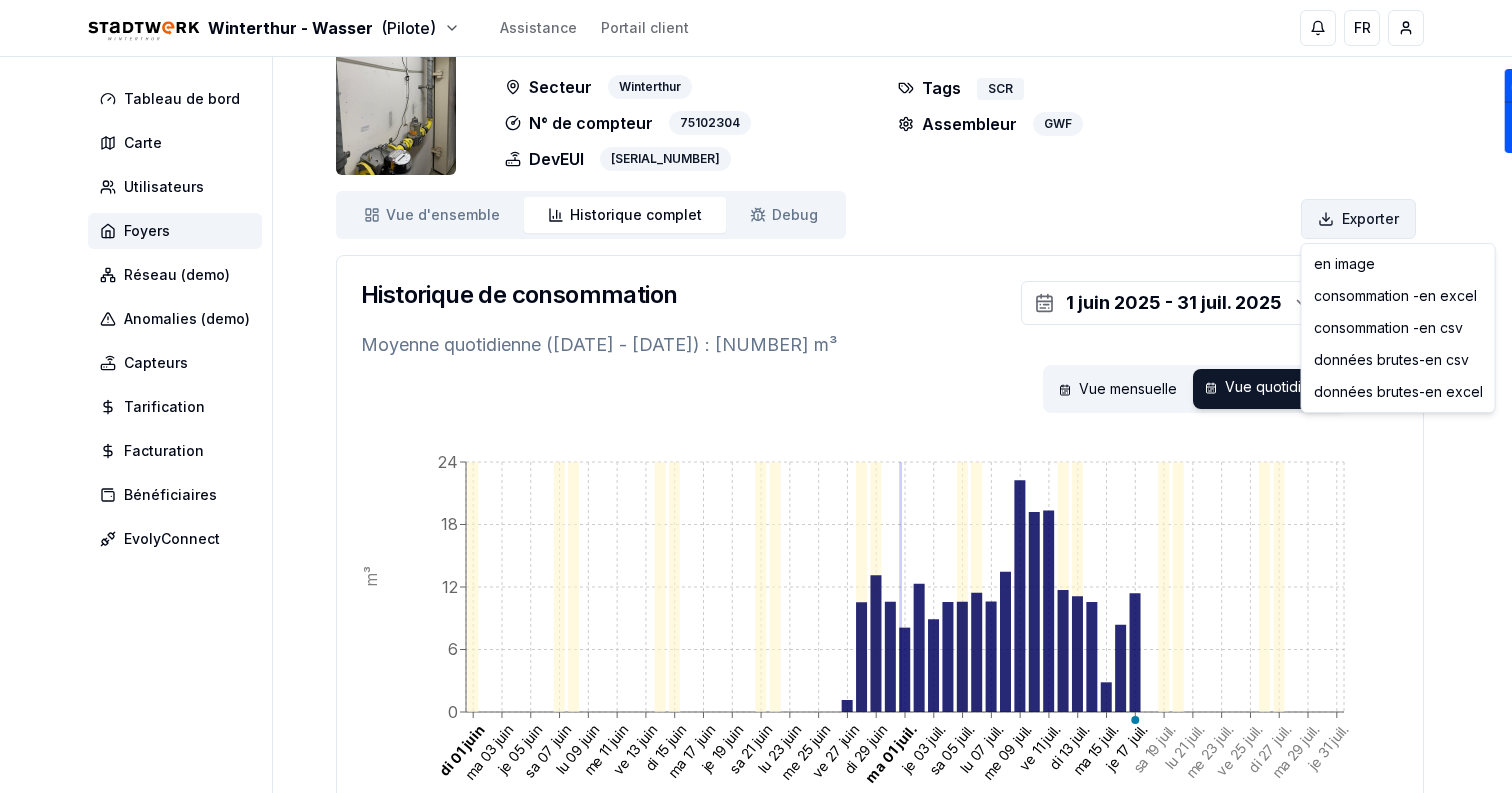 click on "Winterthur - Wasser (Pilote) Assistance Portail client FR Sami Tableau de bord Carte Utilisateurs Foyers Réseau (demo) Anomalies (demo) Capteurs Tarification Facturation Bénéficiaires EvolyConnect Roggenweg 22 Modifier Secteur Winterthur N° de compteur 75102304 DevEUI 0080E11500434785 Tags SCR Assembleur GWF Vue d'ensemble ensemble Historique complet Historique Debug Debug Exporter Historique de consommation 1 juin 2025 - 31 juil. 2025 Moyenne quotidienne (01 juin - 31 juil.) : 11.34 m³ Vue mensuelle Vue quotidienne di 01 juin ma 03 juin je 05 juin sa 07 juin lu 09 juin me 11 juin ve 13 juin di 15 juin ma 17 juin je 19 juin sa 21 juin lu 23 juin me 25 juin ve 27 juin di 29 juin ma 01 juil. je 03 juil. sa 05 juil. lu 07 juil. me 09 juil. ve 11 juil. di 13 juil. ma 15 juil. je 17 juil. sa 19 juil. lu 21 juil. me 23 juil. ve 25 juil. di 27 juil. ma 29 juil. je 31 juil. 0 6 12 18 24 m³ Développé par   evoly   -  metering forever different . Linkedin" at bounding box center (756, 438) 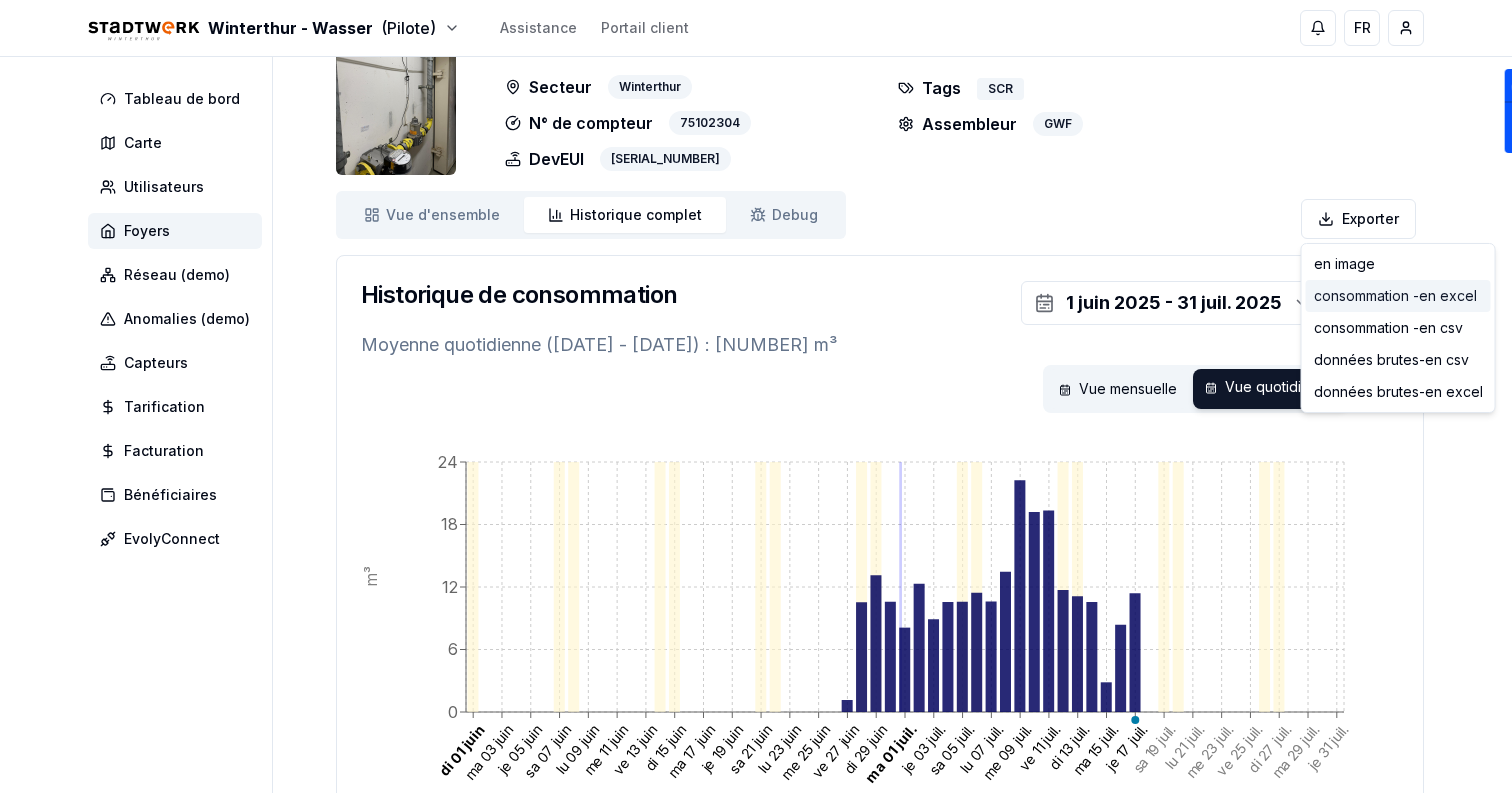 click on "consommation -  en excel" at bounding box center [1398, 296] 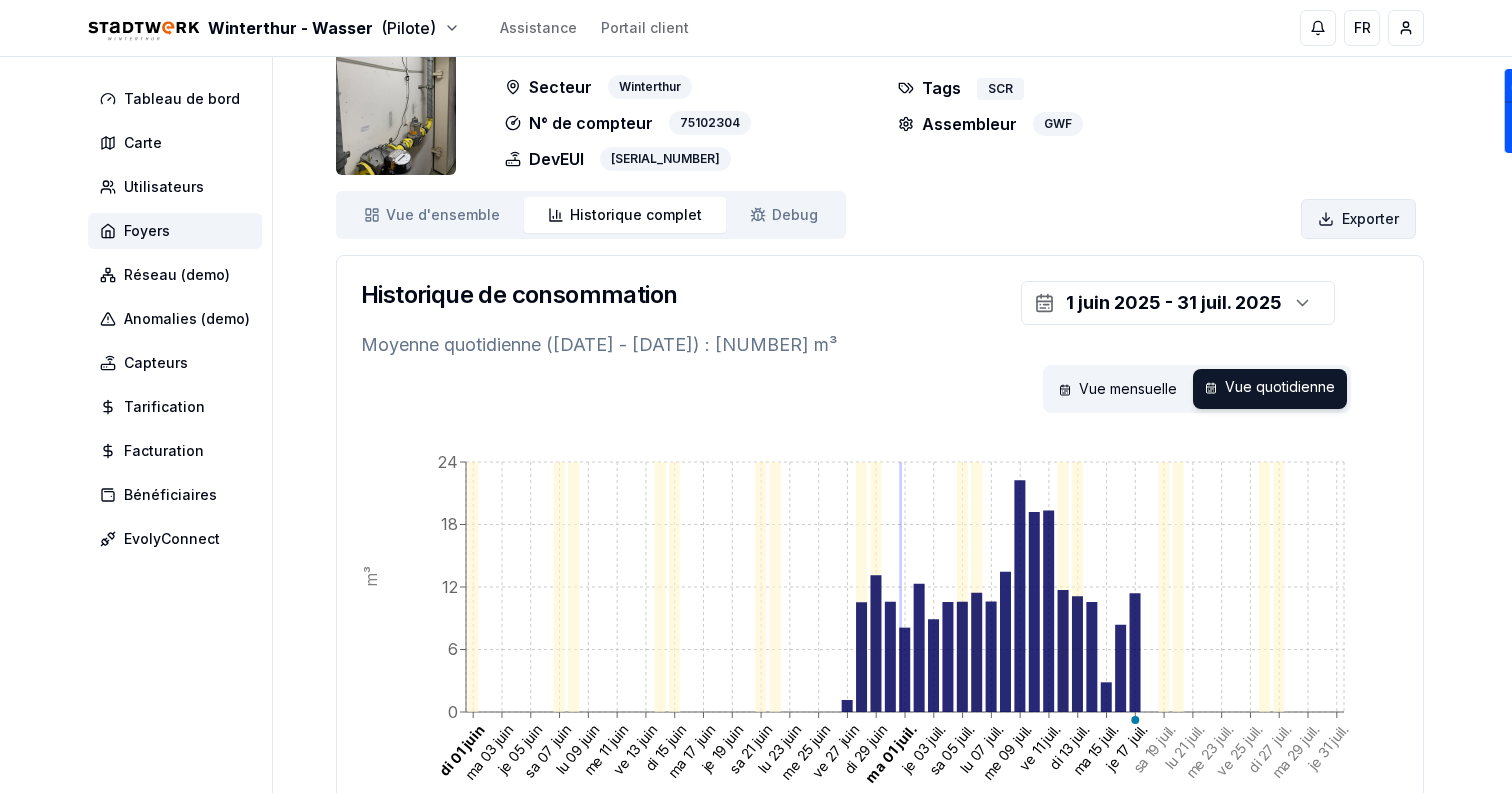 click on "Winterthur - Wasser (Pilote) Assistance Portail client FR Sami Tableau de bord Carte Utilisateurs Foyers Réseau (demo) Anomalies (demo) Capteurs Tarification Facturation Bénéficiaires EvolyConnect Roggenweg 22 Modifier Secteur Winterthur N° de compteur 75102304 DevEUI 0080E11500434785 Tags SCR Assembleur GWF Vue d'ensemble ensemble Historique complet Historique Debug Debug Exporter Historique de consommation 1 juin 2025 - 31 juil. 2025 Moyenne quotidienne (01 juin - 31 juil.) : 11.34 m³ Vue mensuelle Vue quotidienne di 01 juin ma 03 juin je 05 juin sa 07 juin lu 09 juin me 11 juin ve 13 juin di 15 juin ma 17 juin je 19 juin sa 21 juin lu 23 juin me 25 juin ve 27 juin di 29 juin ma 01 juil. je 03 juil. sa 05 juil. lu 07 juil. me 09 juil. ve 11 juil. di 13 juil. ma 15 juil. je 17 juil. sa 19 juil. lu 21 juil. me 23 juil. ve 25 juil. di 27 juil. ma 29 juil. je 31 juil. 0 6 12 18 24 m³ Développé par   evoly   -  metering forever different . Linkedin" at bounding box center (756, 438) 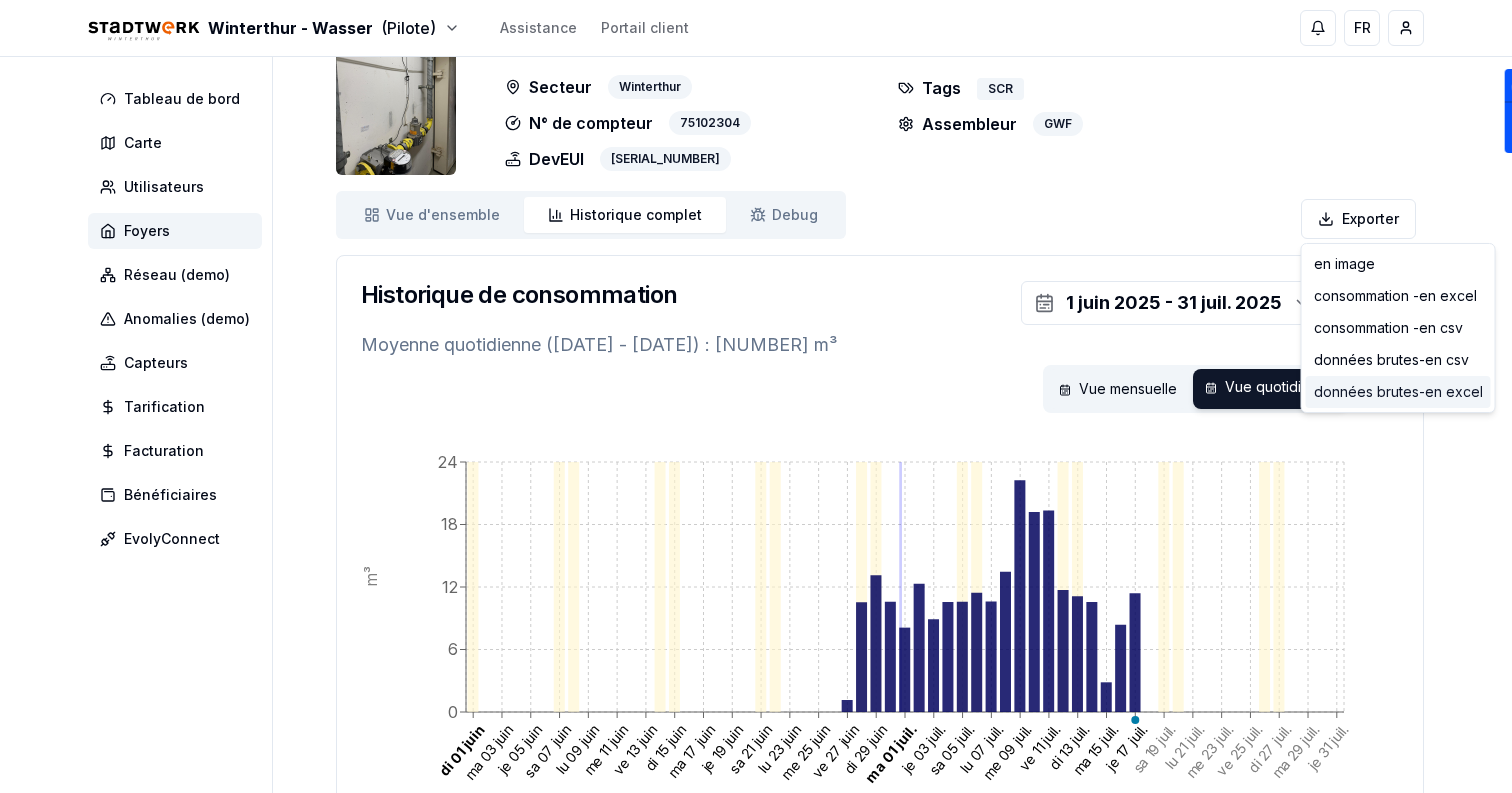 click on "données brutes  -  en excel" at bounding box center [1398, 392] 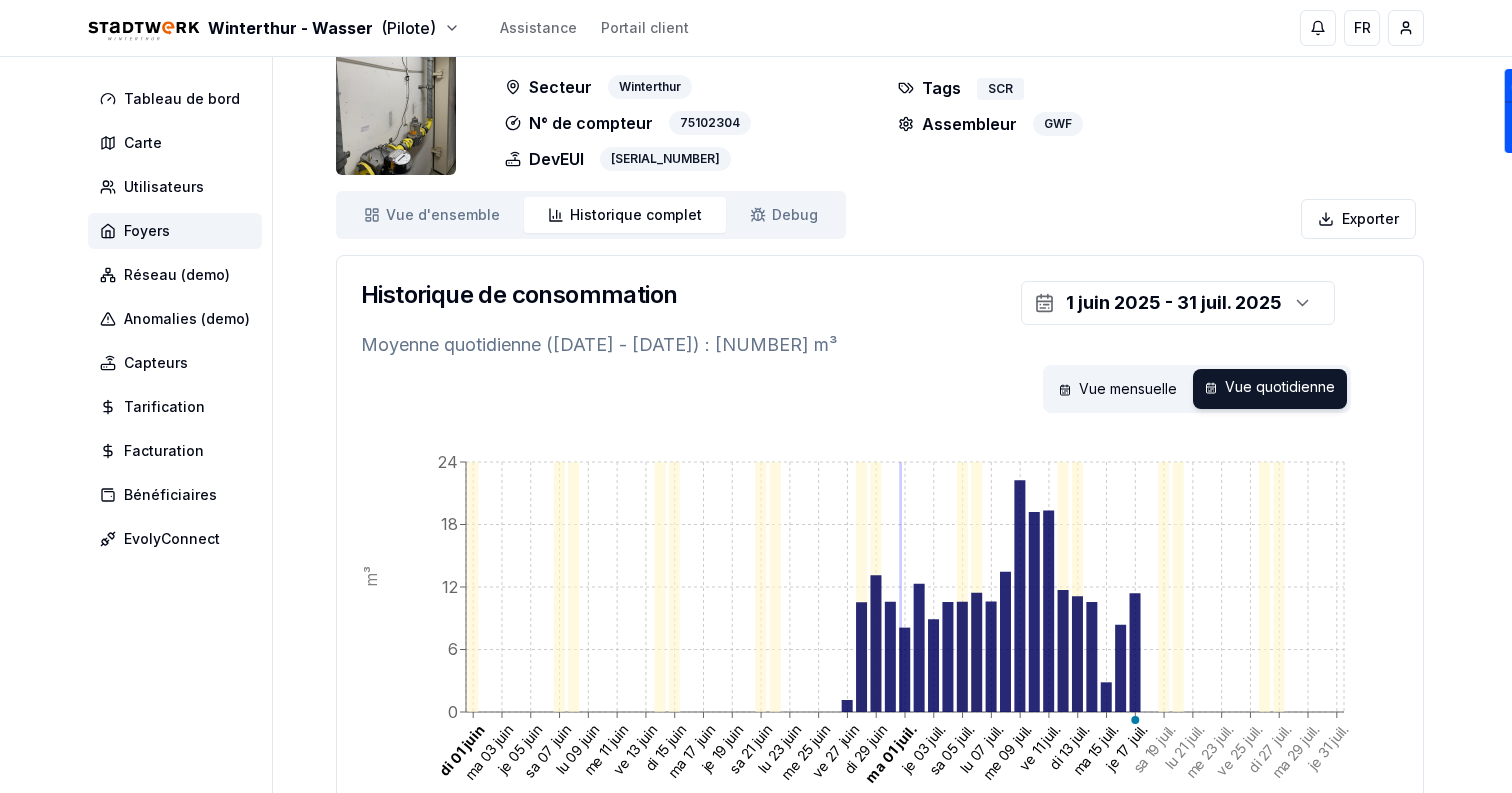 scroll, scrollTop: 0, scrollLeft: 0, axis: both 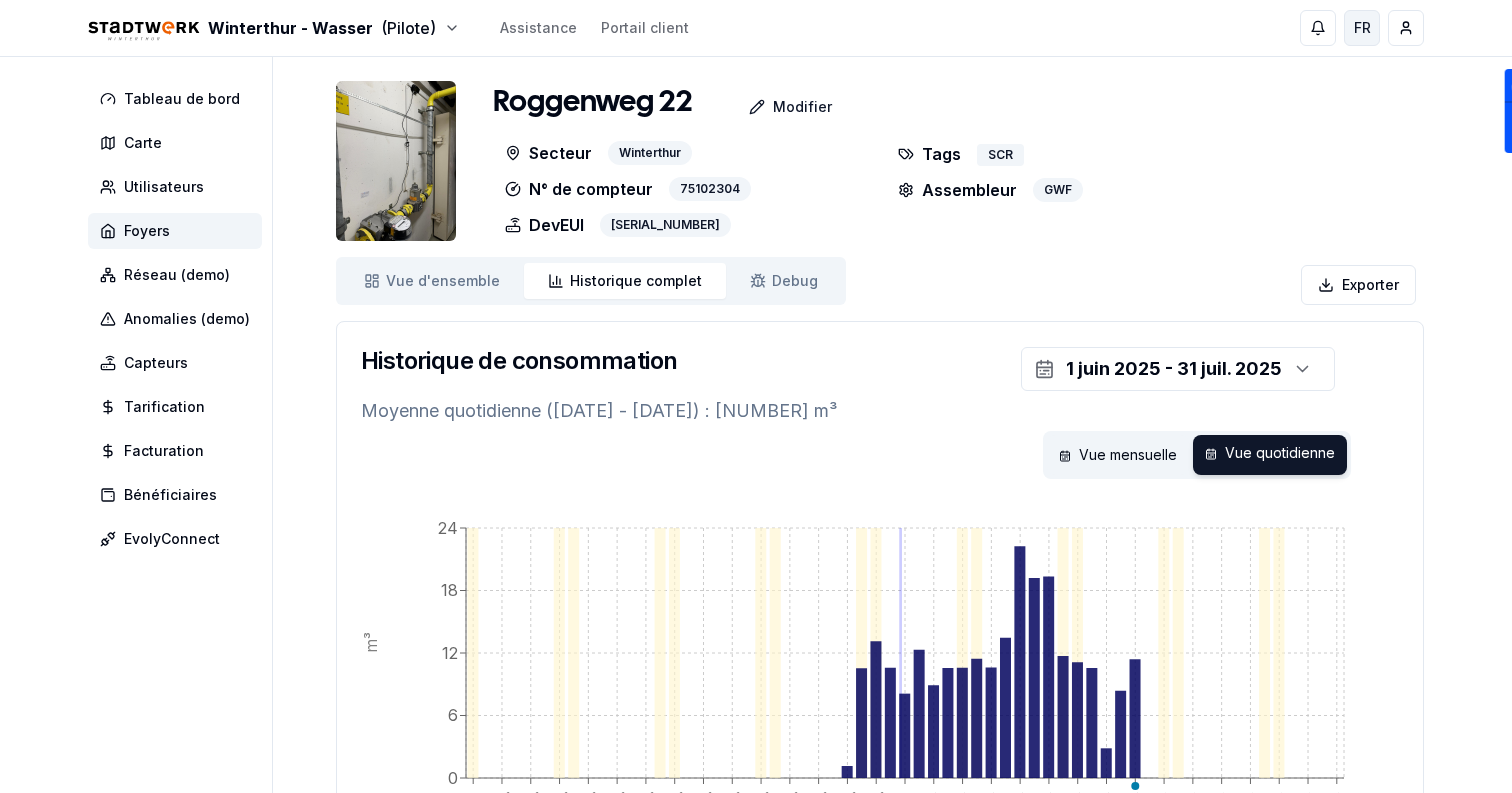 click on "FR" at bounding box center [1362, 28] 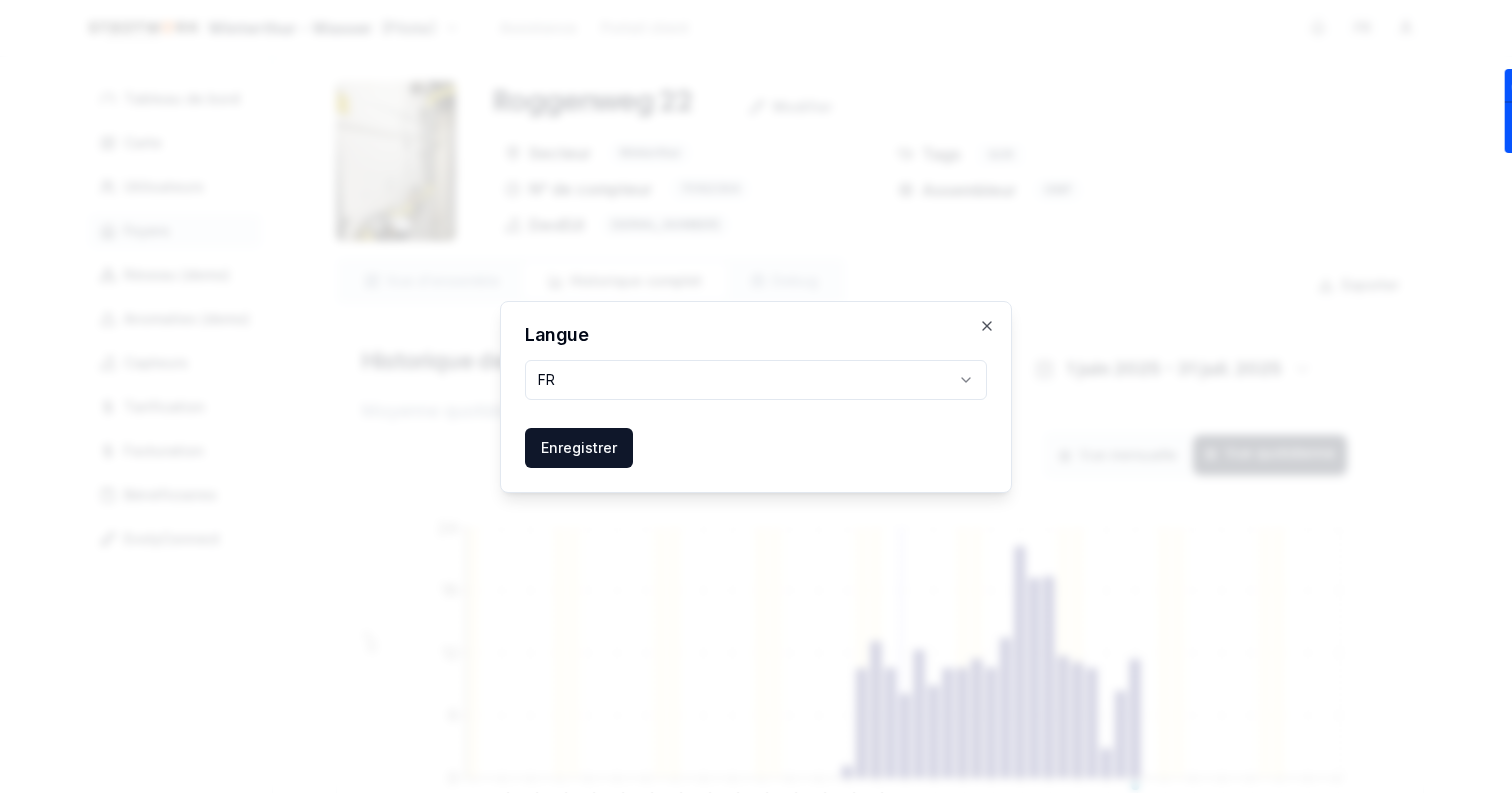 click on "Winterthur - Wasser (Pilote) Assistance Portail client FR Sami Tableau de bord Carte Utilisateurs Foyers Réseau (demo) Anomalies (demo) Capteurs Tarification Facturation Bénéficiaires EvolyConnect Roggenweg 22 Modifier Secteur Winterthur N° de compteur 75102304 DevEUI 0080E11500434785 Tags SCR Assembleur GWF Vue d'ensemble ensemble Historique complet Historique Debug Debug Exporter Historique de consommation 1 juin 2025 - 31 juil. 2025 Moyenne quotidienne (01 juin - 31 juil.) : 11.34 m³ Vue mensuelle Vue quotidienne di 01 juin ma 03 juin je 05 juin sa 07 juin lu 09 juin me 11 juin ve 13 juin di 15 juin ma 17 juin je 19 juin sa 21 juin lu 23 juin me 25 juin ve 27 juin di 29 juin ma 01 juil. je 03 juil. sa 05 juil. lu 07 juil. me 09 juil. ve 11 juil. di 13 juil. ma 15 juil. je 17 juil. sa 19 juil. lu 21 juil. me 23 juil. ve 25 juil. di 27 juil. ma 29 juil. je 31 juil. 0 6 12 18 24 m³ Développé par   evoly   -  metering forever different . Linkedin" at bounding box center (756, 504) 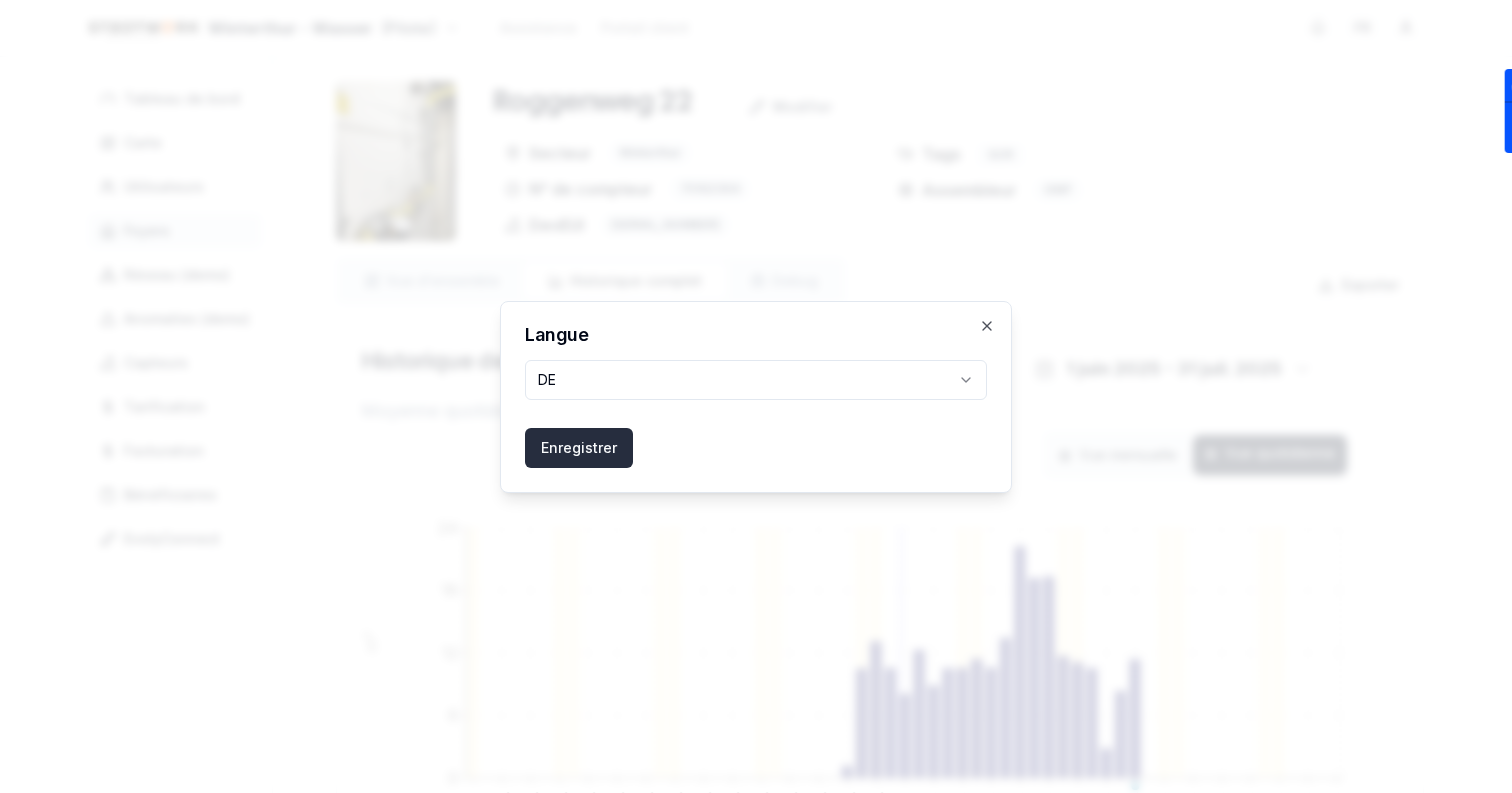 click on "Enregistrer" at bounding box center (579, 448) 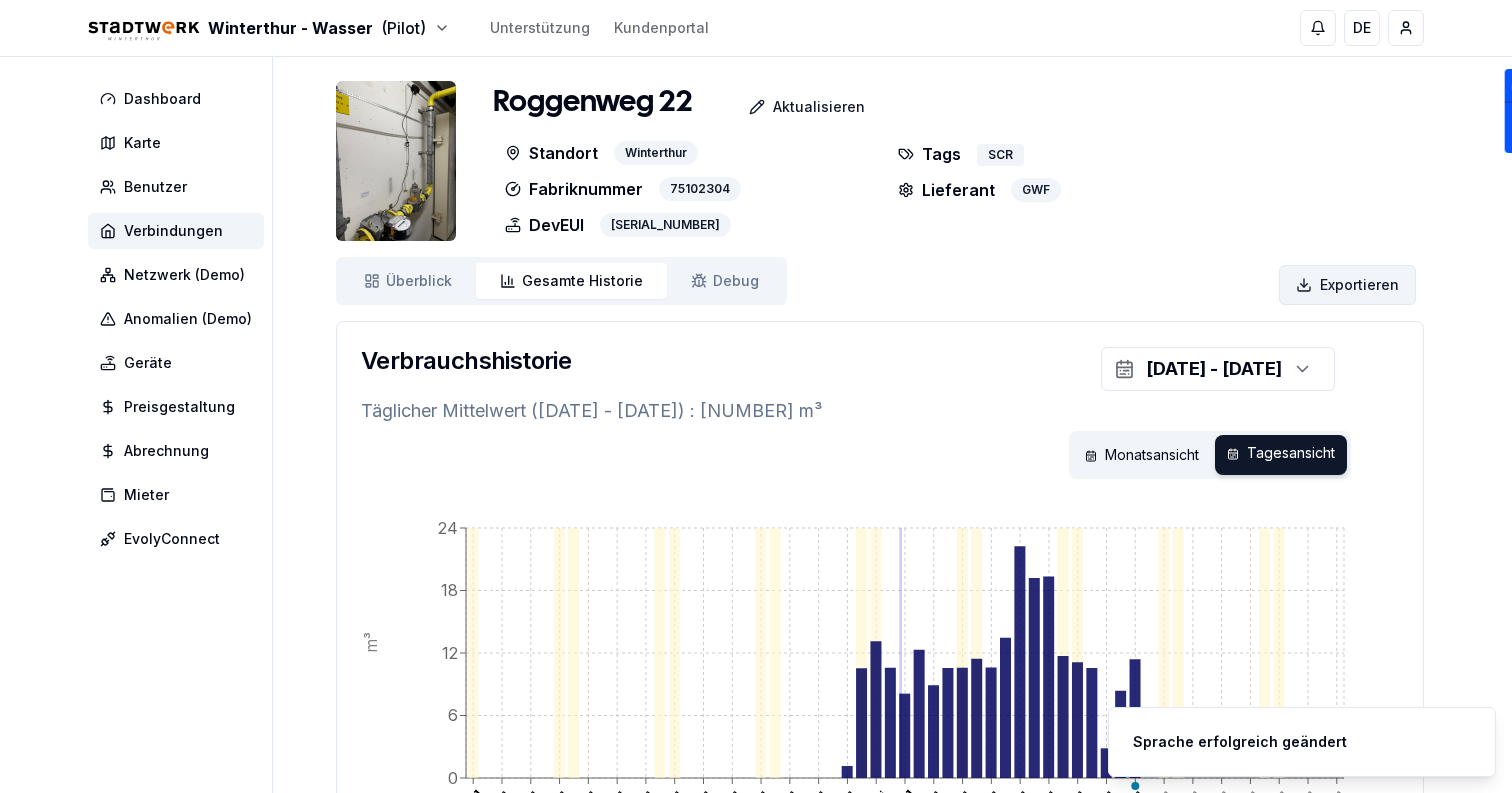 click on "Winterthur - Wasser (Pilot) Unterstützung Kundenportal DE Sami Dashboard Karte Benutzer Verbindungen Netzwerk (Demo) Anomalien (Demo) Geräte Preisgestaltung Abrechnung Mieter EvolyConnect Roggenweg 22 Aktualisieren Standort Winterthur Fabriknummer 75102304 DevEUI 0080E11500434785 Tags SCR Lieferant GWF Überblick Überblick Gesamte Historie Historie Debug Debug Exportieren Verbrauchshistorie 1. Juni 2025 - 31. Juli 2025 Täglicher Mittelwert (01 Juni - 31 Juli) : 11.34 m³ Monatsansicht Tagesansicht So 01 Juni Di 03 Juni Do 05 Juni Sa 07 Juni Mo 09 Juni Mi 11 Juni Fr 13 Juni So 15 Juni Di 17 Juni Do 19 Juni Sa 21 Juni Mo 23 Juni Mi 25 Juni Fr 27 Juni So 29 Juni Di 01 Juli Do 03 Juli Sa 05 Juli Mo 07 Juli Mi 09 Juli Fr 11 Juli So 13 Juli Di 15 Juli Do 17 Juli Sa 19 Juli Mo 21 Juli Mi 23 Juli Fr 25 Juli So 27 Juli Di 29 Juli Do 31 Juli 0 6 12 18 24 m³ Erstellt von   evoly   -  Messung für immer anders . Linkedin Sprache erfolgreich geändert" at bounding box center [756, 504] 